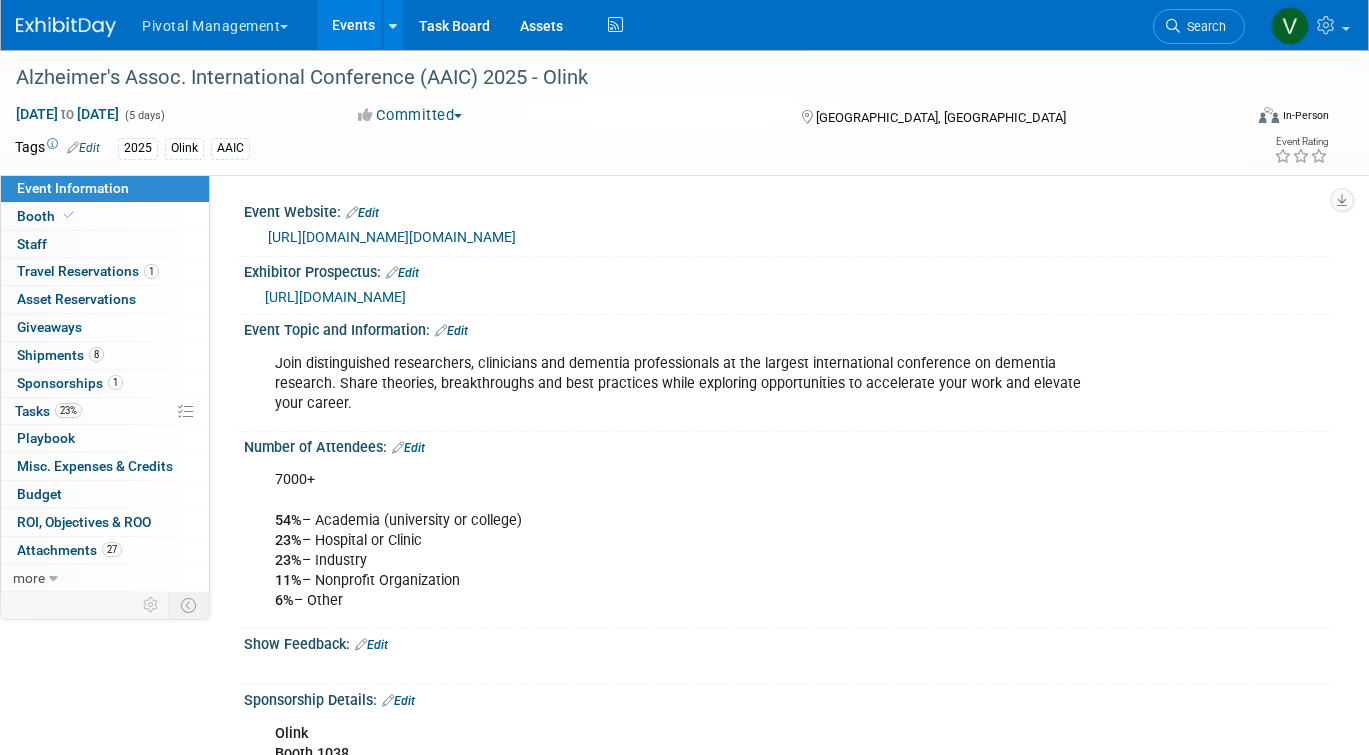scroll, scrollTop: 1860, scrollLeft: 0, axis: vertical 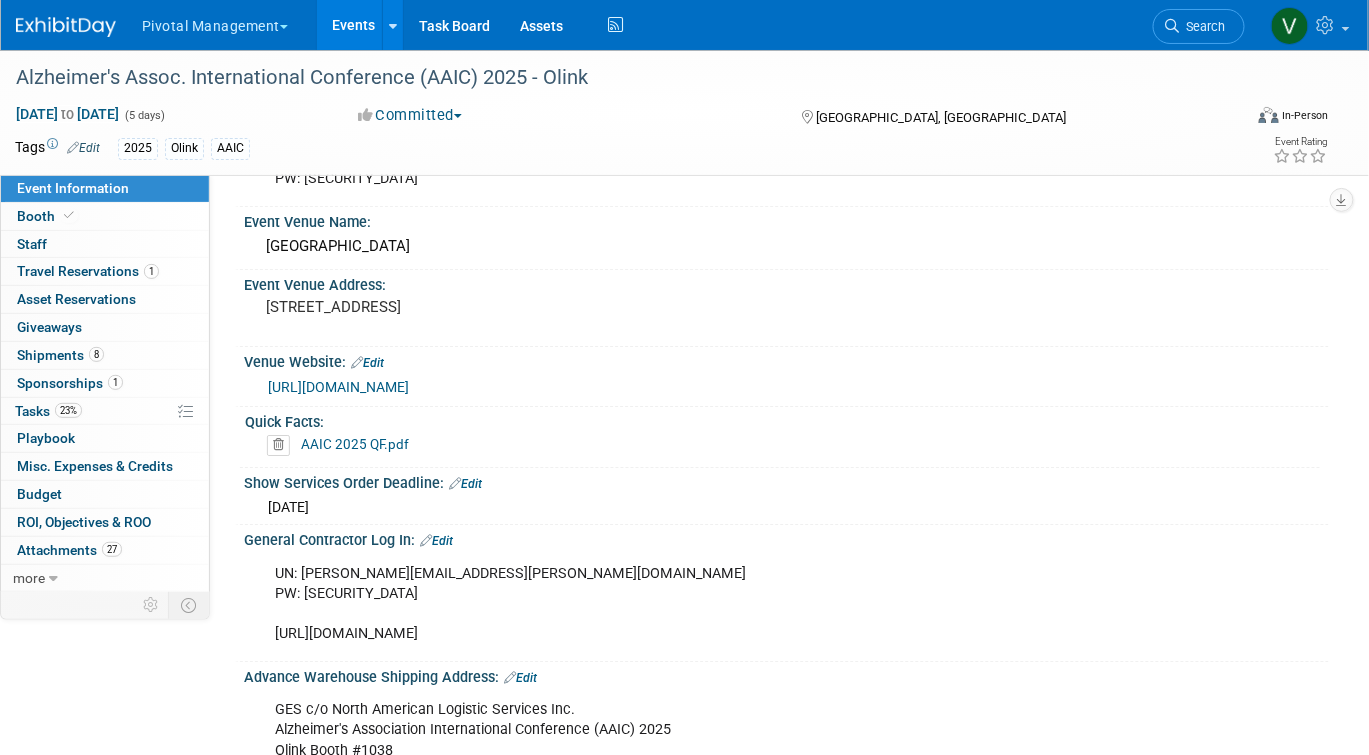 click on "Events" at bounding box center (353, 25) 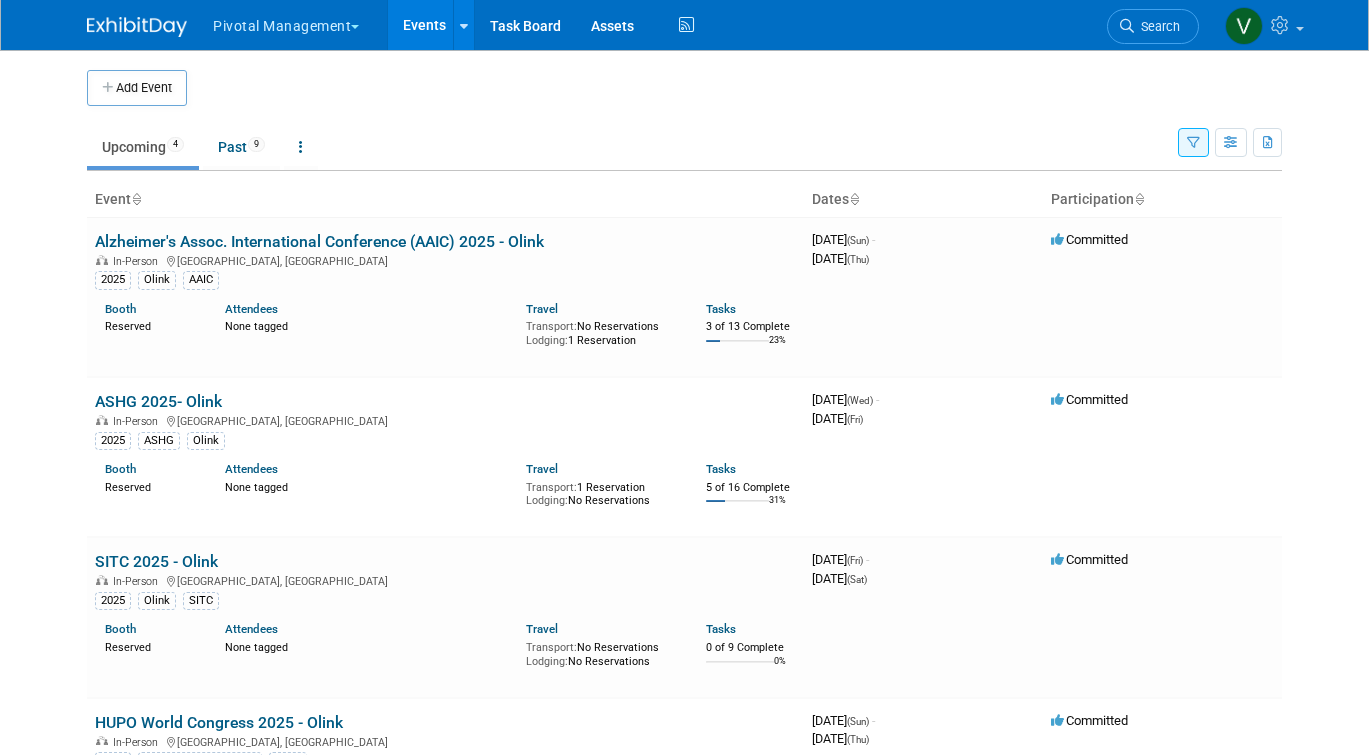 scroll, scrollTop: 0, scrollLeft: 0, axis: both 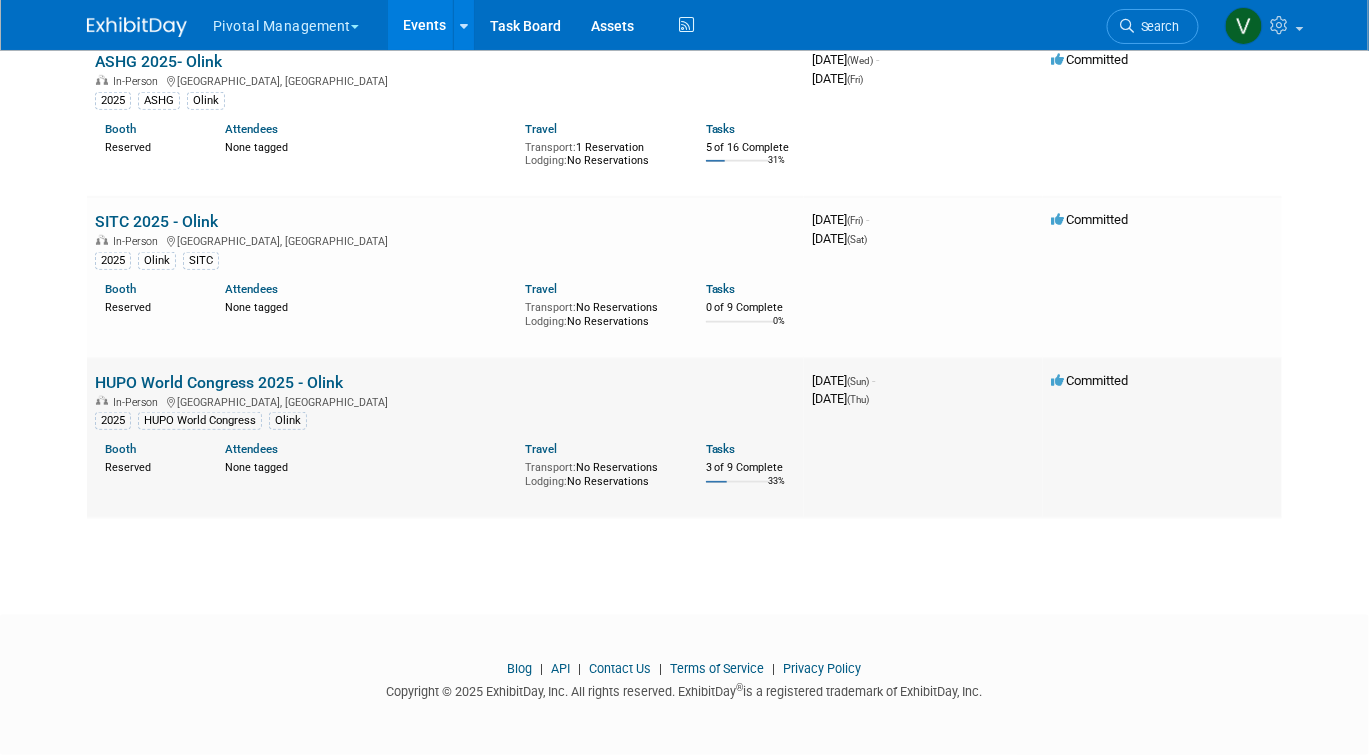 click on "HUPO World Congress 2025 - Olink" at bounding box center [219, 382] 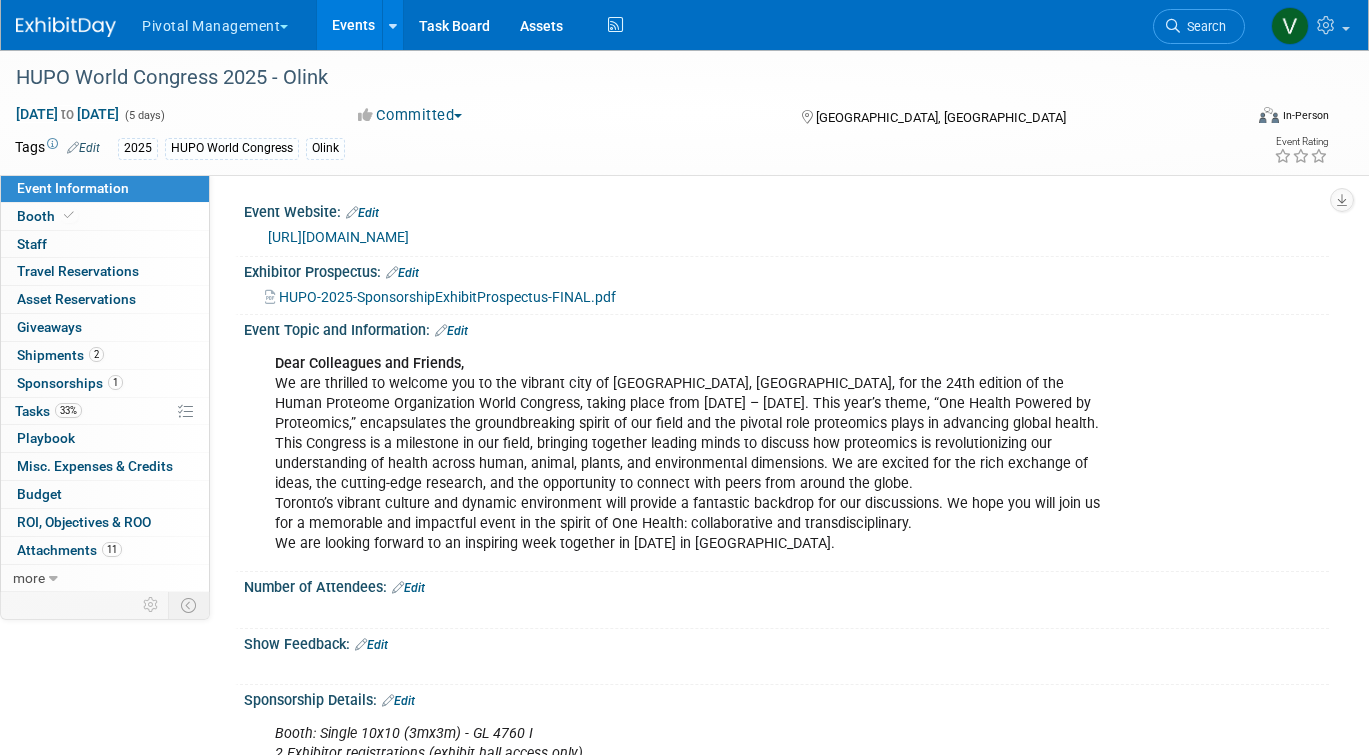 scroll, scrollTop: 0, scrollLeft: 0, axis: both 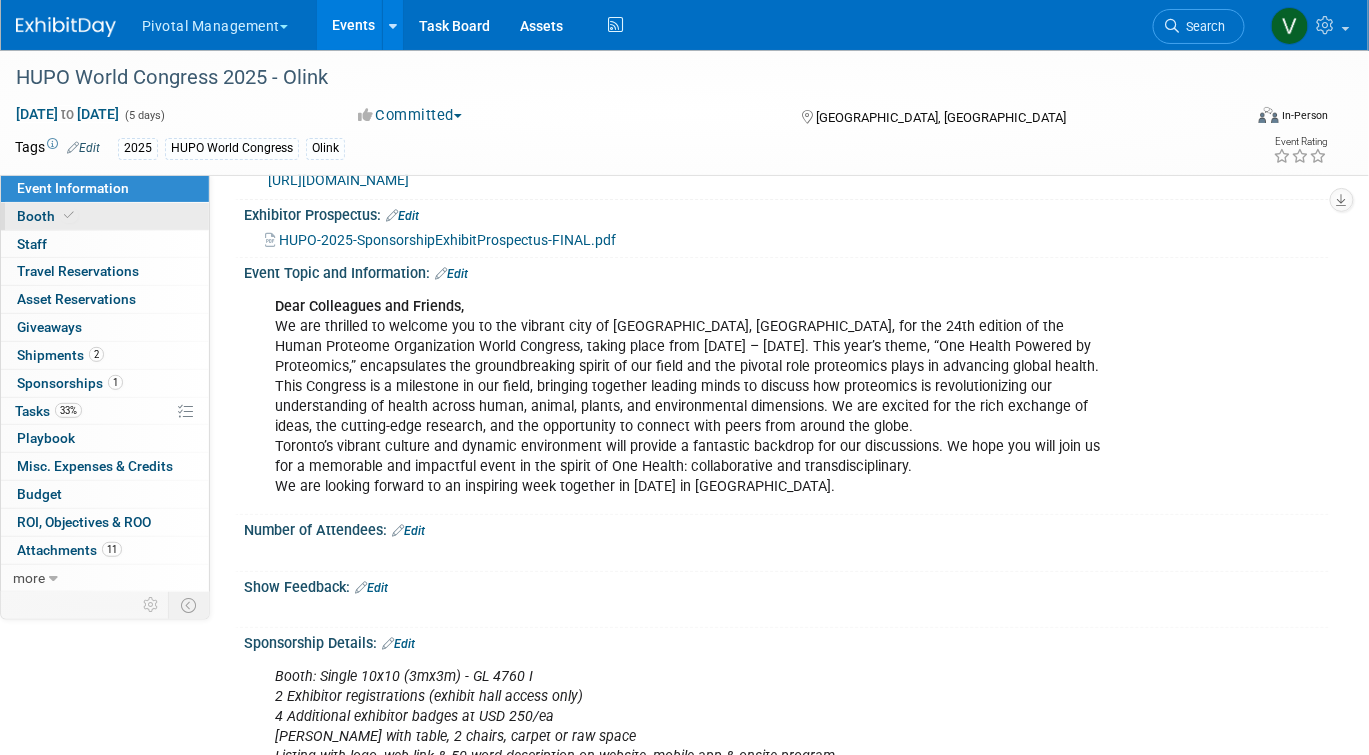 click on "Booth" at bounding box center [105, 216] 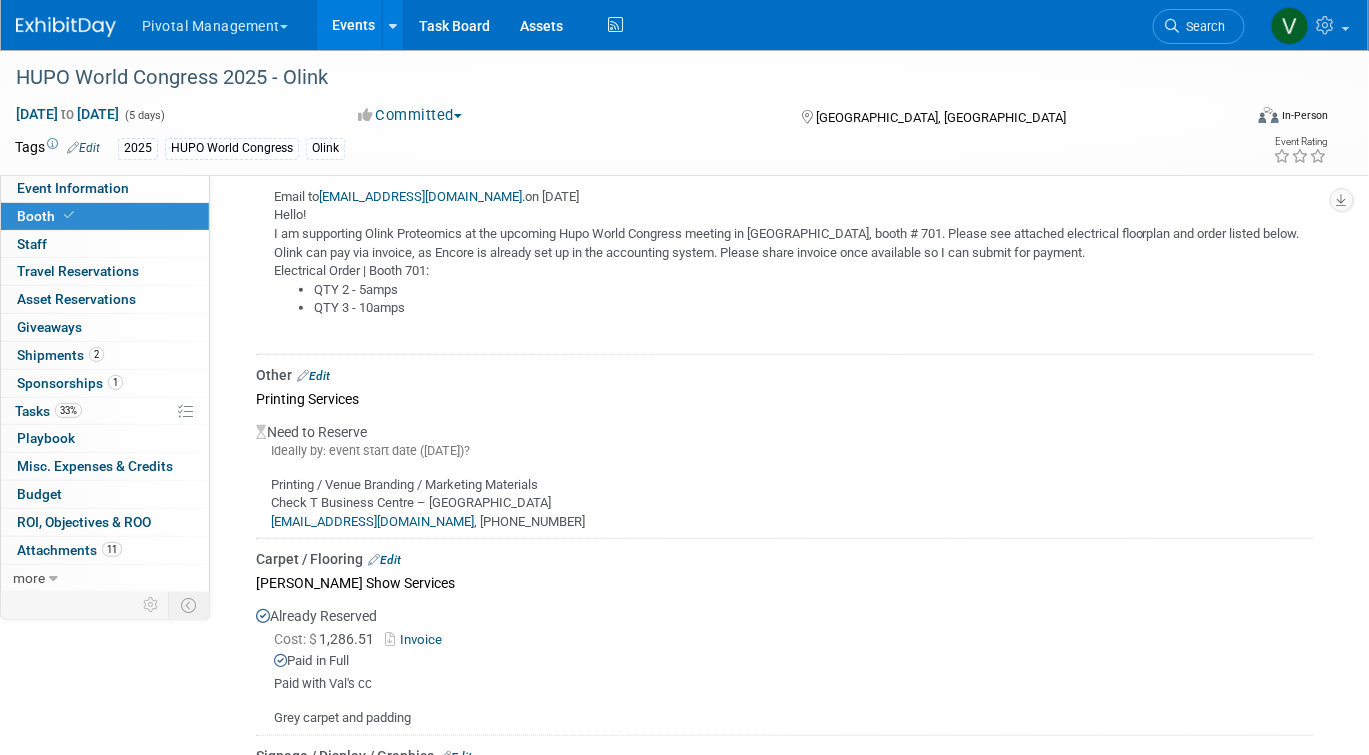 scroll, scrollTop: 2371, scrollLeft: 0, axis: vertical 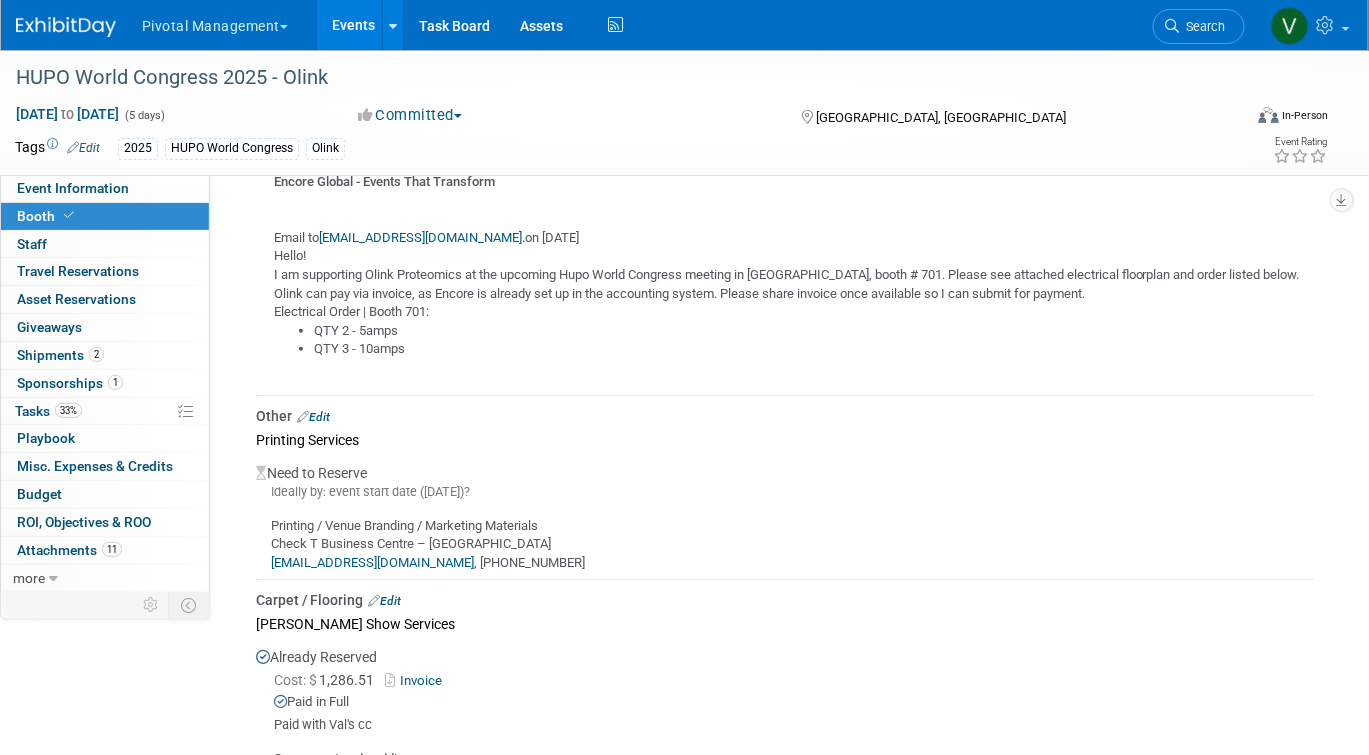 click on "Events" at bounding box center [353, 25] 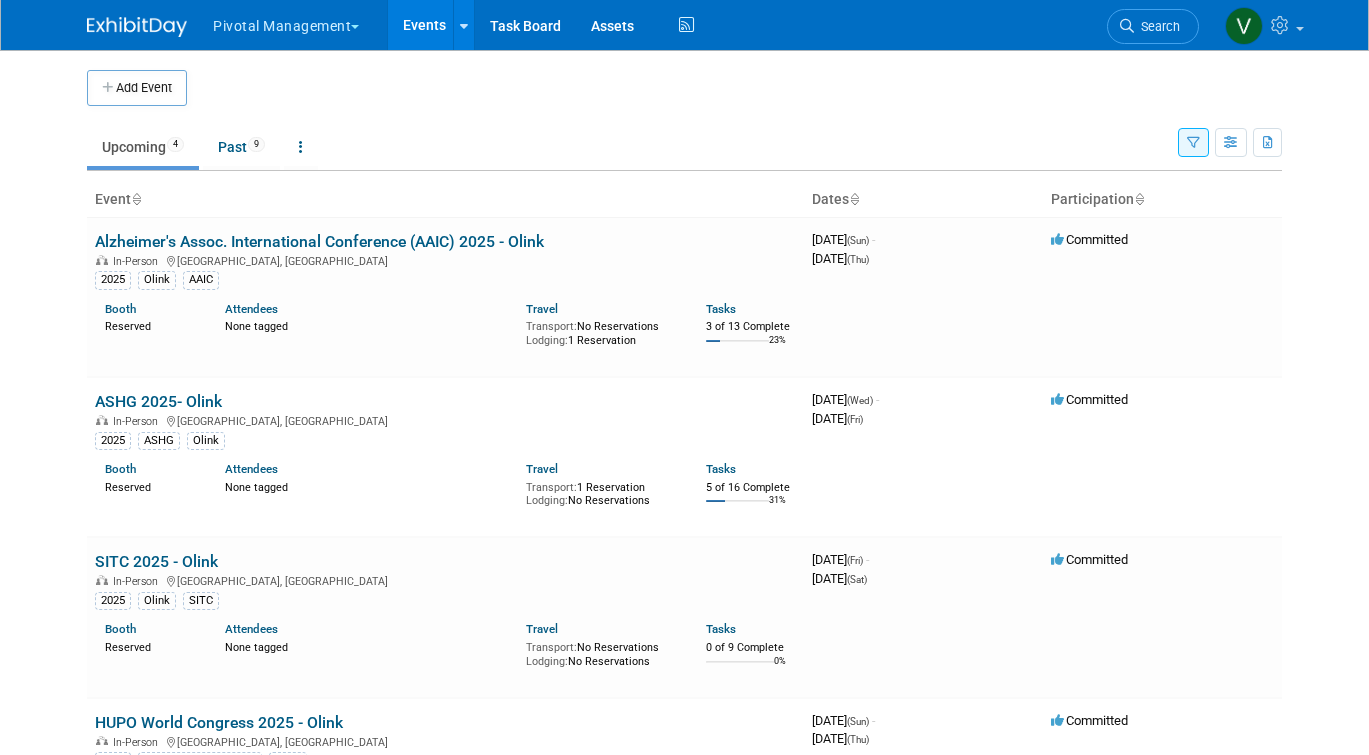 scroll, scrollTop: 0, scrollLeft: 0, axis: both 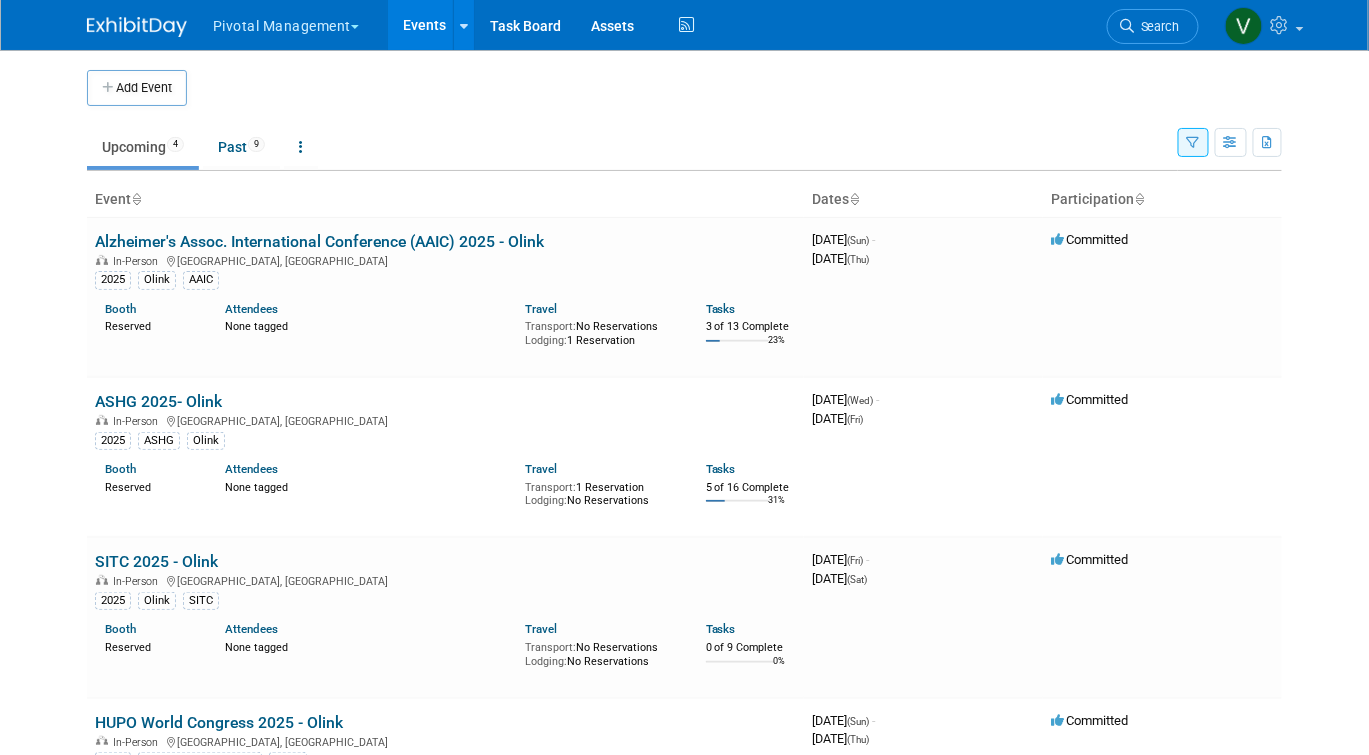 click at bounding box center (1193, 143) 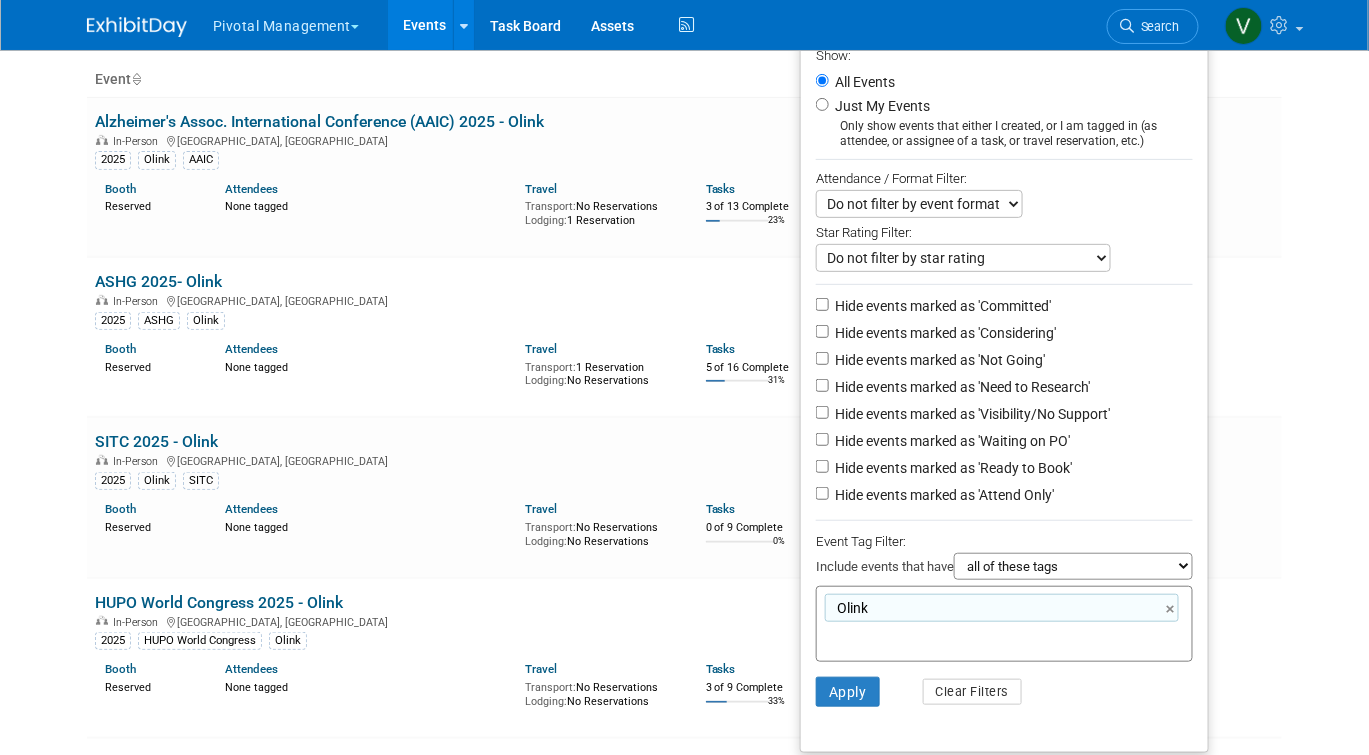 scroll, scrollTop: 280, scrollLeft: 0, axis: vertical 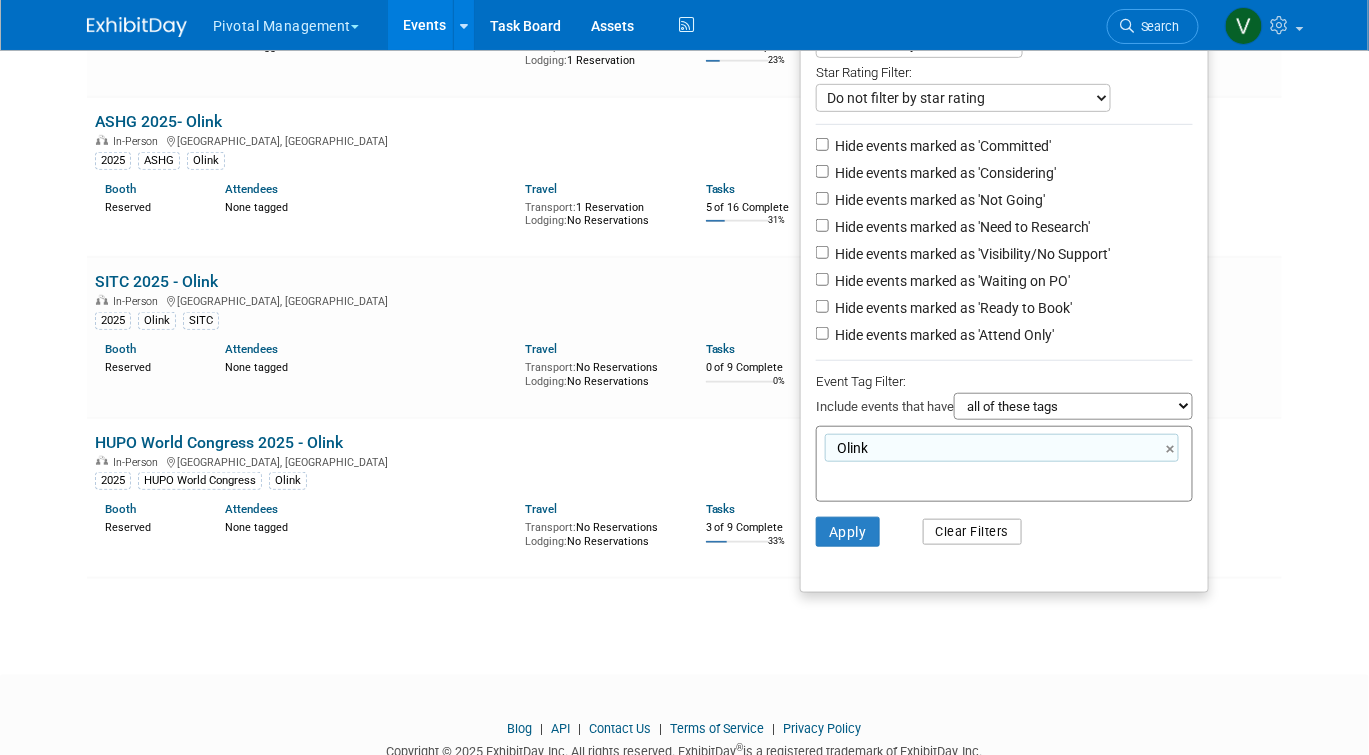 click on "Clear Filters" at bounding box center (973, 532) 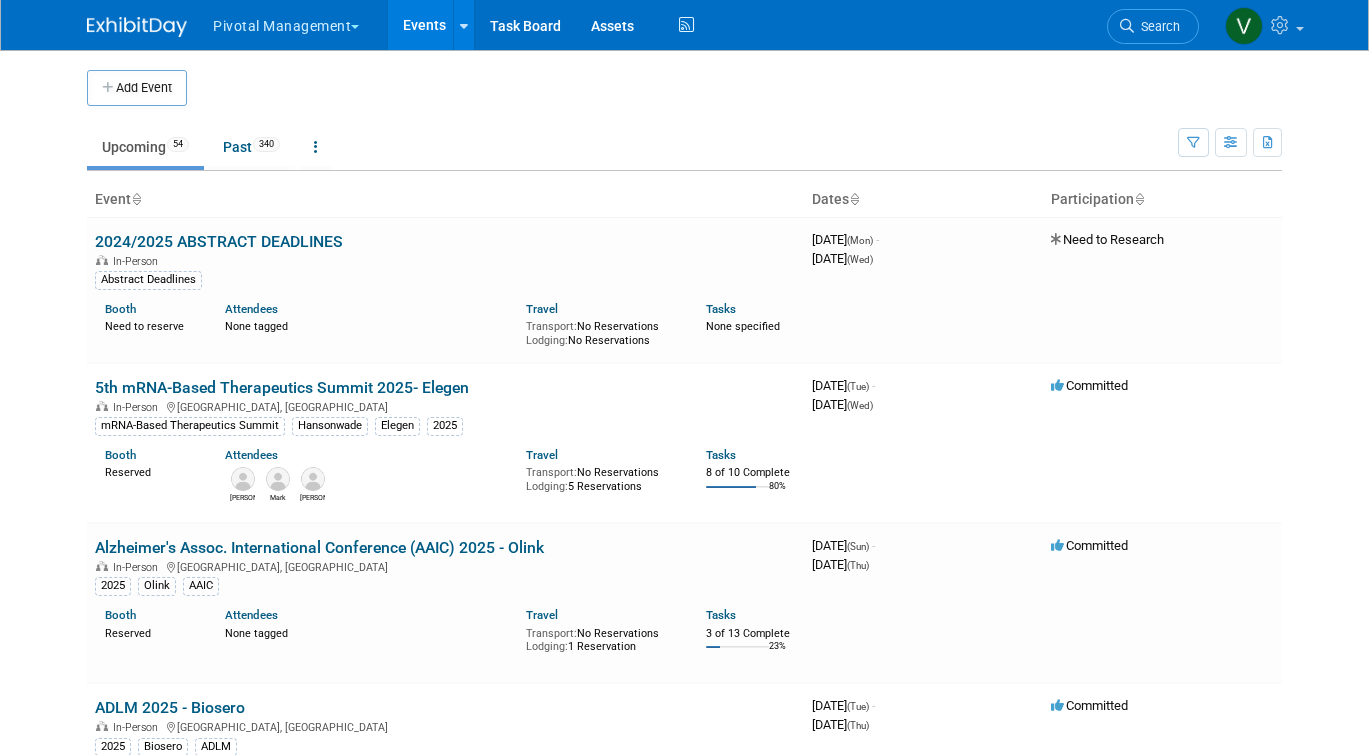 scroll, scrollTop: 0, scrollLeft: 0, axis: both 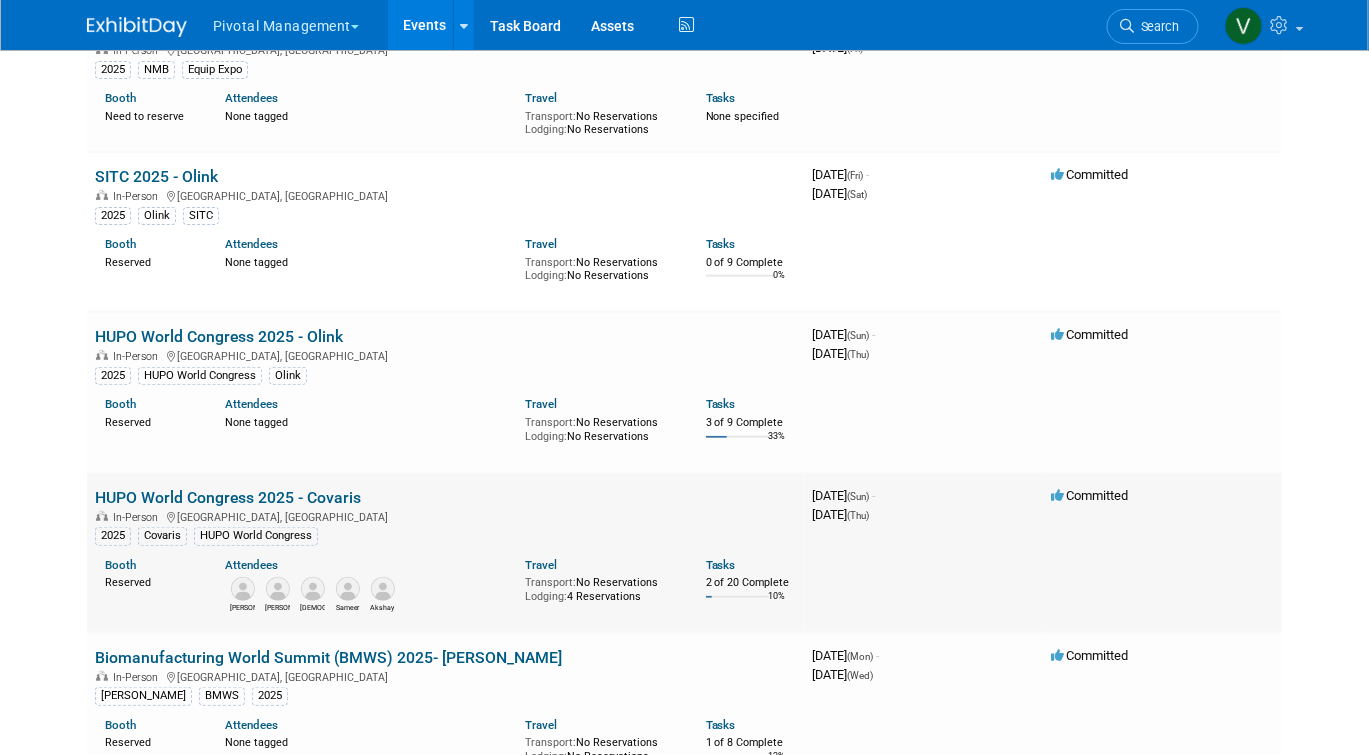 click on "HUPO World Congress 2025 - Covaris" at bounding box center [228, 497] 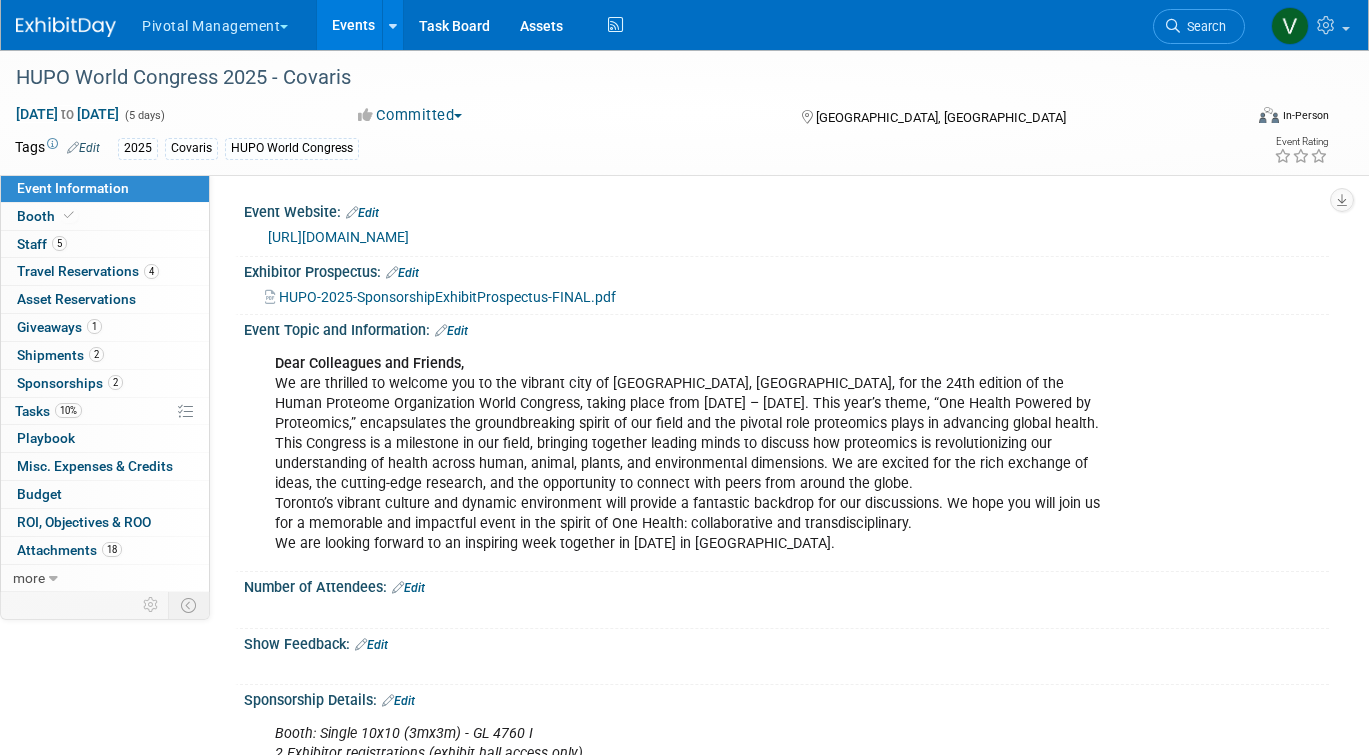 scroll, scrollTop: 0, scrollLeft: 0, axis: both 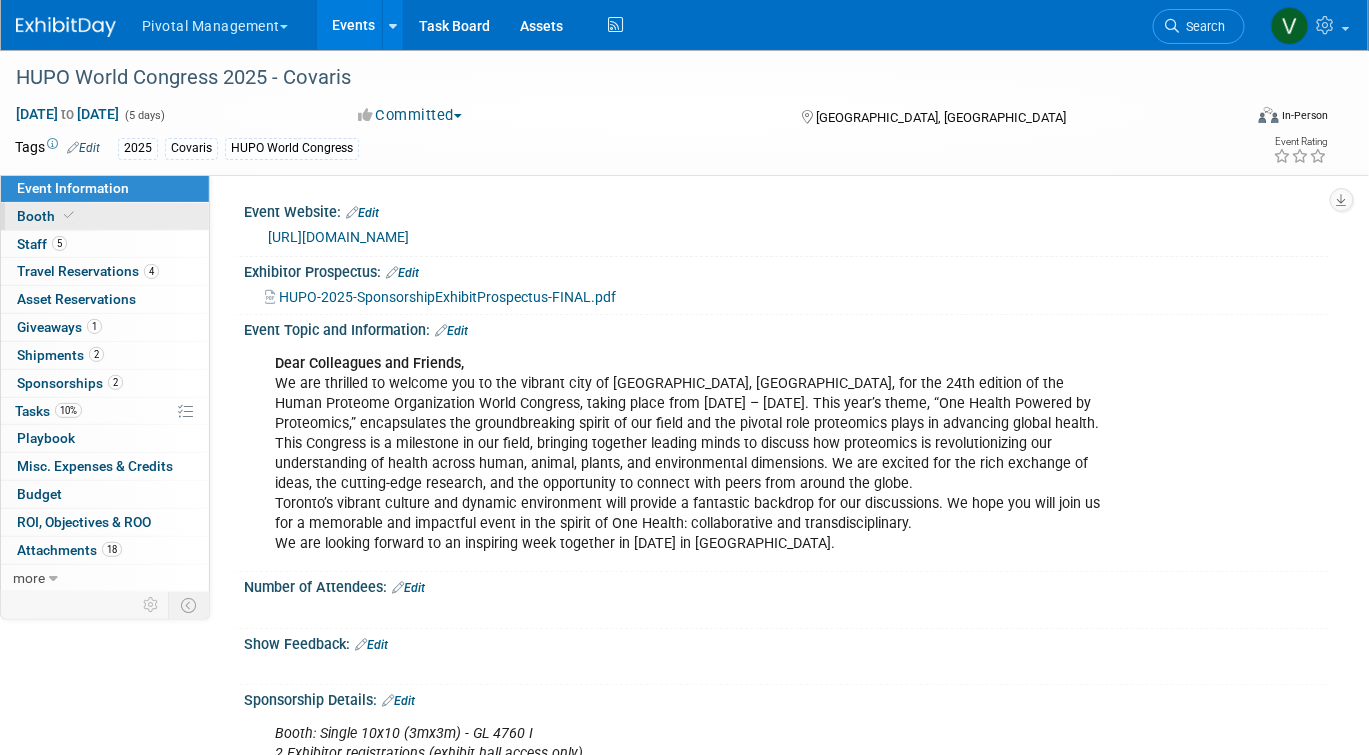 click on "Booth" at bounding box center (105, 216) 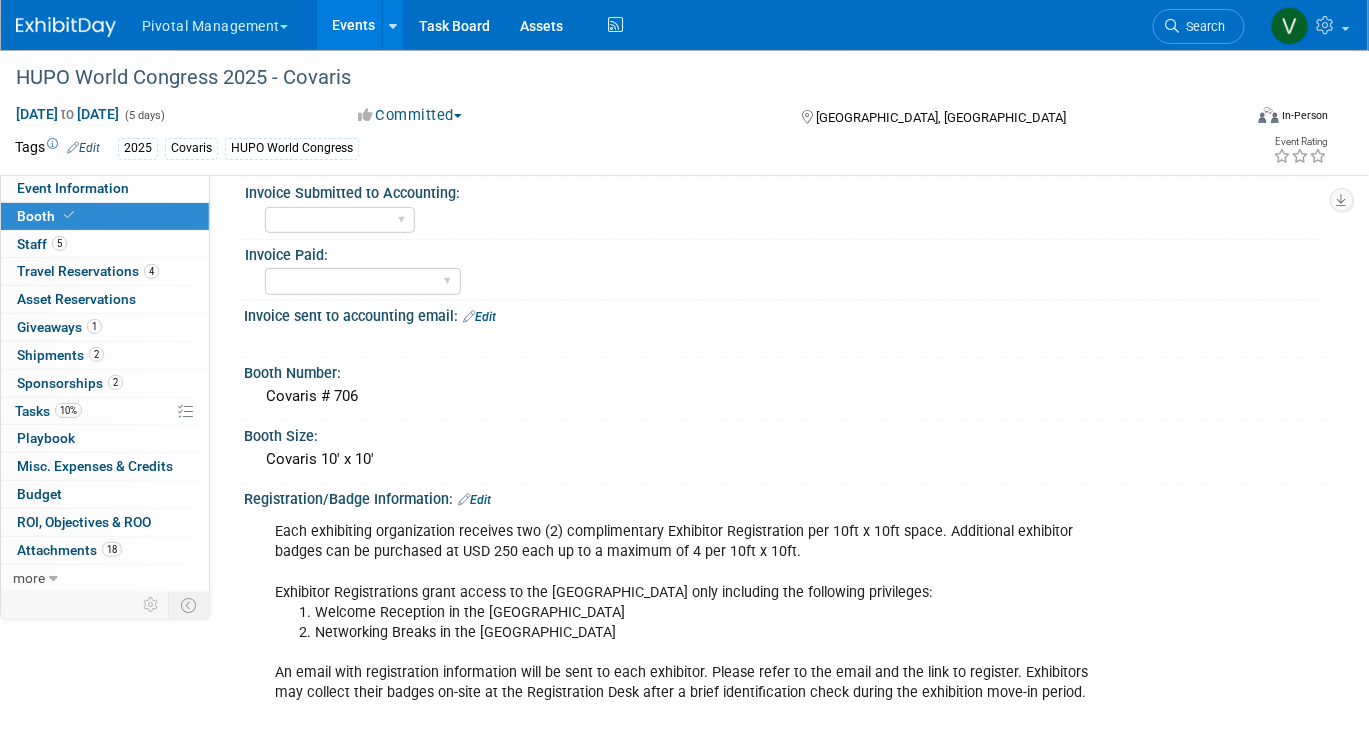 scroll, scrollTop: 0, scrollLeft: 0, axis: both 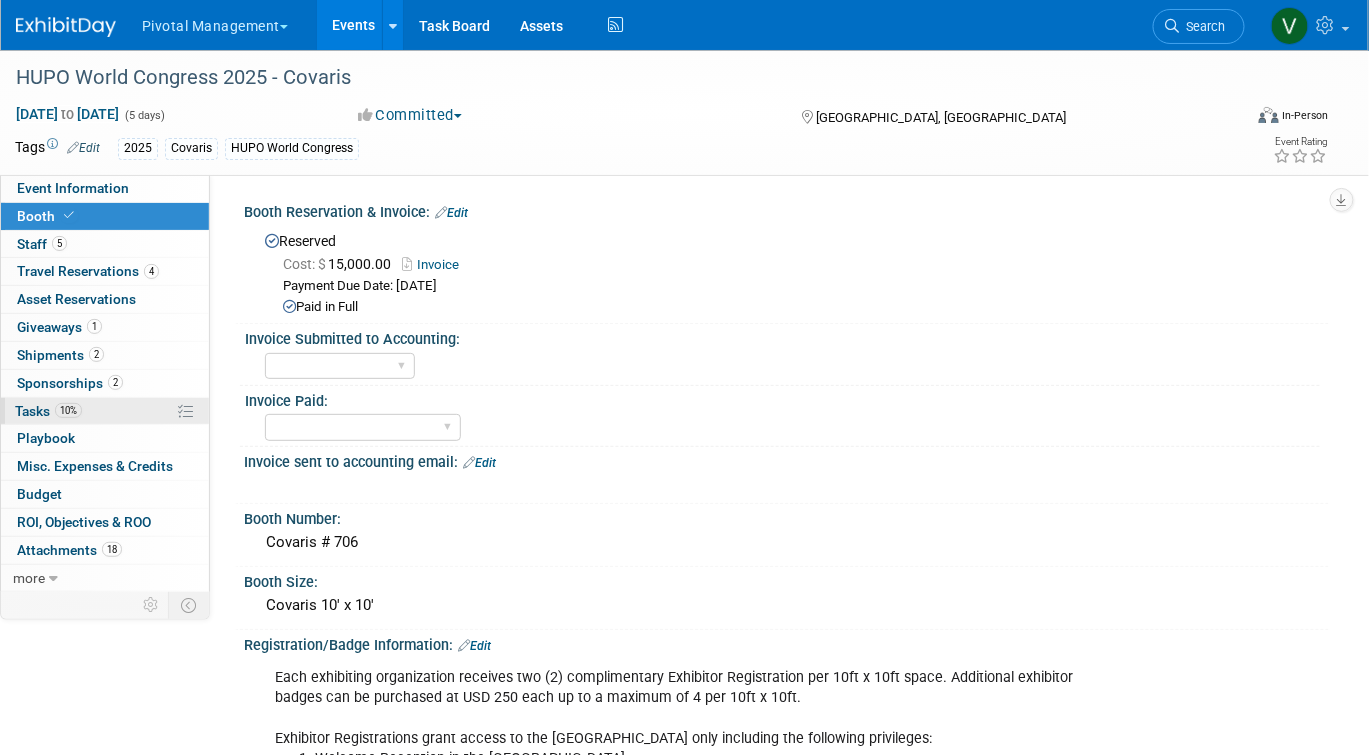 click on "10%
Tasks 10%" at bounding box center [105, 411] 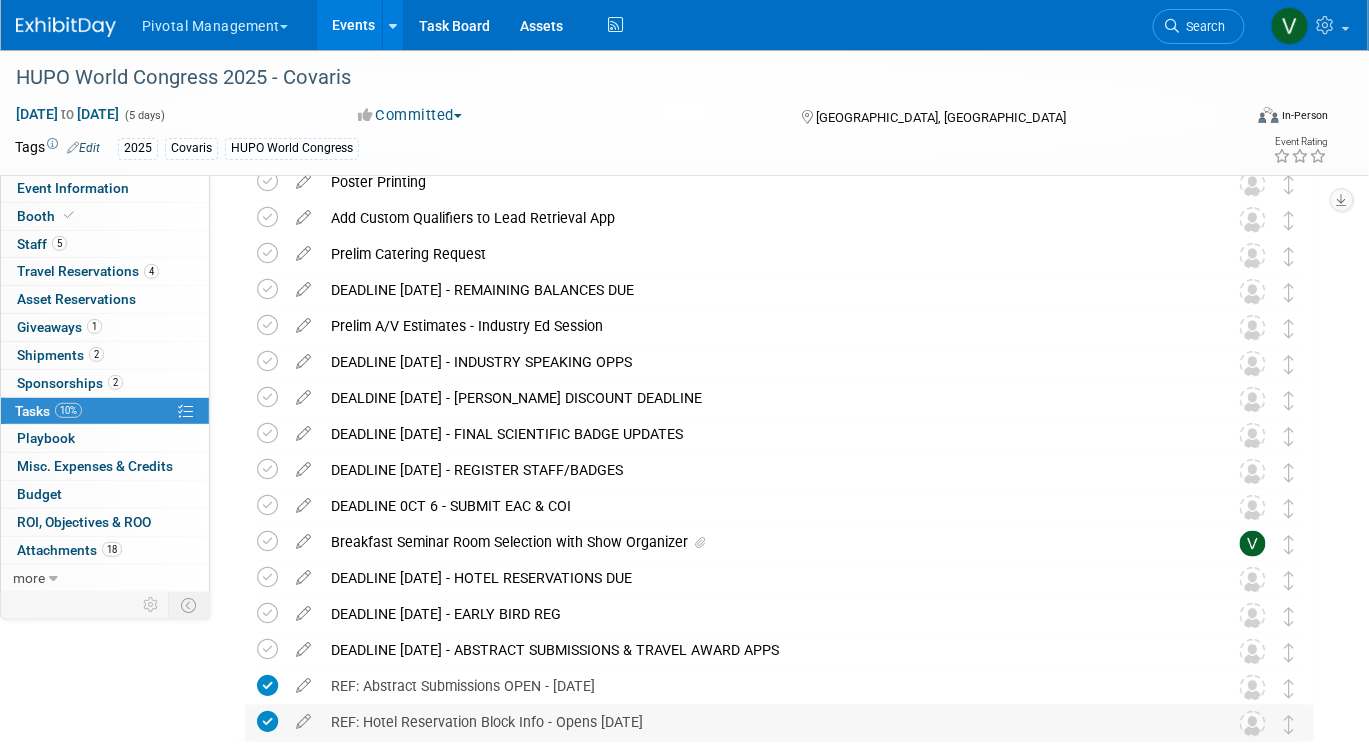 scroll, scrollTop: 340, scrollLeft: 0, axis: vertical 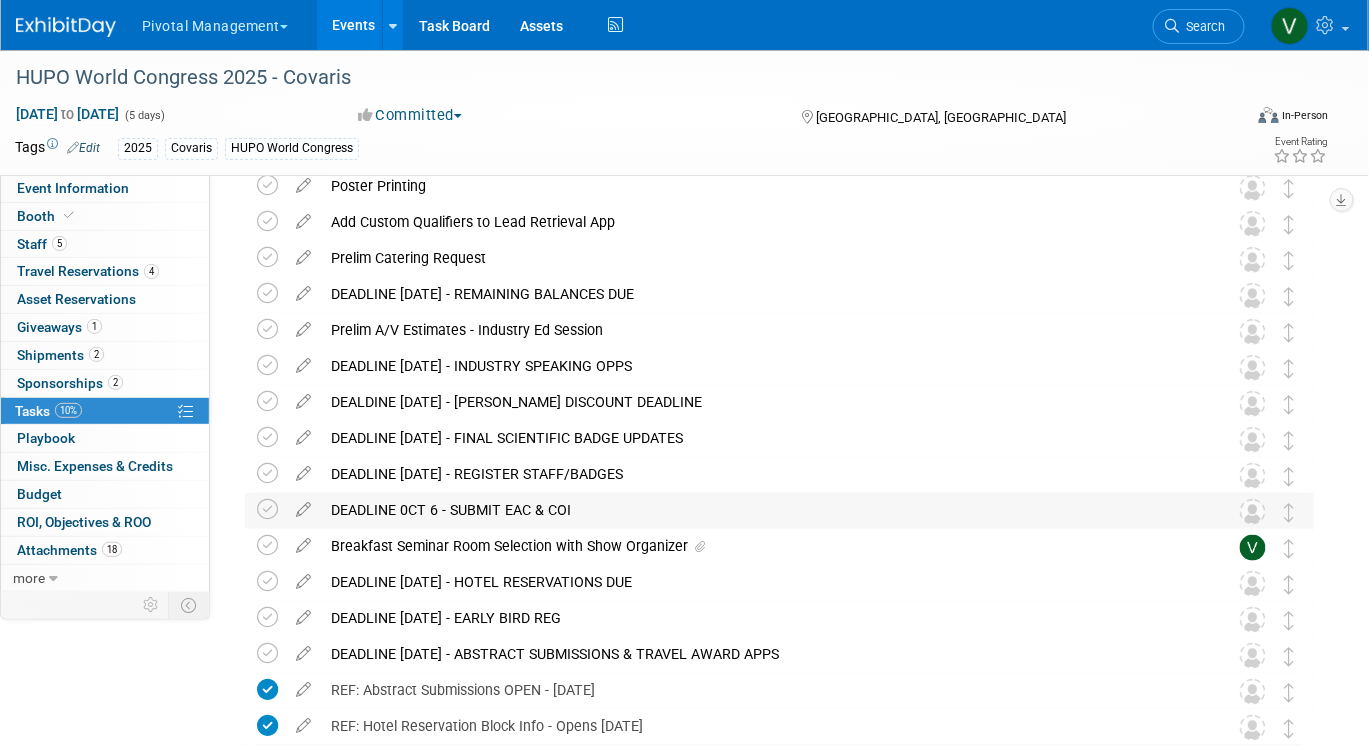 click on "DEADLINE 0CT 6 - SUBMIT EAC & COI" at bounding box center (760, 510) 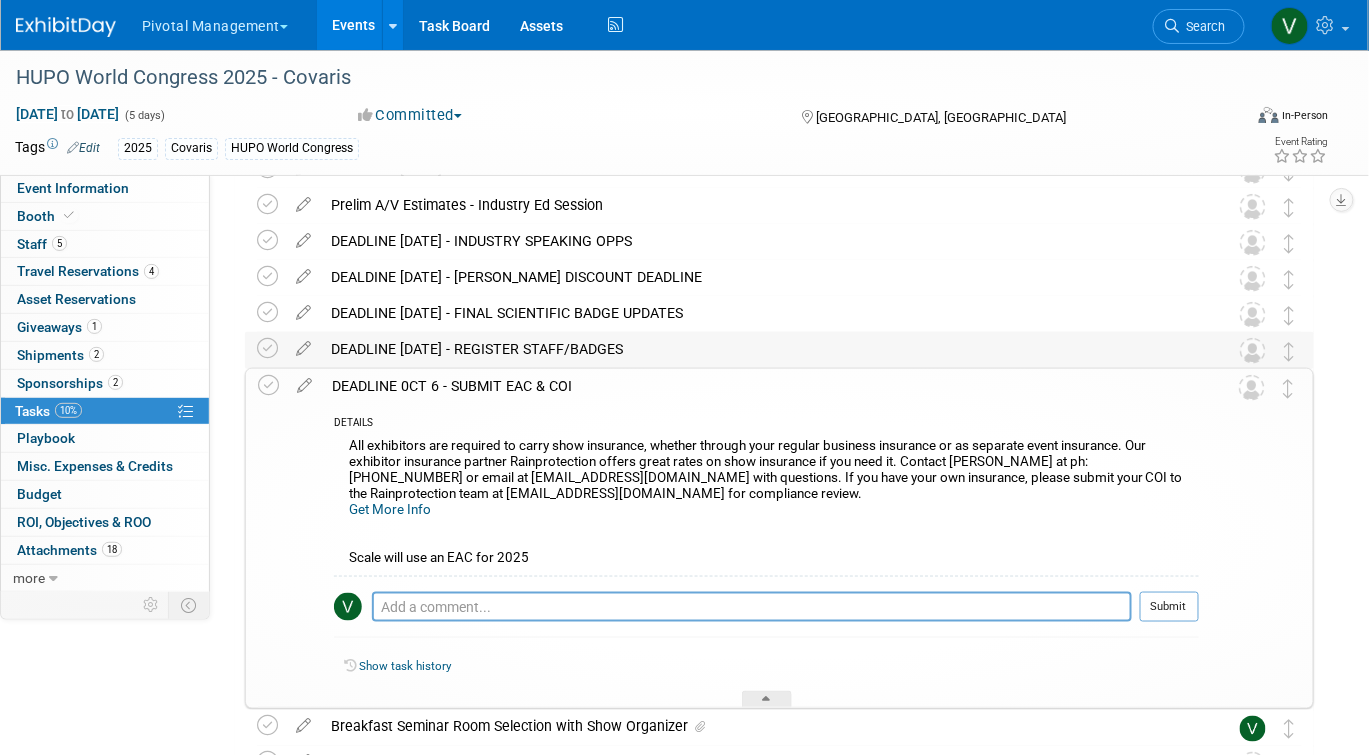 scroll, scrollTop: 469, scrollLeft: 0, axis: vertical 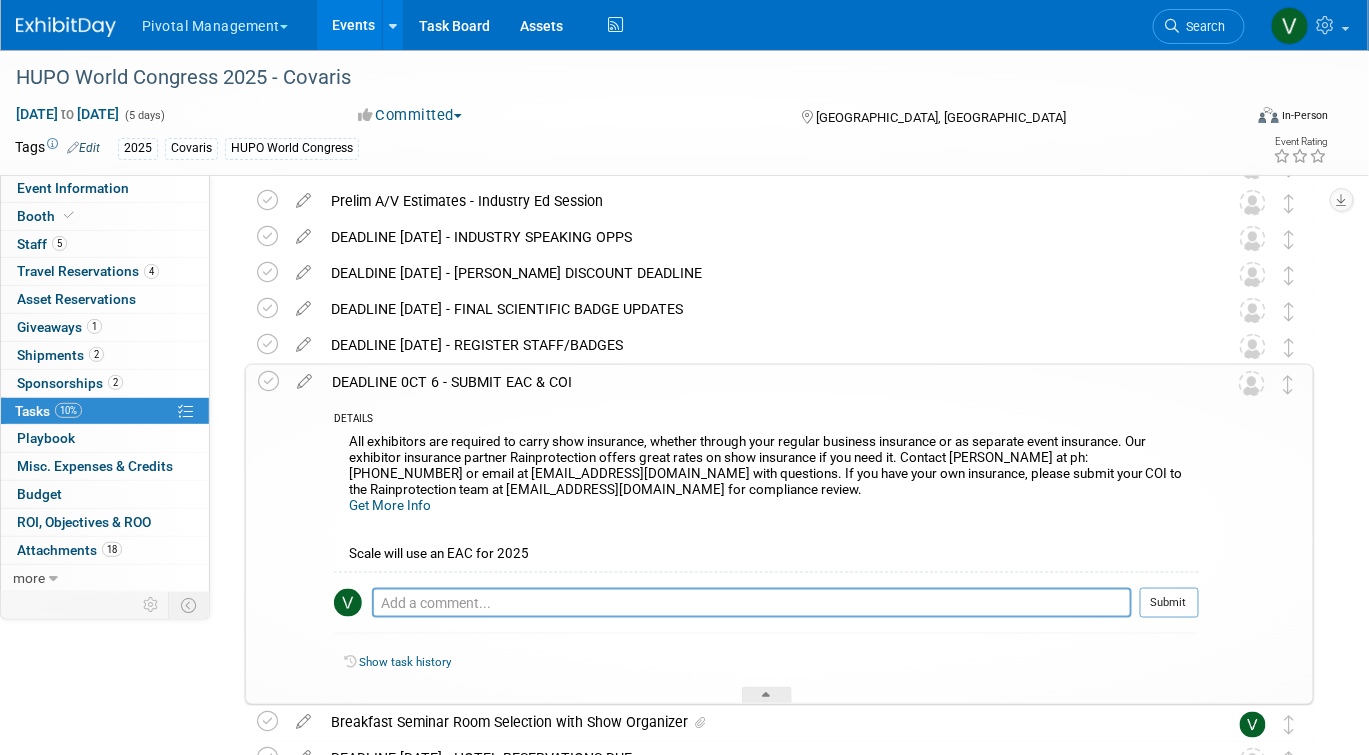 click on "All exhibitors are required to carry show insurance, whether through your regular business insurance or as separate event insurance. Our exhibitor insurance partner Rainprotection offers great rates on show insurance if you need it. Contact Joanna Almonte at ph: 800-528-7975 or email at sales@rainprotection.net with questions. If you have your own insurance, please submit your COI to the Rainprotection team at sales@rainprotection.net for compliance review. Get More Info Scale will use an EAC for 2025" at bounding box center (766, 501) 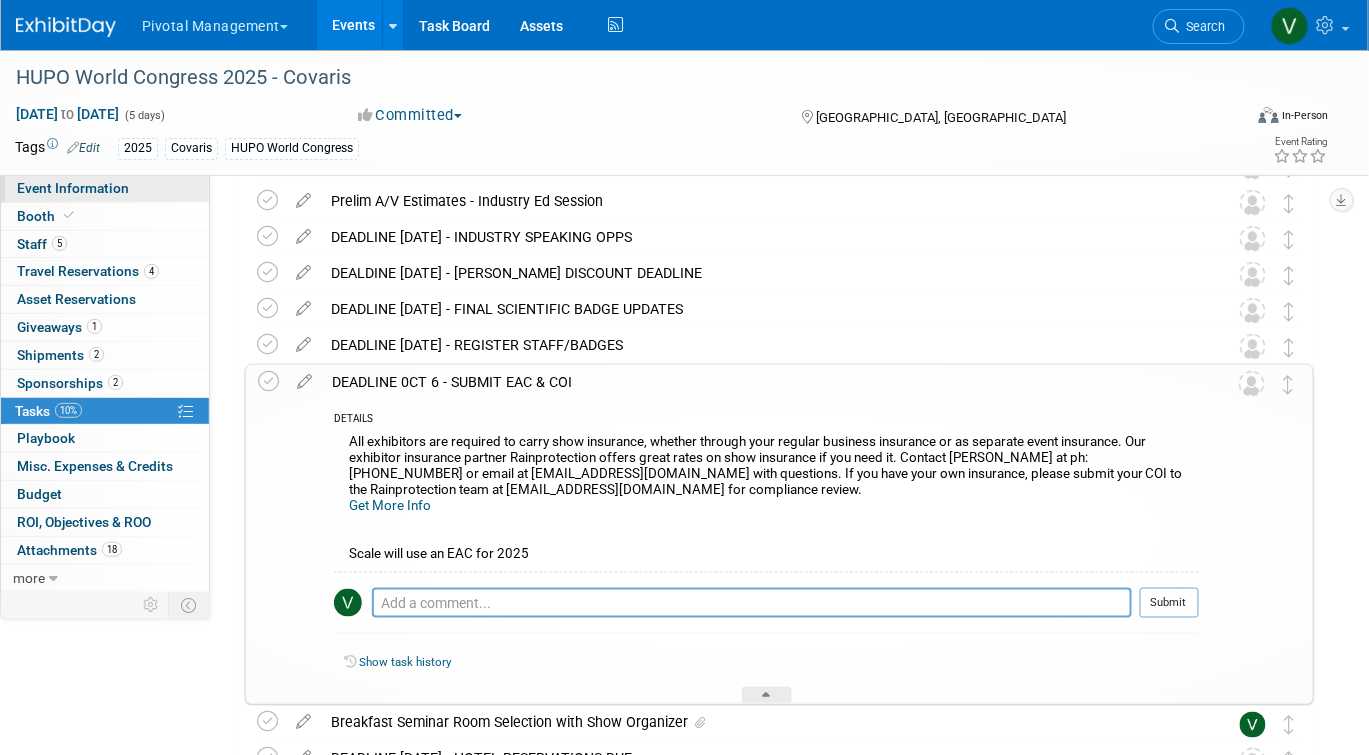 click on "Event Information" at bounding box center (105, 188) 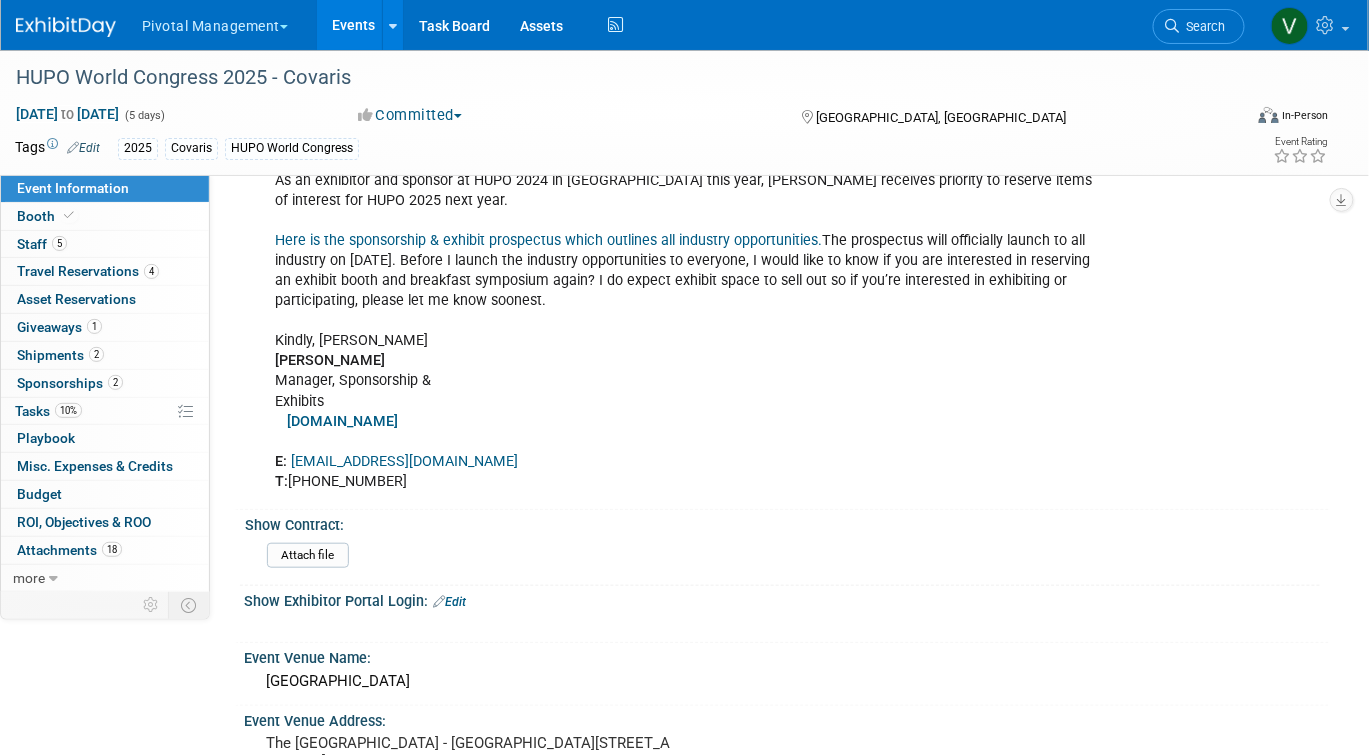 scroll, scrollTop: 2451, scrollLeft: 0, axis: vertical 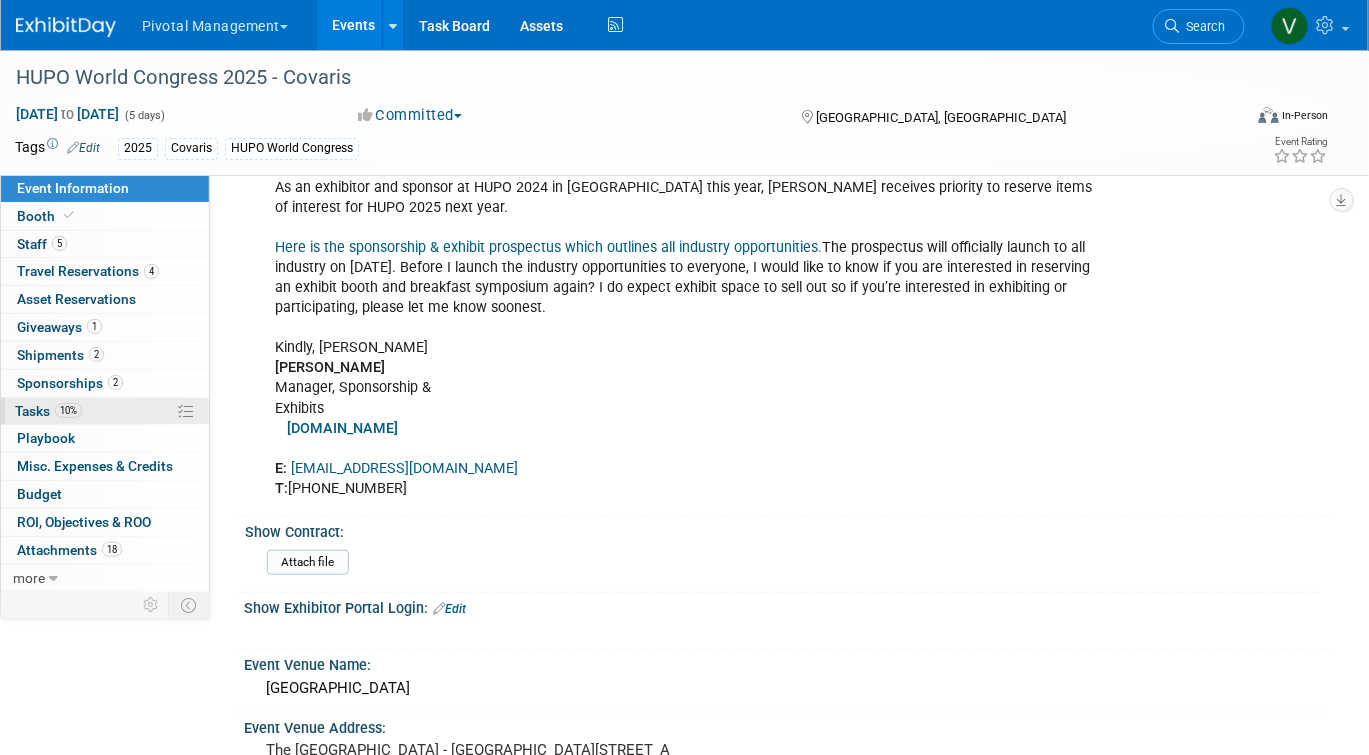 click on "10%
Tasks 10%" at bounding box center [105, 411] 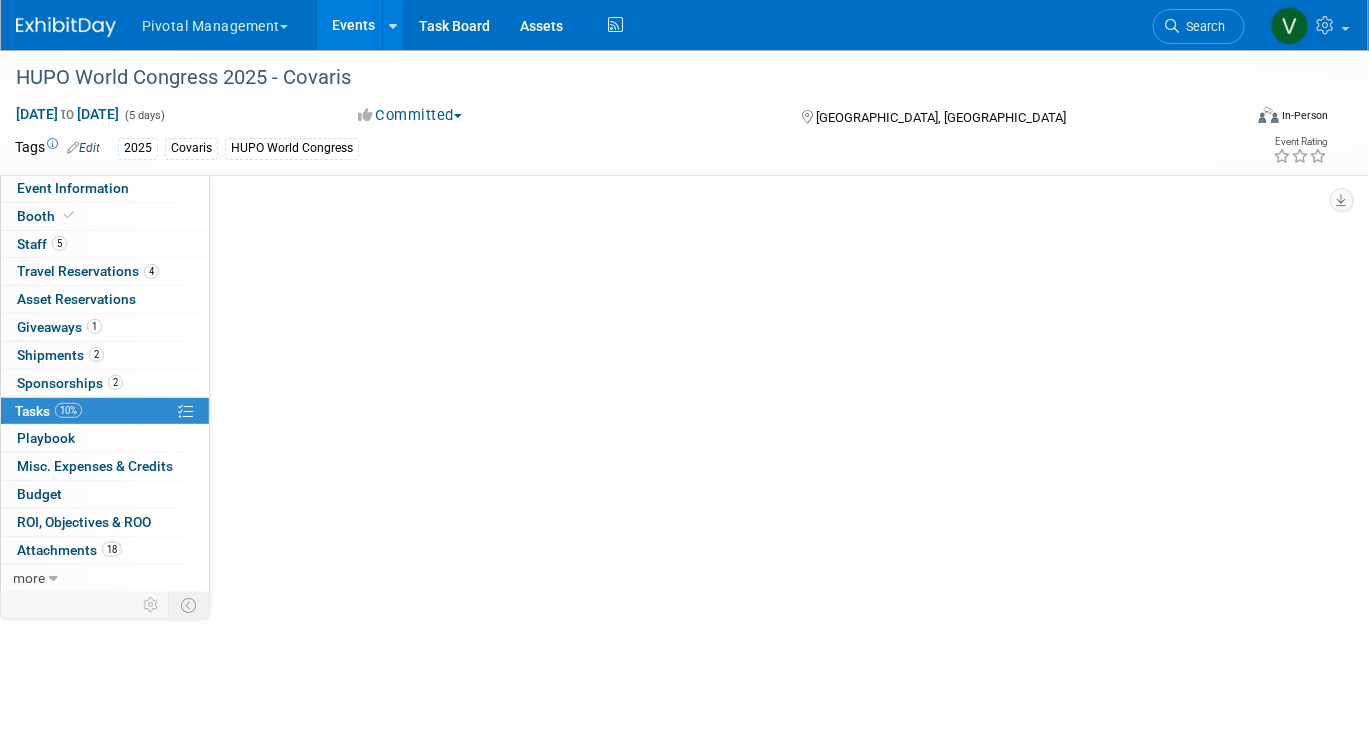 scroll, scrollTop: 0, scrollLeft: 0, axis: both 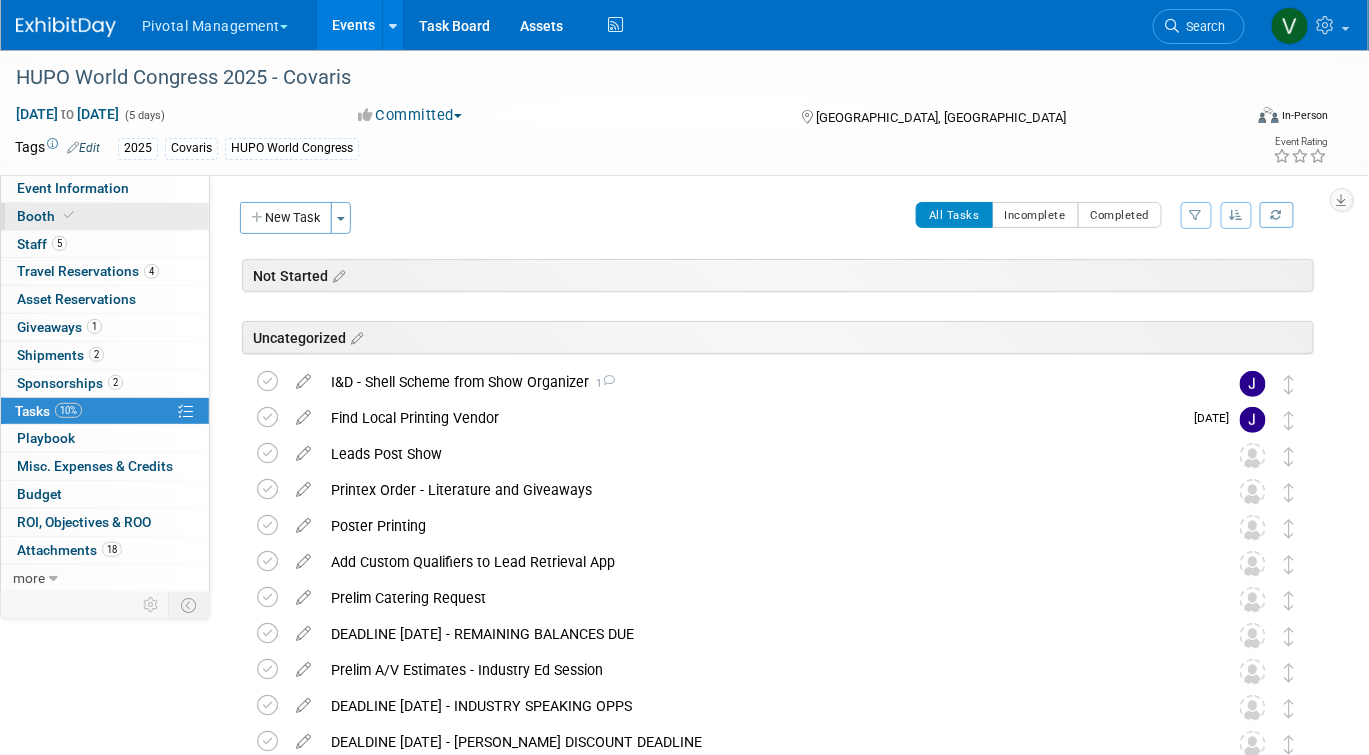 click on "Booth" at bounding box center [105, 216] 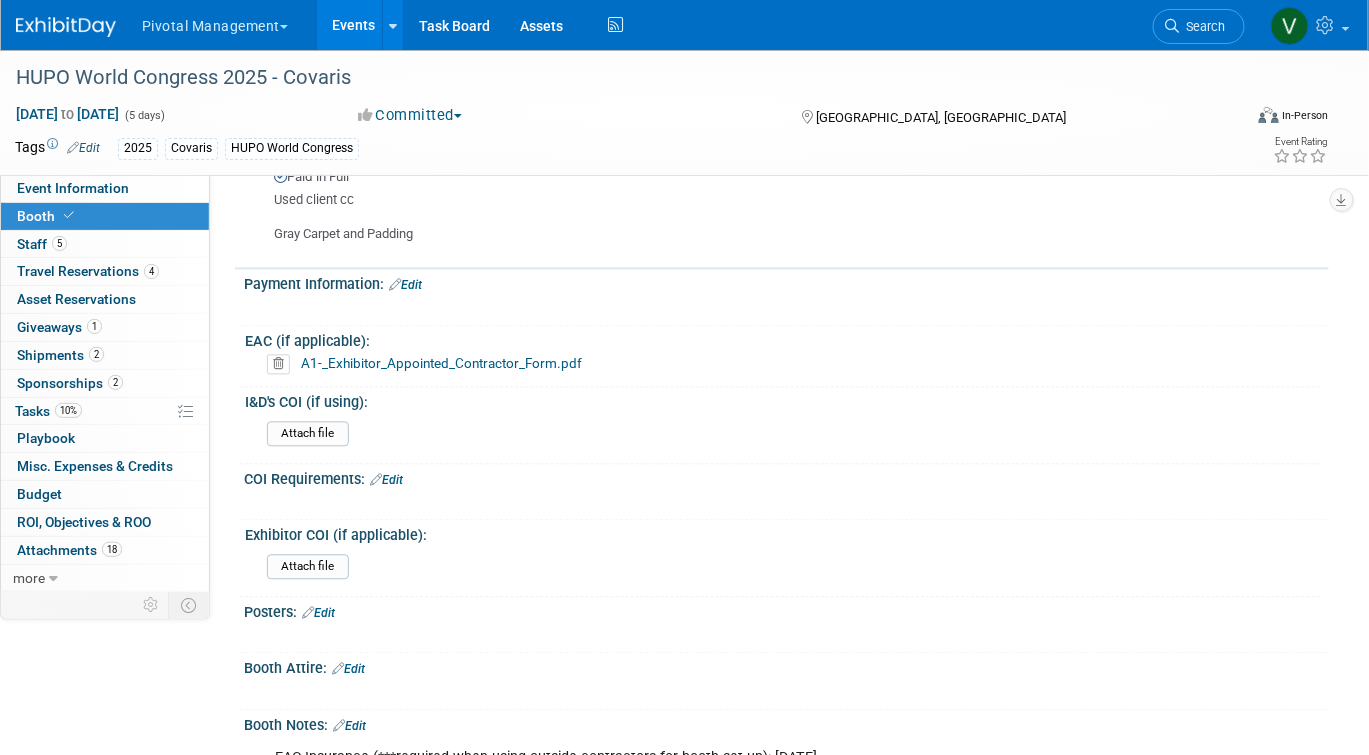 scroll, scrollTop: 3383, scrollLeft: 0, axis: vertical 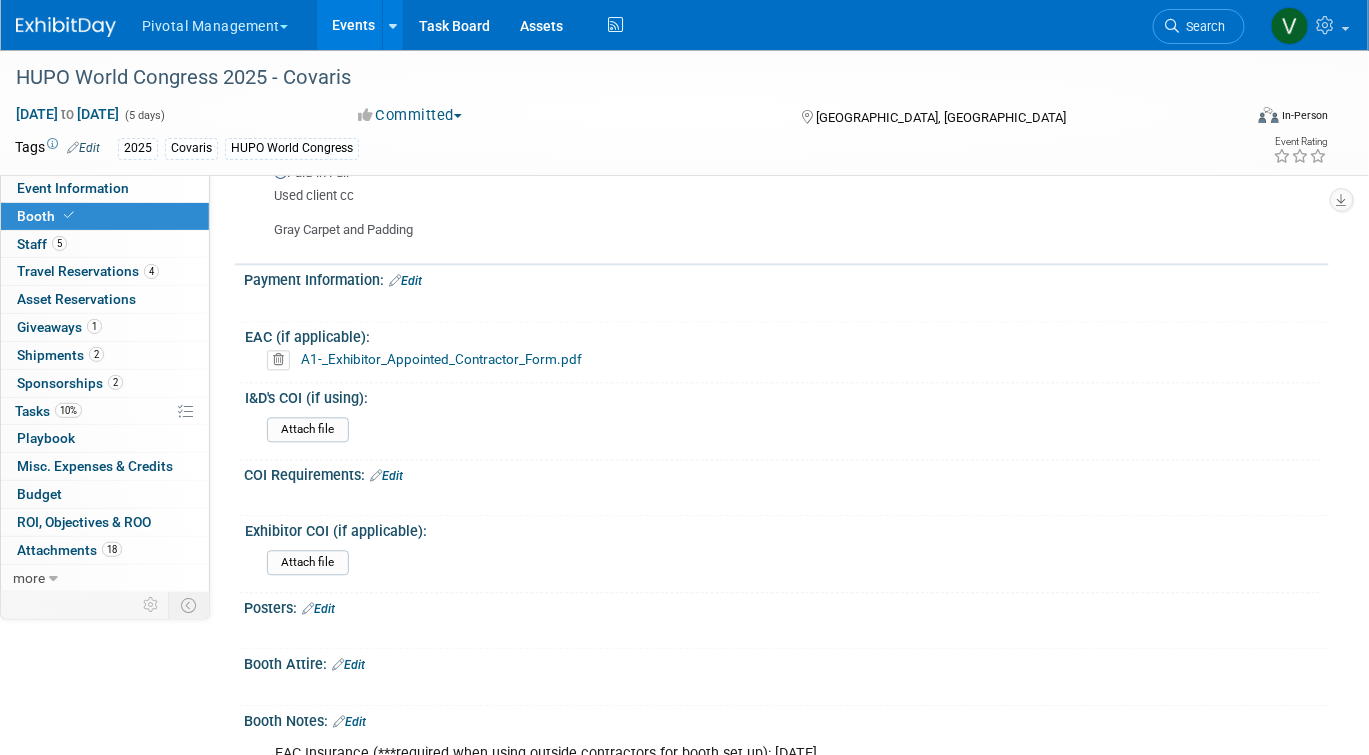 click on "Edit" at bounding box center (386, 477) 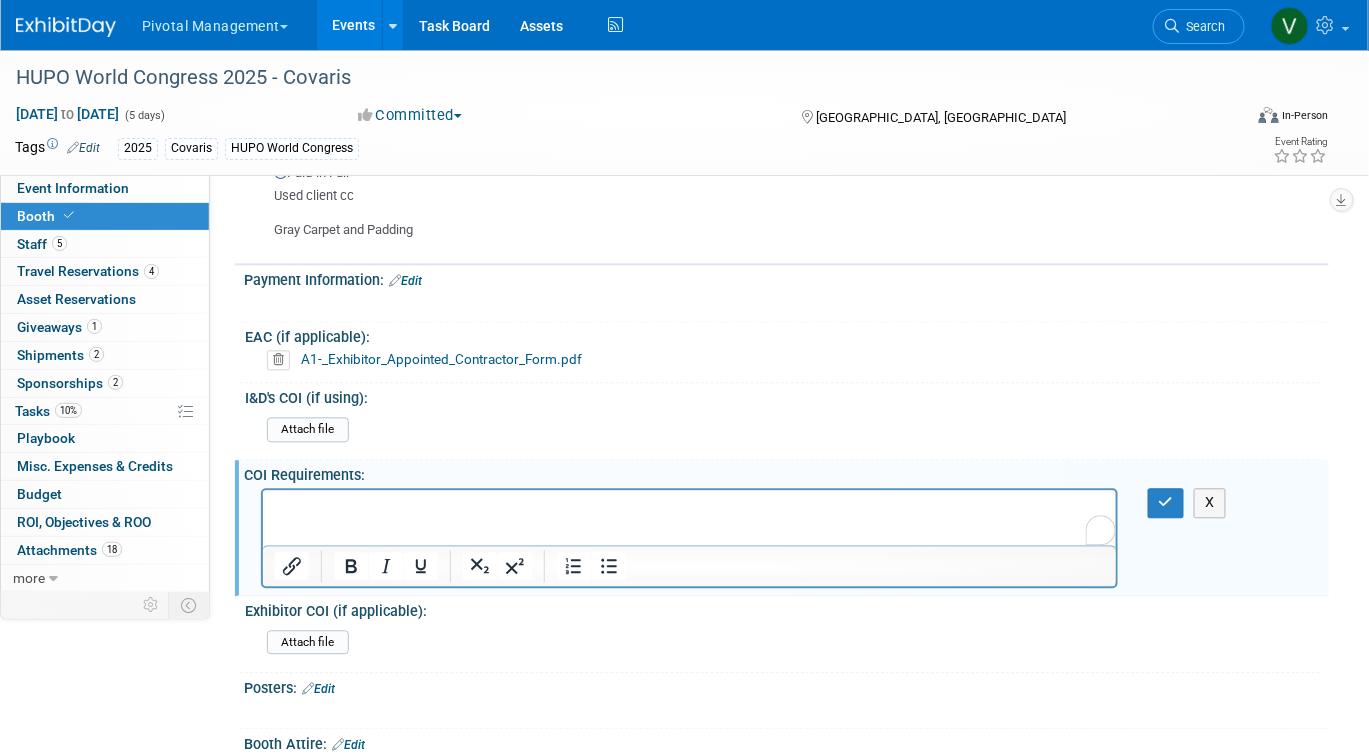 scroll, scrollTop: 0, scrollLeft: 0, axis: both 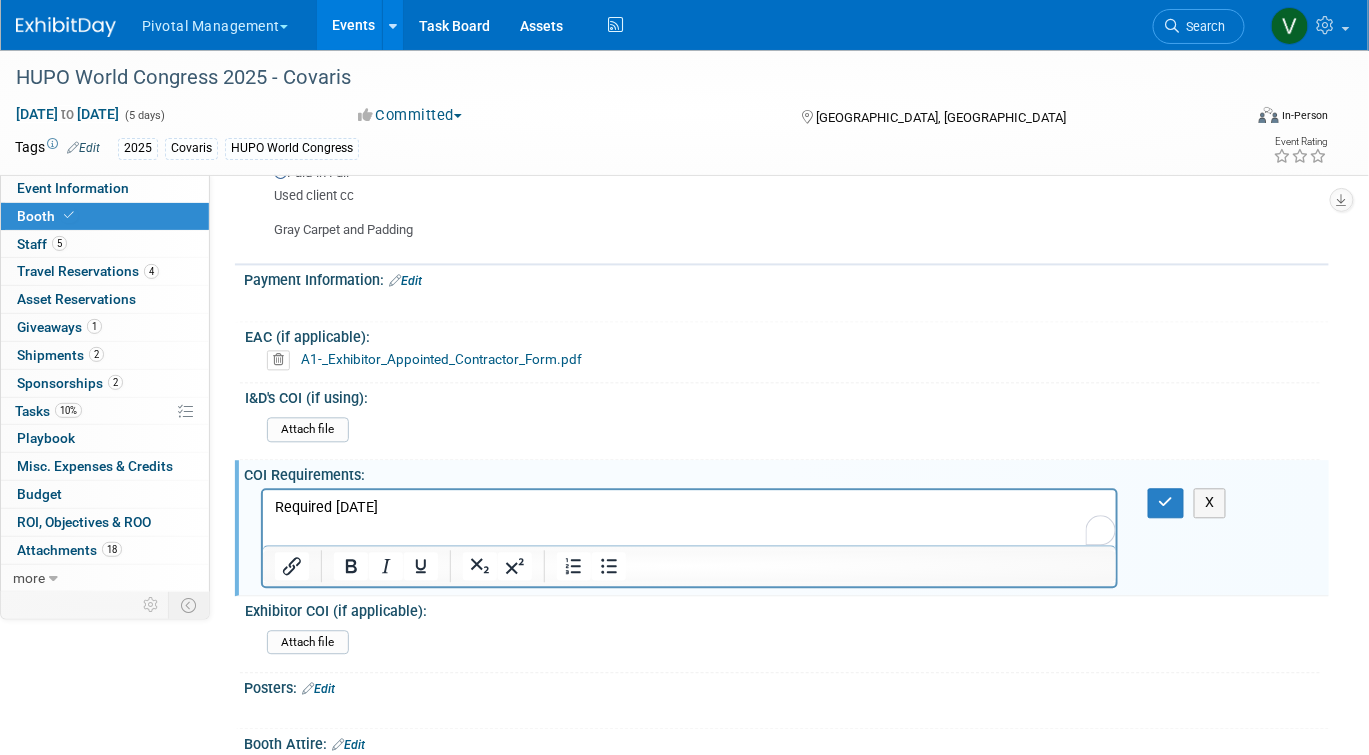 click on "A1-_Exhibitor_Appointed_Contractor_Form.pdf" at bounding box center [441, 360] 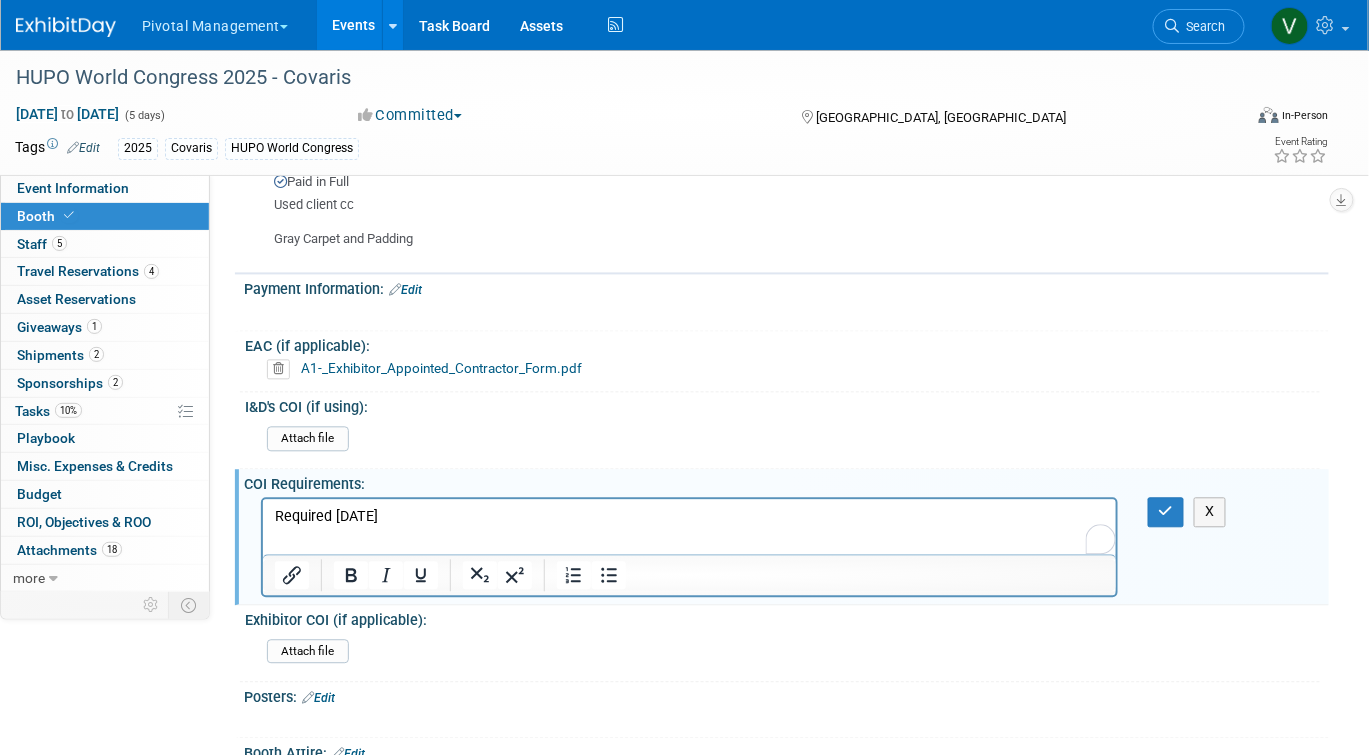 scroll, scrollTop: 3372, scrollLeft: 0, axis: vertical 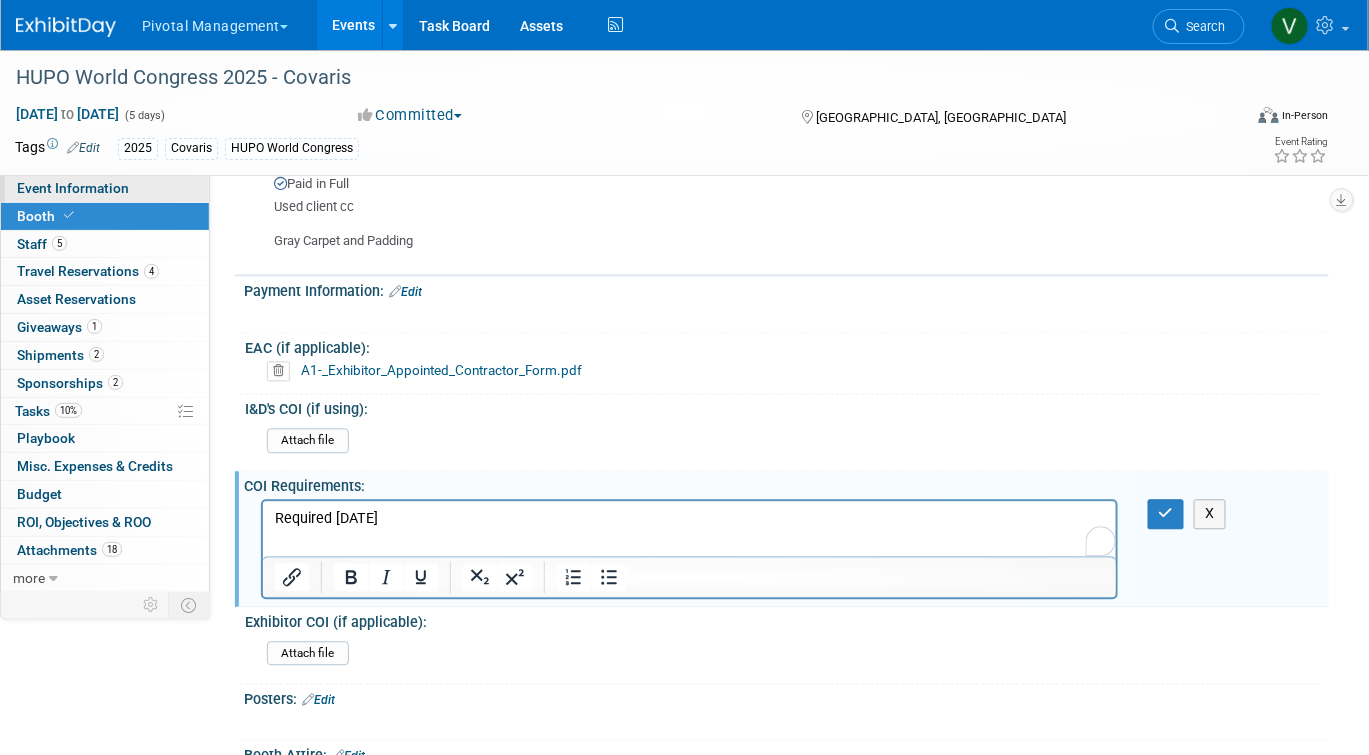 click on "Event Information" at bounding box center [105, 188] 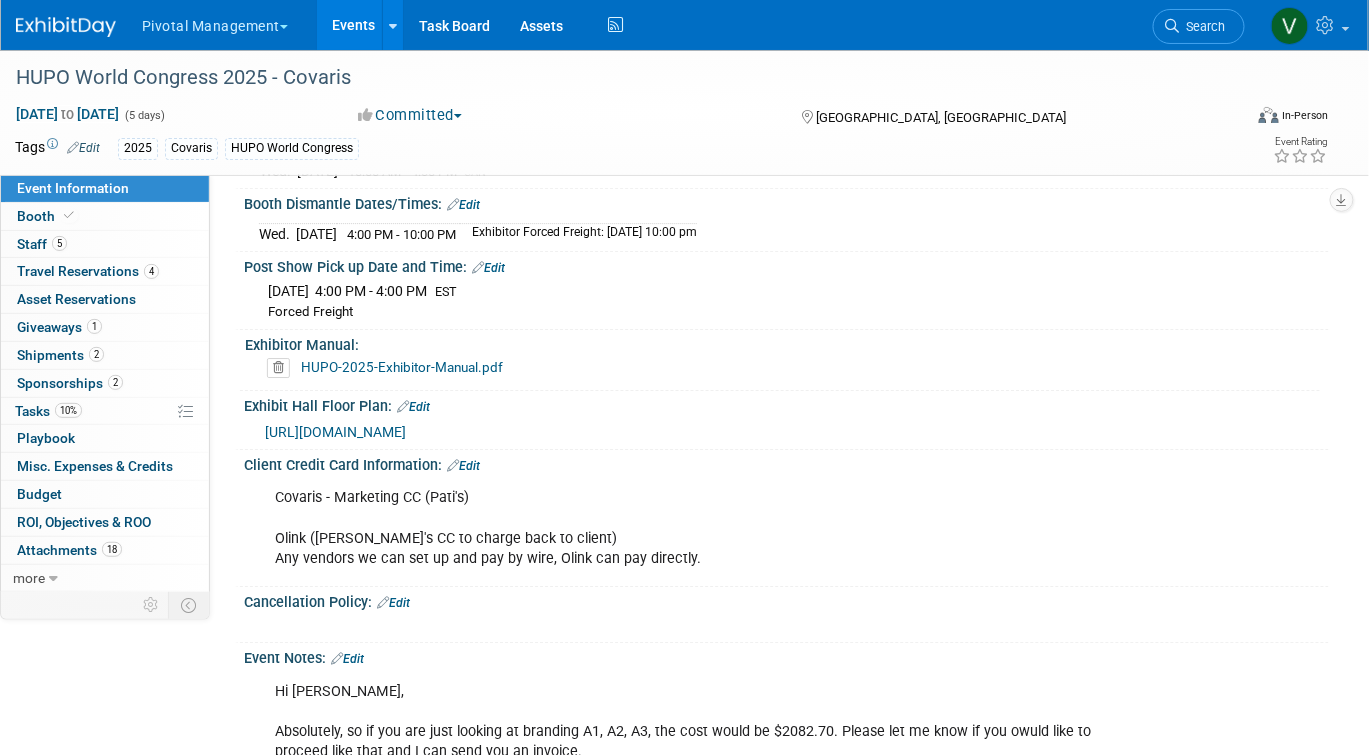 scroll, scrollTop: 4090, scrollLeft: 0, axis: vertical 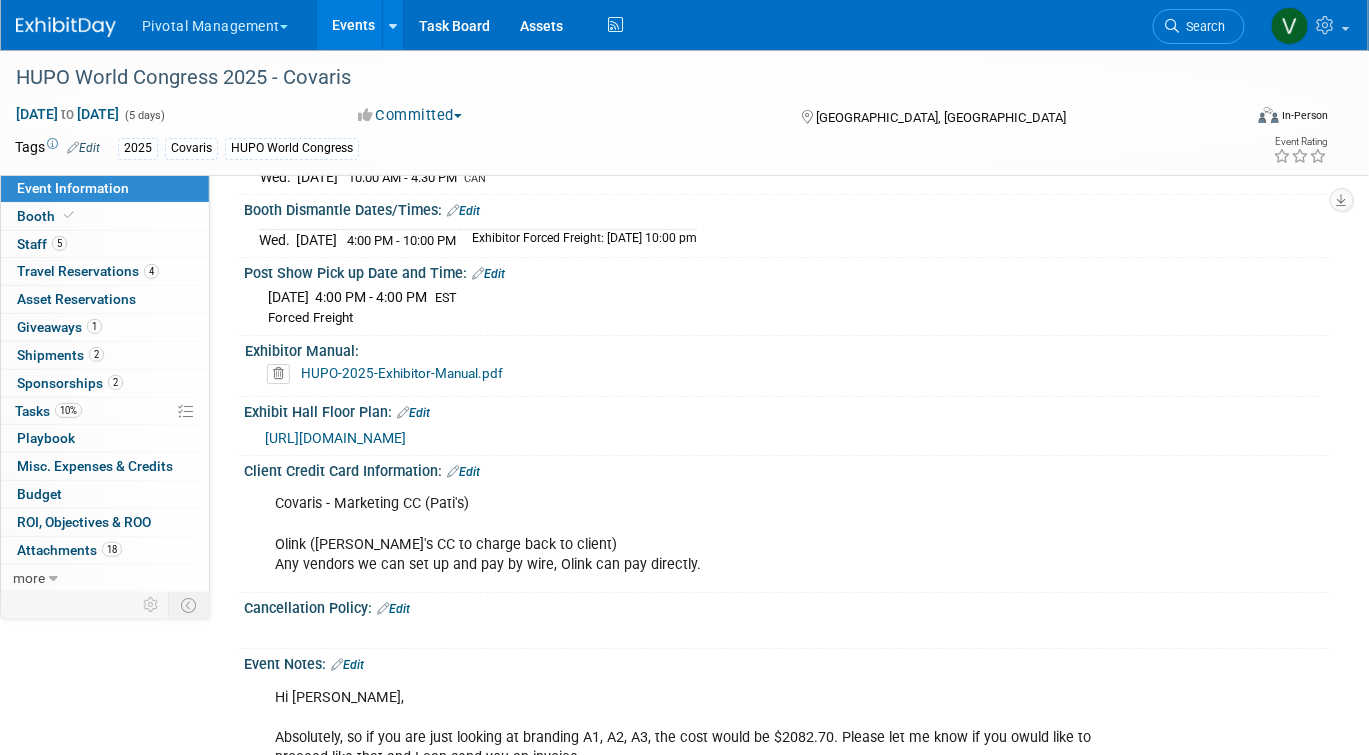click on "HUPO-2025-Exhibitor-Manual.pdf" at bounding box center [402, 373] 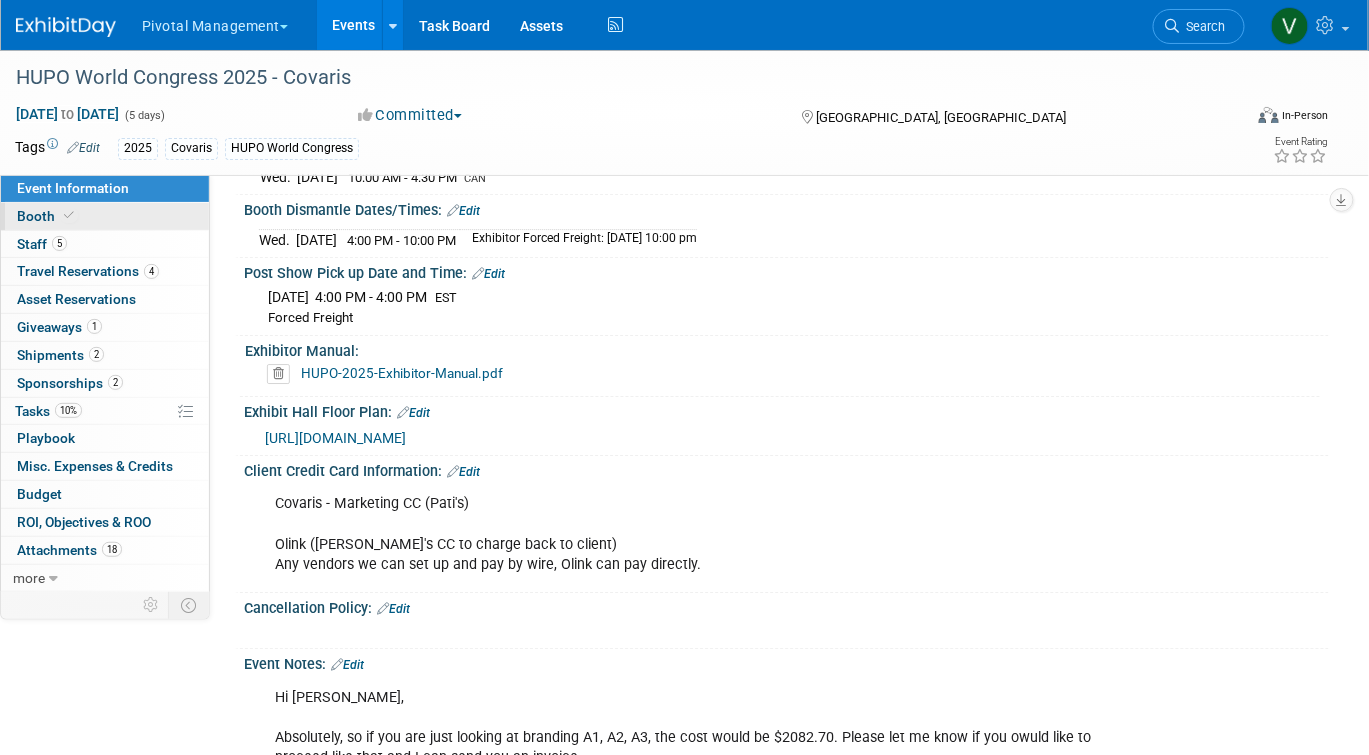 click on "Booth" at bounding box center (105, 216) 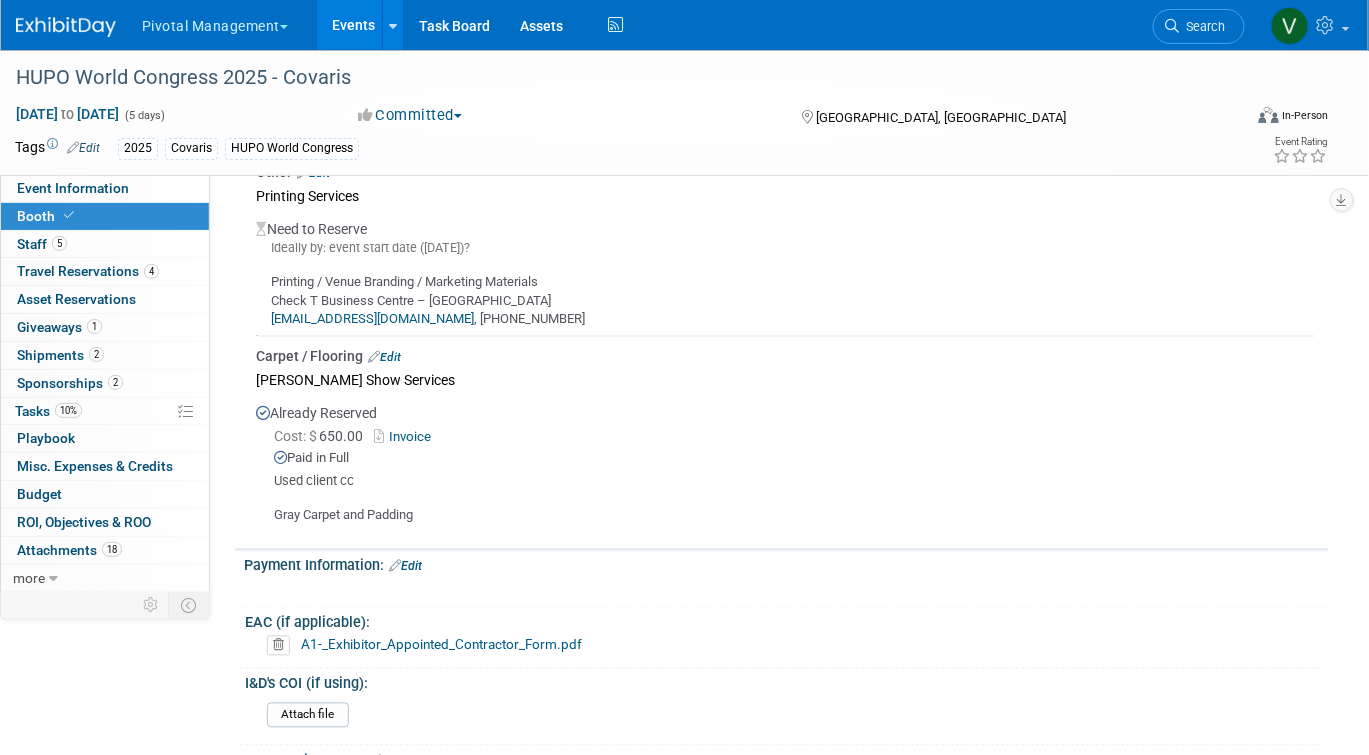 scroll, scrollTop: 3099, scrollLeft: 0, axis: vertical 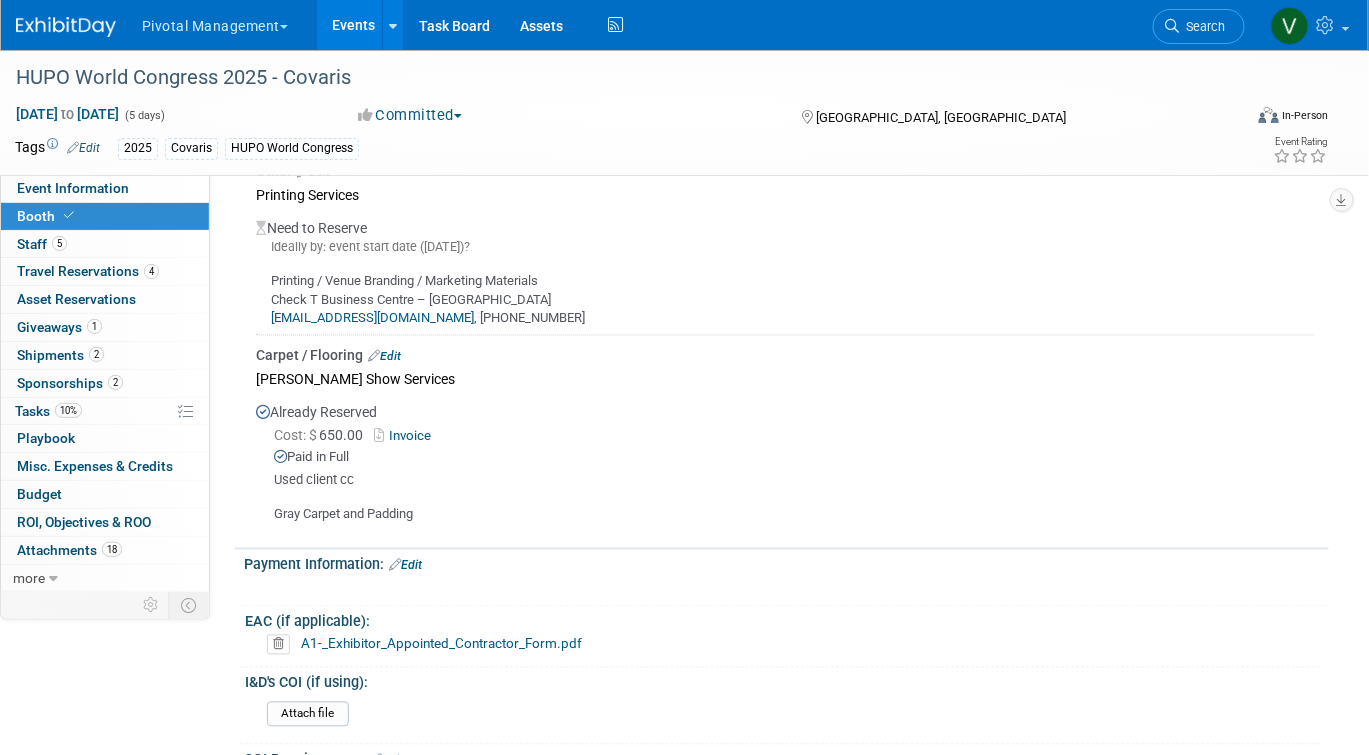 click on "Invoice" at bounding box center [406, 436] 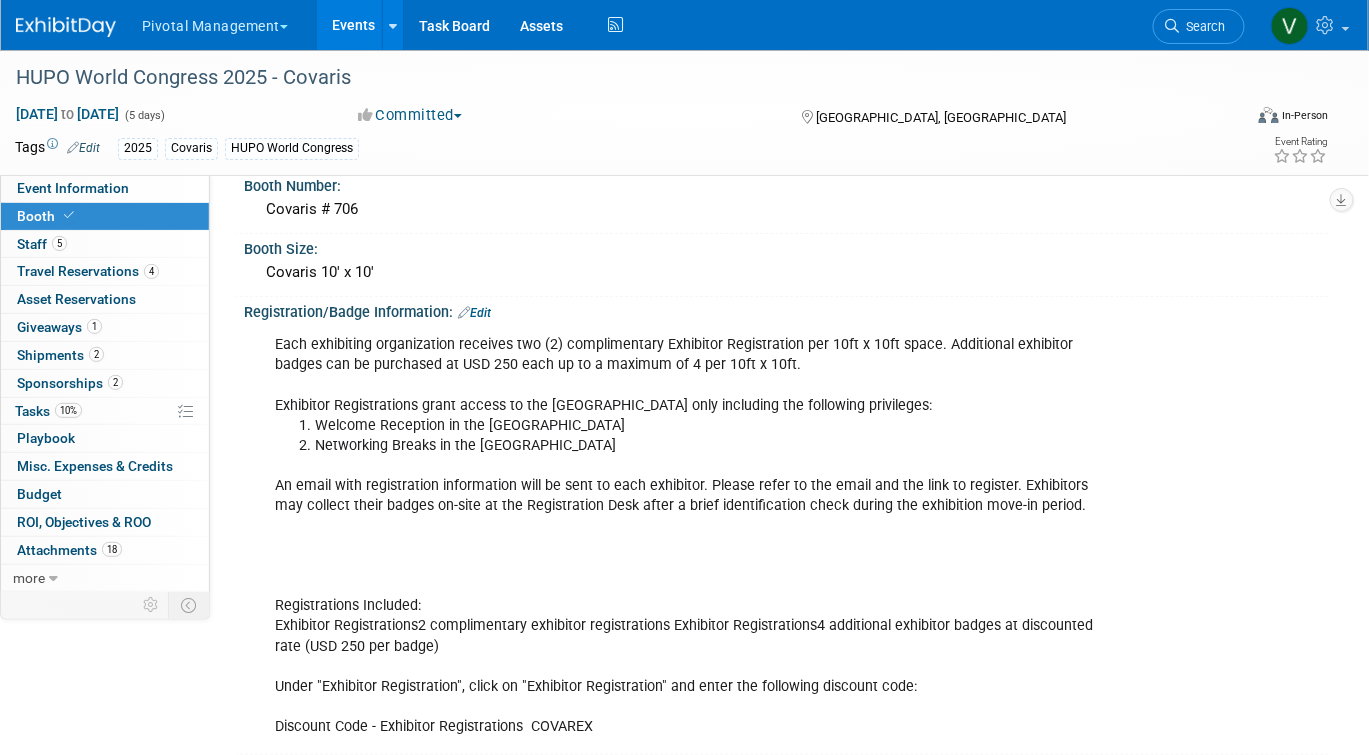scroll, scrollTop: 336, scrollLeft: 0, axis: vertical 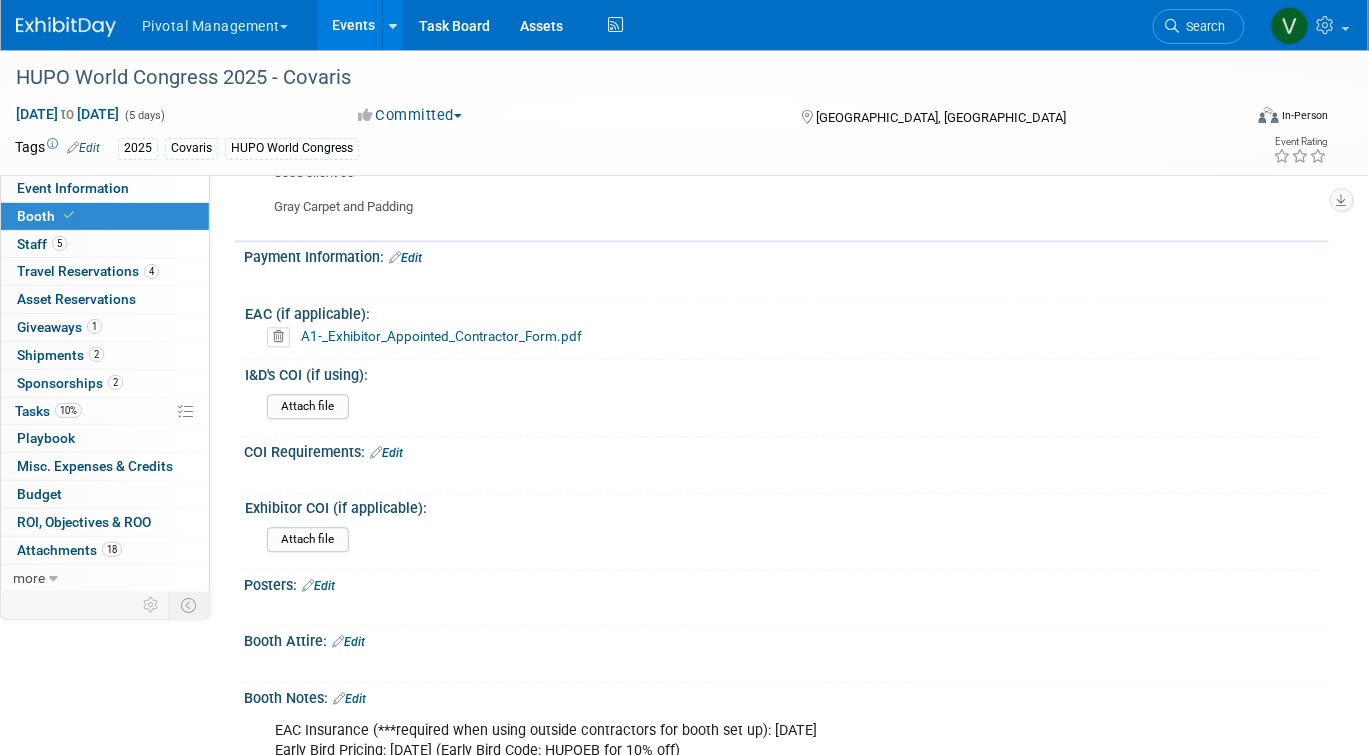 click on "Edit" at bounding box center (386, 454) 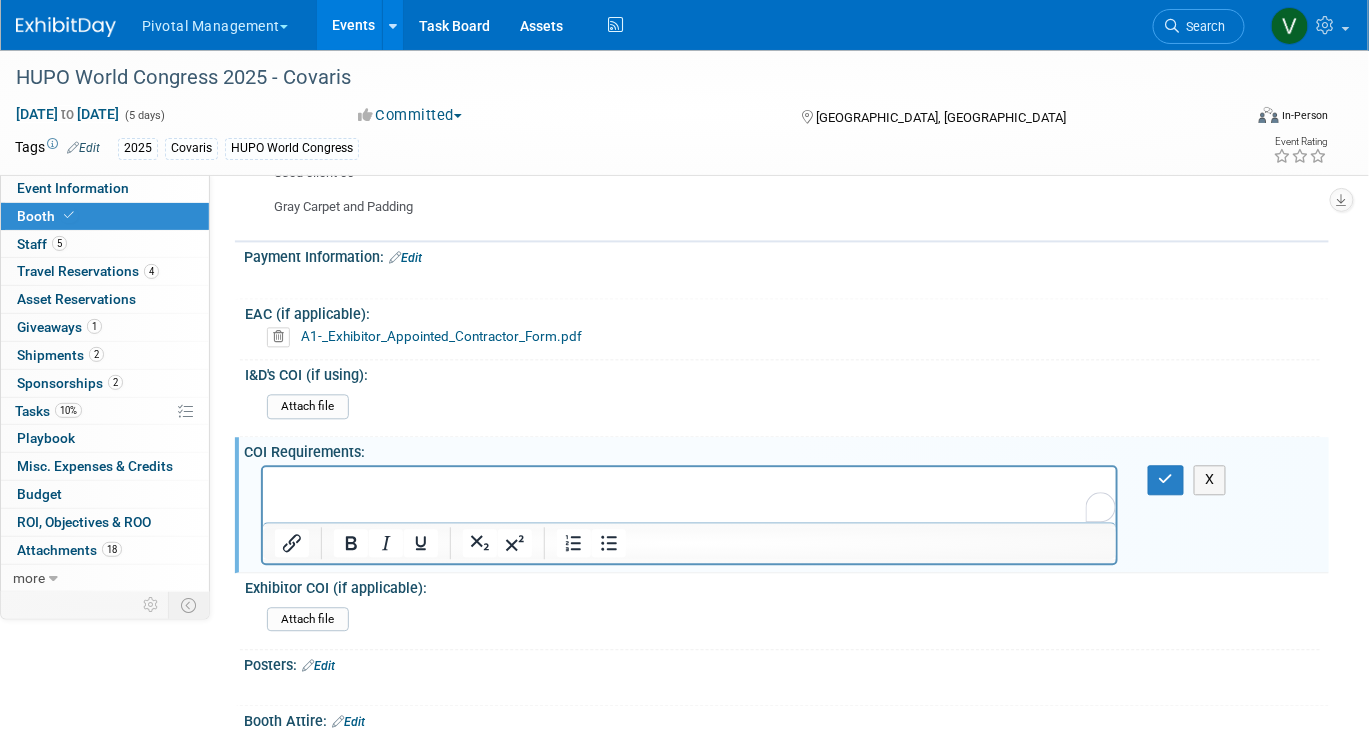 scroll, scrollTop: 0, scrollLeft: 0, axis: both 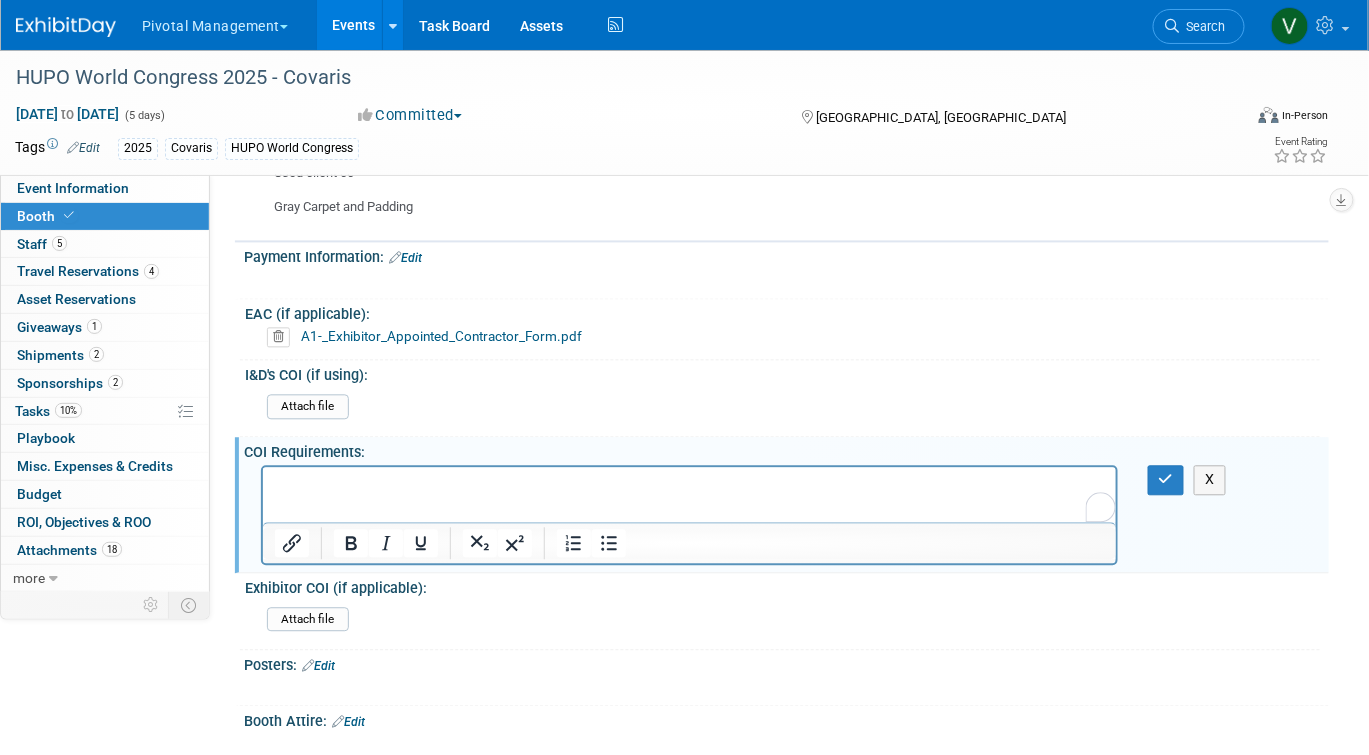 type 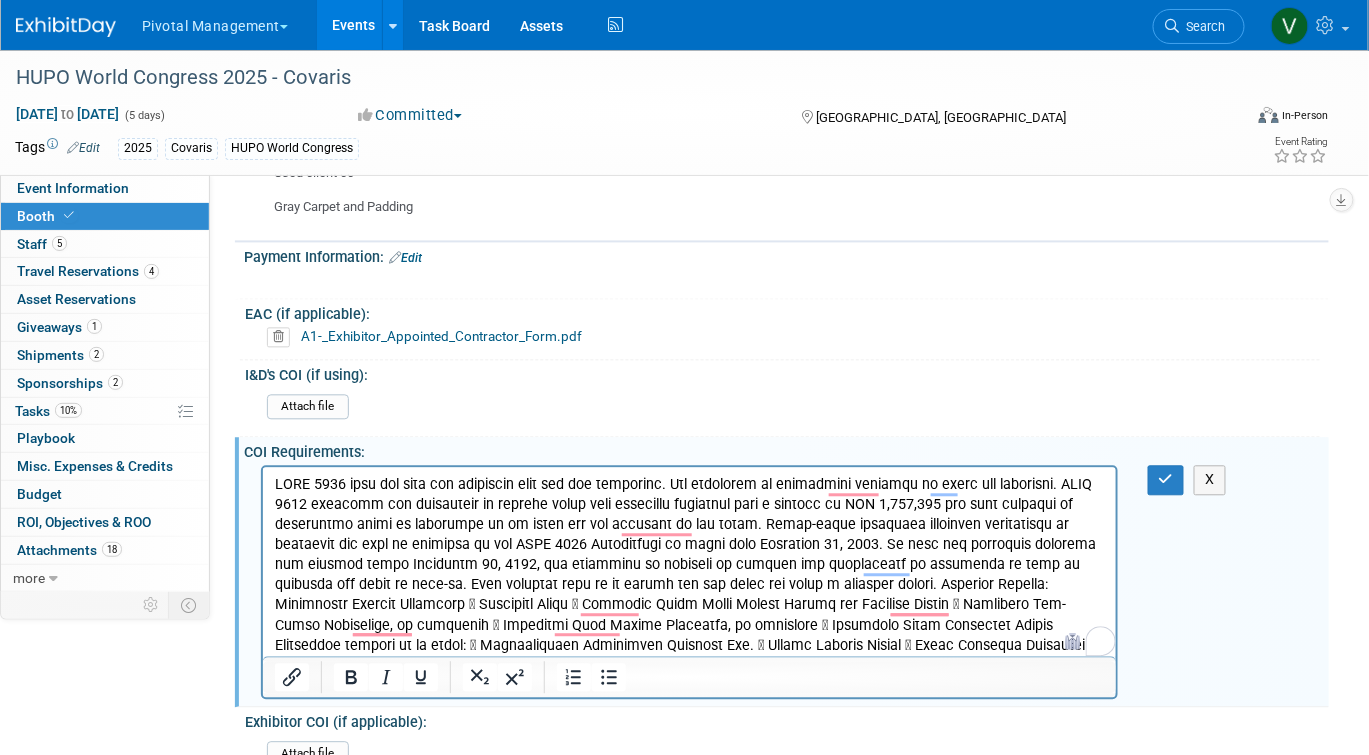 click at bounding box center [689, 566] 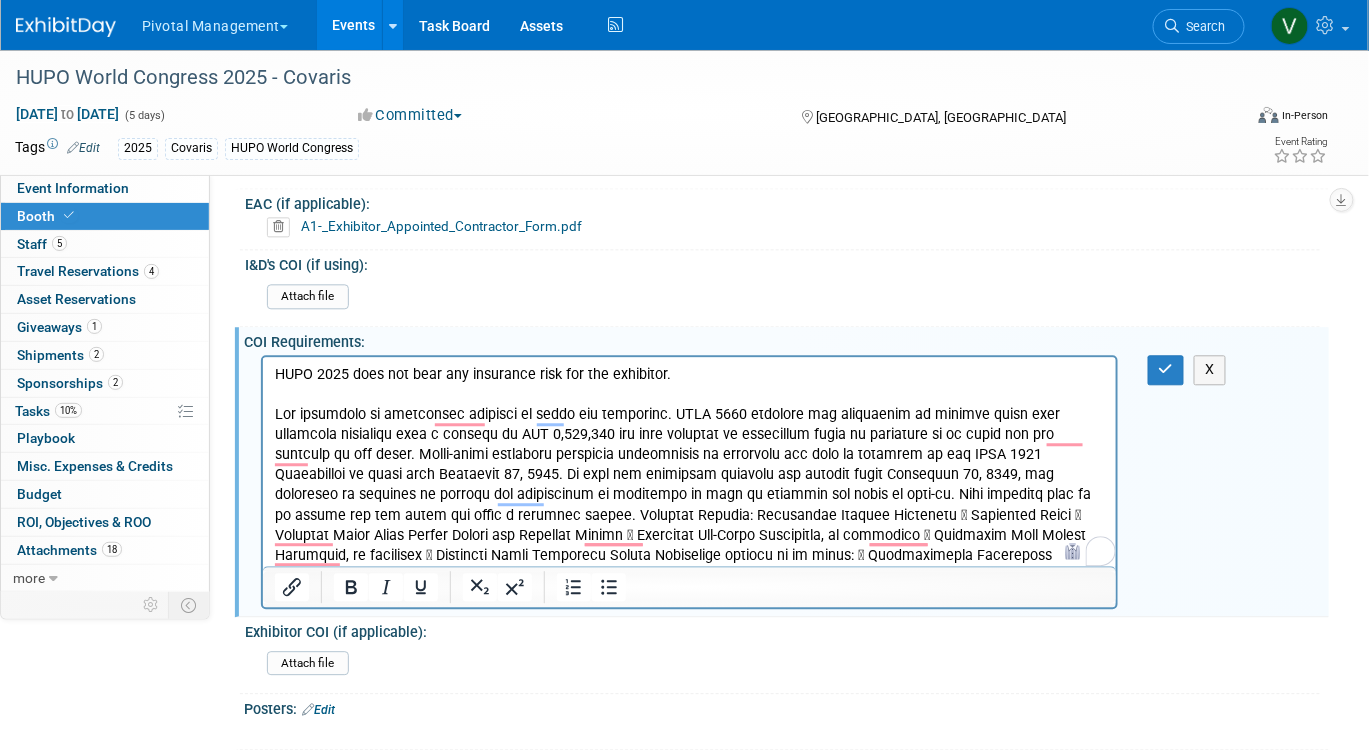 scroll, scrollTop: 3524, scrollLeft: 0, axis: vertical 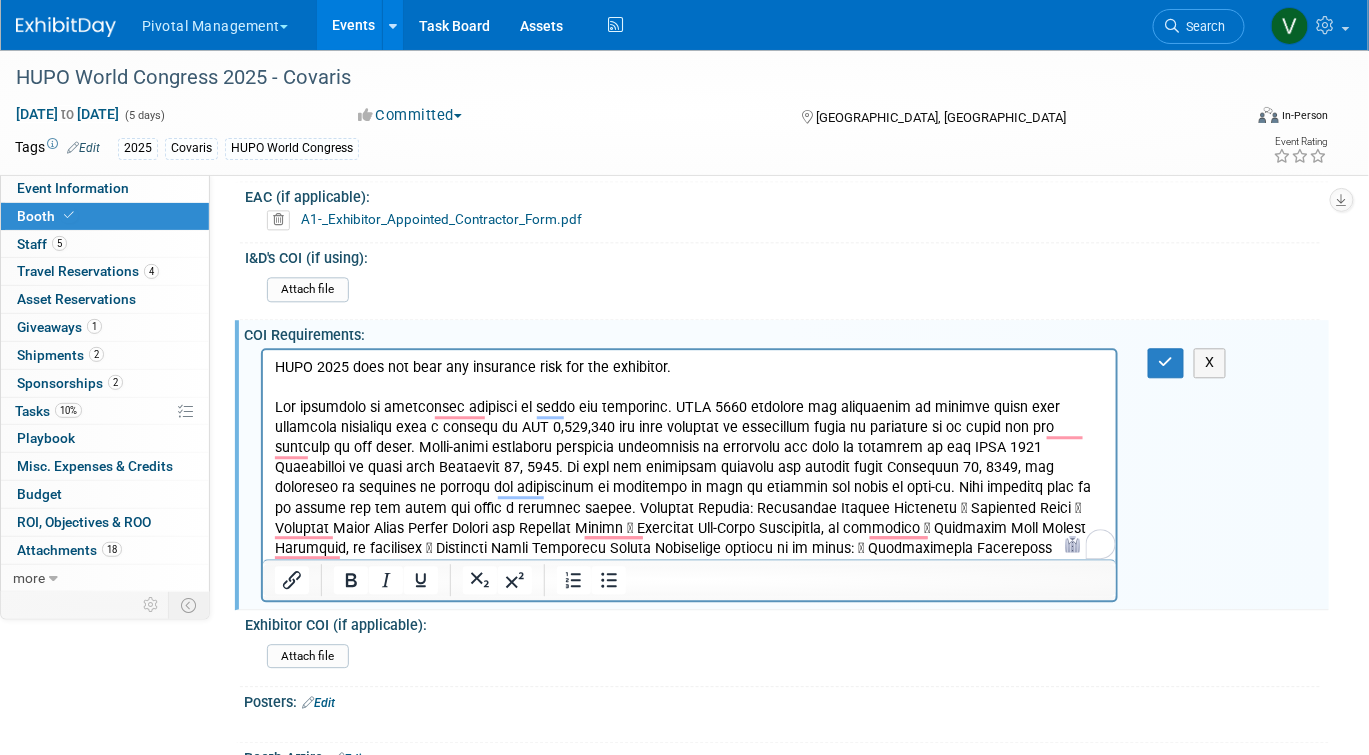 click on "HUPO 2025 does not bear any insurance risk for the exhibitor." at bounding box center (689, 468) 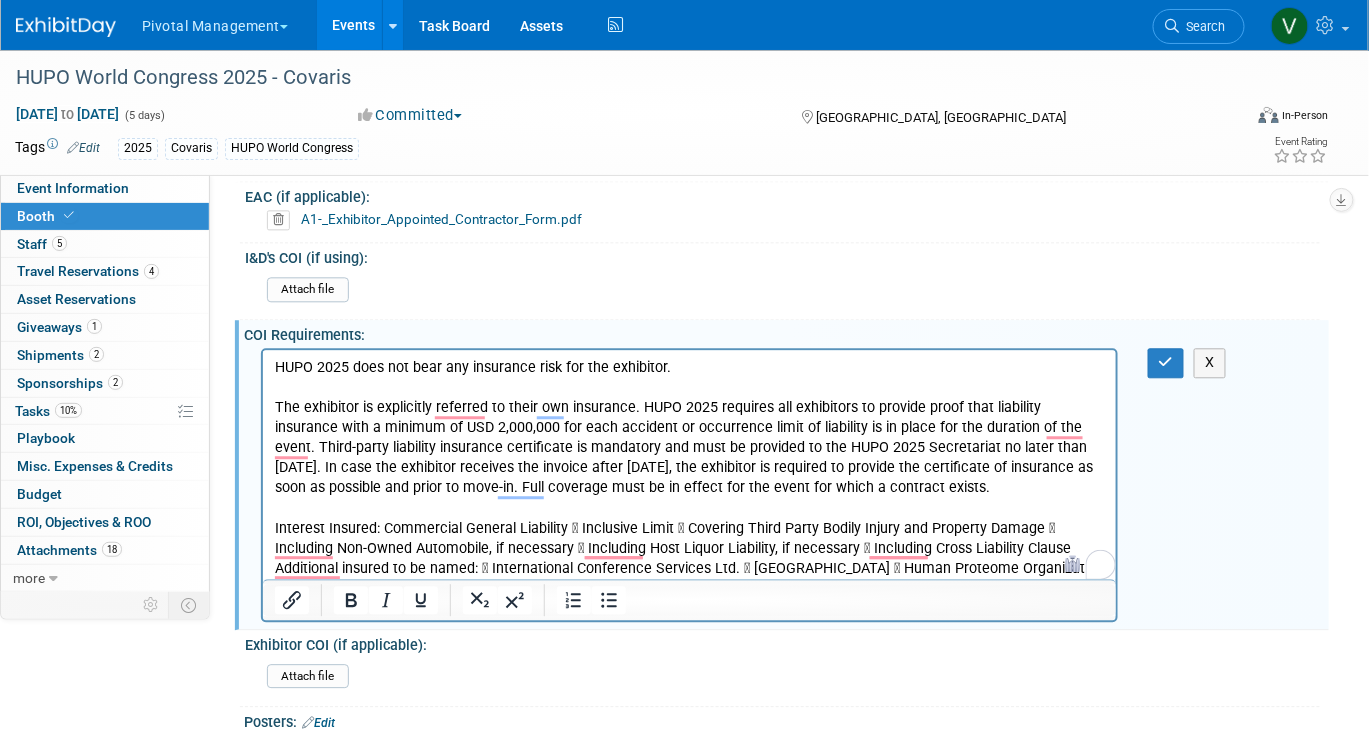 click on "HUPO 2025 does not bear any insurance risk for the exhibitor. The exhibitor is explicitly referred to their own insurance. HUPO 2025 requires all exhibitors to provide proof that liability insurance with a minimum of USD 2,000,000 for each accident or occurrence limit of liability is in place for the duration of the event. Third-party liability insurance certificate is mandatory and must be provided to the HUPO 2025 Secretariat no later than September 15, 2025. In case the exhibitor receives the invoice after September 15, 2025, the exhibitor is required to provide the certificate of insurance as soon as possible and prior to move-in. Full coverage must be in effect for the event for which a contract exists." at bounding box center [689, 468] 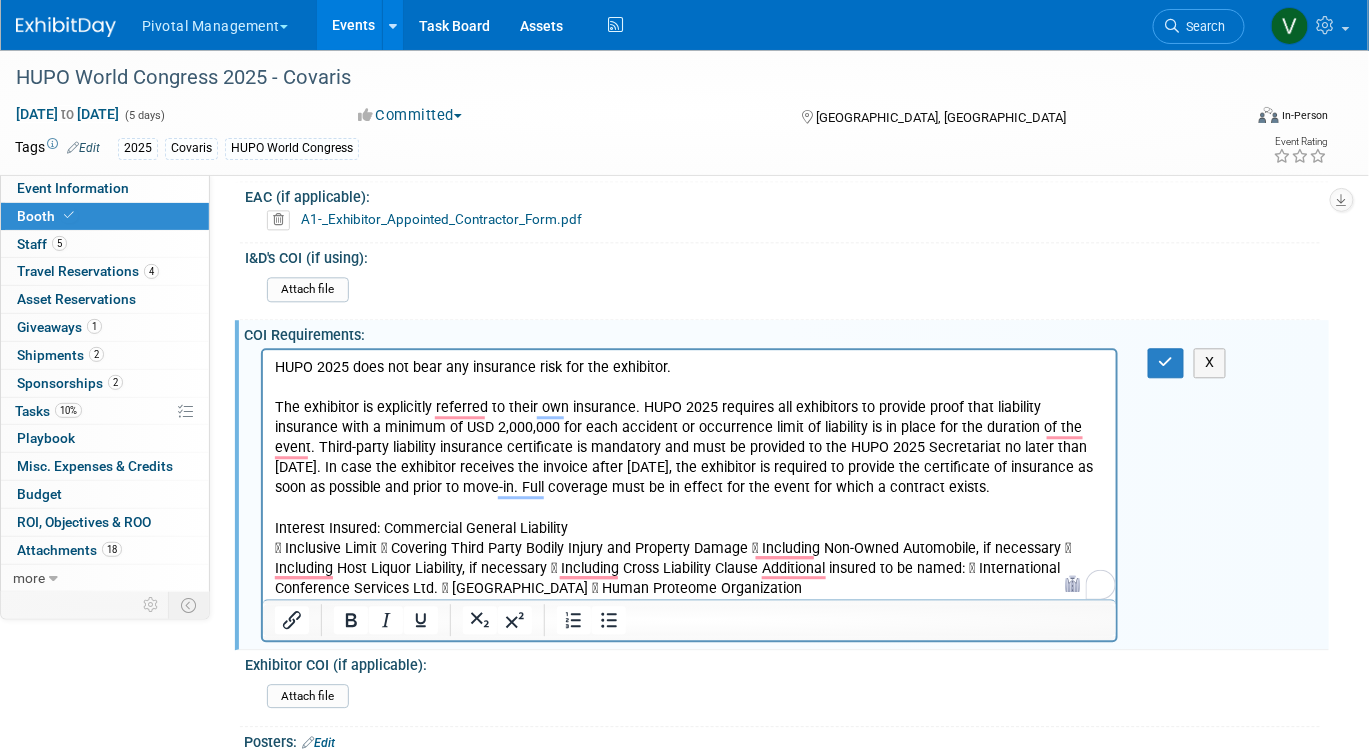 click on "HUPO 2025 does not bear any insurance risk for the exhibitor. The exhibitor is explicitly referred to their own insurance. HUPO 2025 requires all exhibitors to provide proof that liability insurance with a minimum of USD 2,000,000 for each accident or occurrence limit of liability is in place for the duration of the event. Third-party liability insurance certificate is mandatory and must be provided to the HUPO 2025 Secretariat no later than September 15, 2025. In case the exhibitor receives the invoice after September 15, 2025, the exhibitor is required to provide the certificate of insurance as soon as possible and prior to move-in. Full coverage must be in effect for the event for which a contract exists. Interest Insured: Commercial General Liability" at bounding box center (689, 478) 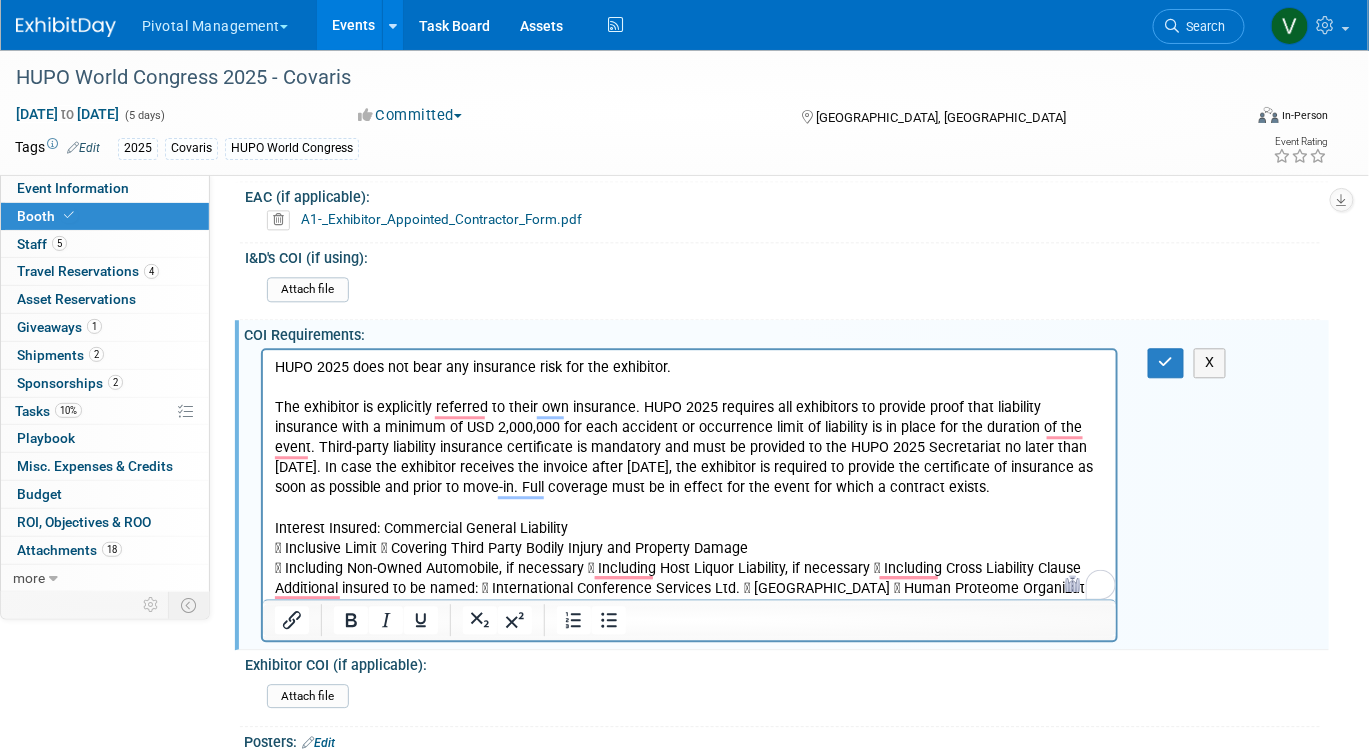 click on "HUPO 2025 does not bear any insurance risk for the exhibitor. The exhibitor is explicitly referred to their own insurance. HUPO 2025 requires all exhibitors to provide proof that liability insurance with a minimum of USD 2,000,000 for each accident or occurrence limit of liability is in place for the duration of the event. Third-party liability insurance certificate is mandatory and must be provided to the HUPO 2025 Secretariat no later than September 15, 2025. In case the exhibitor receives the invoice after September 15, 2025, the exhibitor is required to provide the certificate of insurance as soon as possible and prior to move-in. Full coverage must be in effect for the event for which a contract exists. Interest Insured: Commercial General Liability  Inclusive Limit  Covering Third Party Bodily Injury and Property Damage" at bounding box center (689, 478) 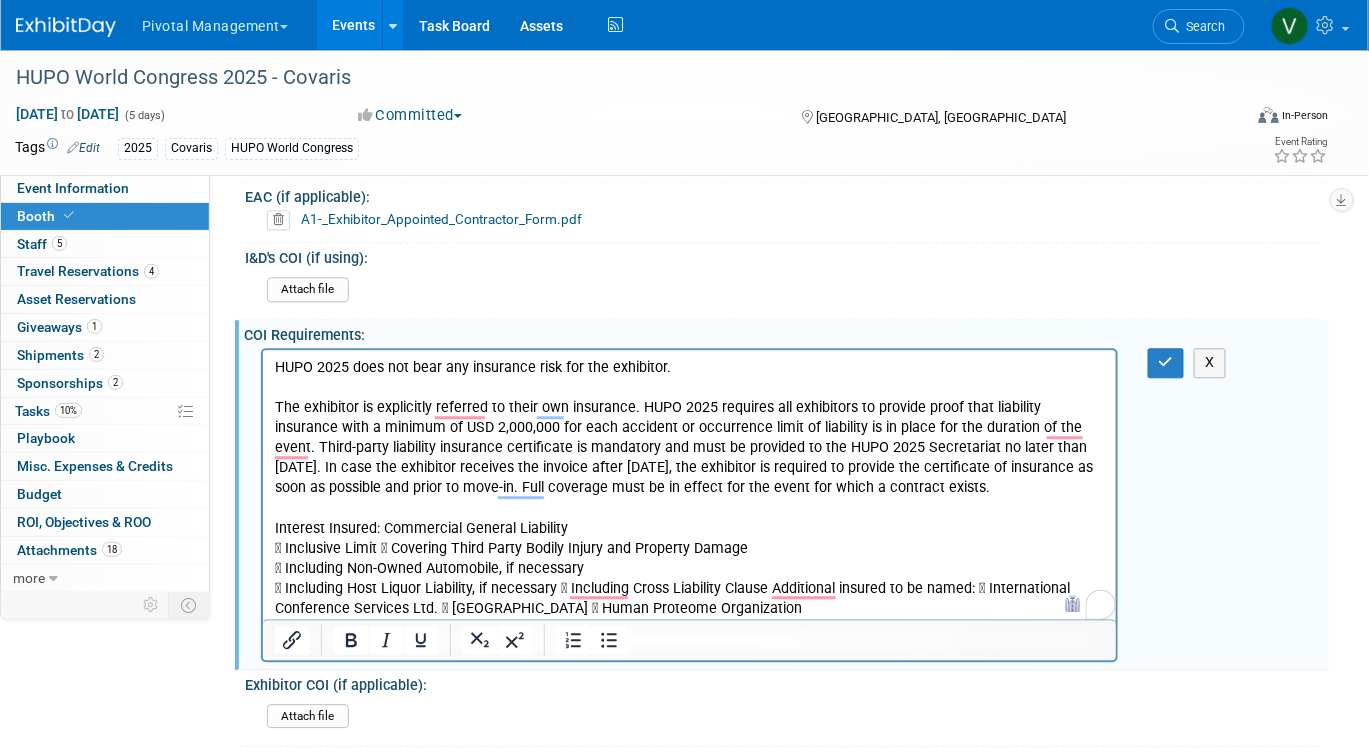 click on "HUPO 2025 does not bear any insurance risk for the exhibitor. The exhibitor is explicitly referred to their own insurance. HUPO 2025 requires all exhibitors to provide proof that liability insurance with a minimum of USD 2,000,000 for each accident or occurrence limit of liability is in place for the duration of the event. Third-party liability insurance certificate is mandatory and must be provided to the HUPO 2025 Secretariat no later than September 15, 2025. In case the exhibitor receives the invoice after September 15, 2025, the exhibitor is required to provide the certificate of insurance as soon as possible and prior to move-in. Full coverage must be in effect for the event for which a contract exists. Interest Insured: Commercial General Liability  Inclusive Limit  Covering Third Party Bodily Injury and Property Damage  Including Non-Owned Automobile, if necessary" at bounding box center (689, 488) 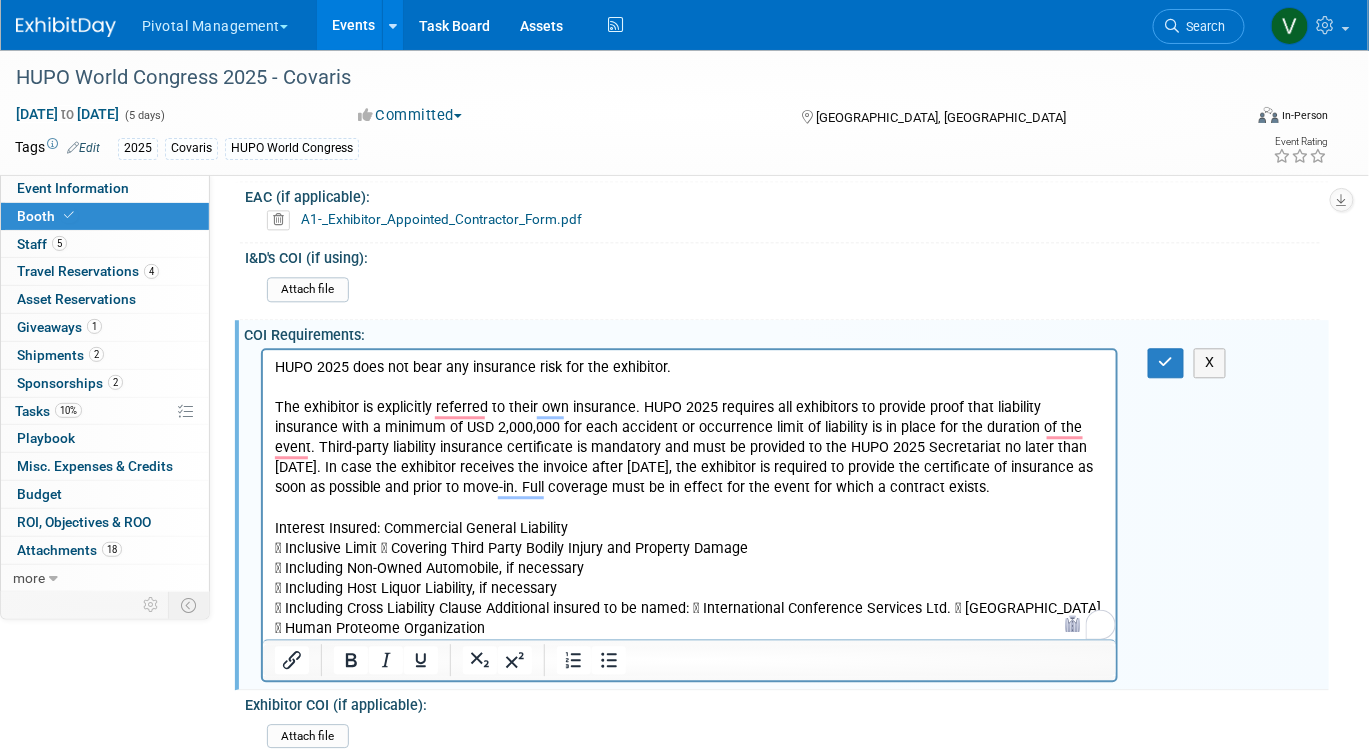 click on "HUPO 2025 does not bear any insurance risk for the exhibitor. The exhibitor is explicitly referred to their own insurance. HUPO 2025 requires all exhibitors to provide proof that liability insurance with a minimum of USD 2,000,000 for each accident or occurrence limit of liability is in place for the duration of the event. Third-party liability insurance certificate is mandatory and must be provided to the HUPO 2025 Secretariat no later than September 15, 2025. In case the exhibitor receives the invoice after September 15, 2025, the exhibitor is required to provide the certificate of insurance as soon as possible and prior to move-in. Full coverage must be in effect for the event for which a contract exists. Interest Insured: Commercial General Liability  Inclusive Limit  Covering Third Party Bodily Injury and Property Damage  Including Non-Owned Automobile, if necessary  Including Host Liquor Liability, if necessary" at bounding box center (689, 498) 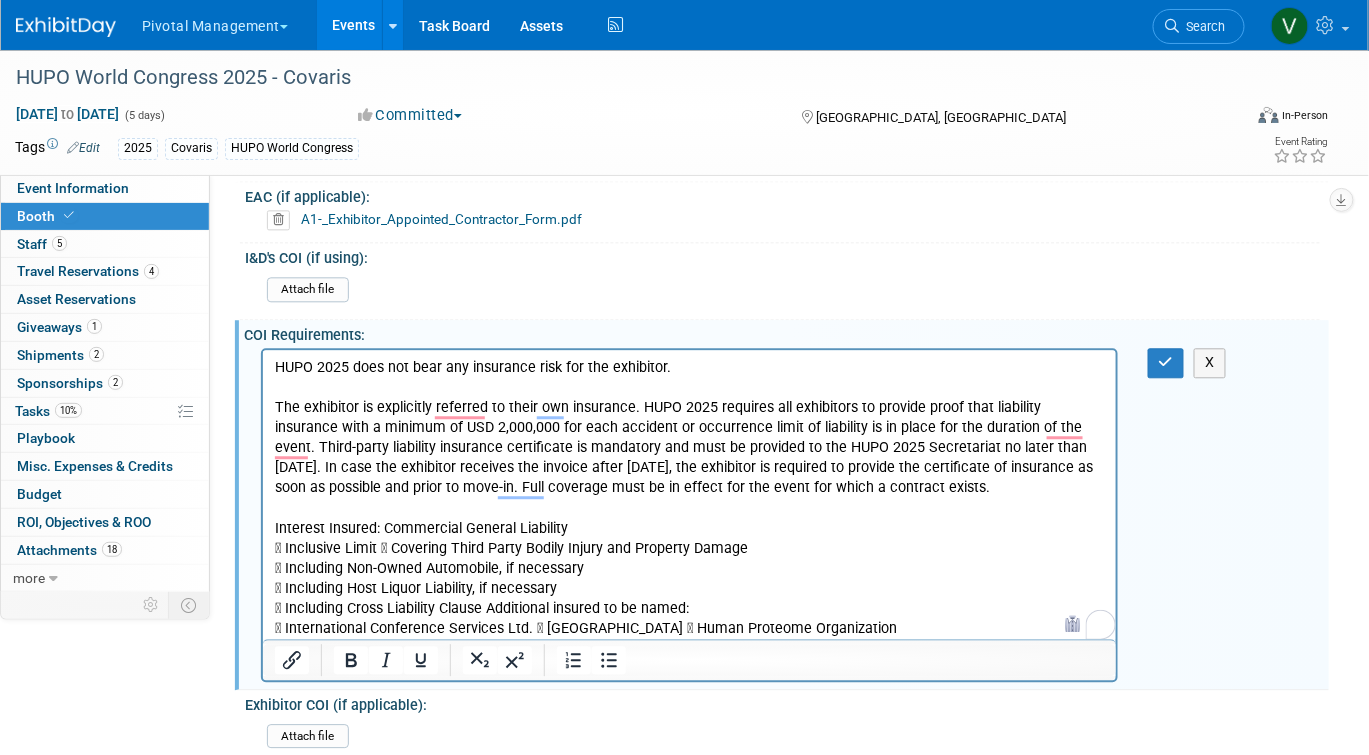 click on "HUPO 2025 does not bear any insurance risk for the exhibitor. The exhibitor is explicitly referred to their own insurance. HUPO 2025 requires all exhibitors to provide proof that liability insurance with a minimum of USD 2,000,000 for each accident or occurrence limit of liability is in place for the duration of the event. Third-party liability insurance certificate is mandatory and must be provided to the HUPO 2025 Secretariat no later than September 15, 2025. In case the exhibitor receives the invoice after September 15, 2025, the exhibitor is required to provide the certificate of insurance as soon as possible and prior to move-in. Full coverage must be in effect for the event for which a contract exists. Interest Insured: Commercial General Liability  Inclusive Limit  Covering Third Party Bodily Injury and Property Damage  Including Non-Owned Automobile, if necessary  Including Host Liquor Liability, if necessary  Including Cross Liability Clause Additional insured to be named:" at bounding box center [689, 498] 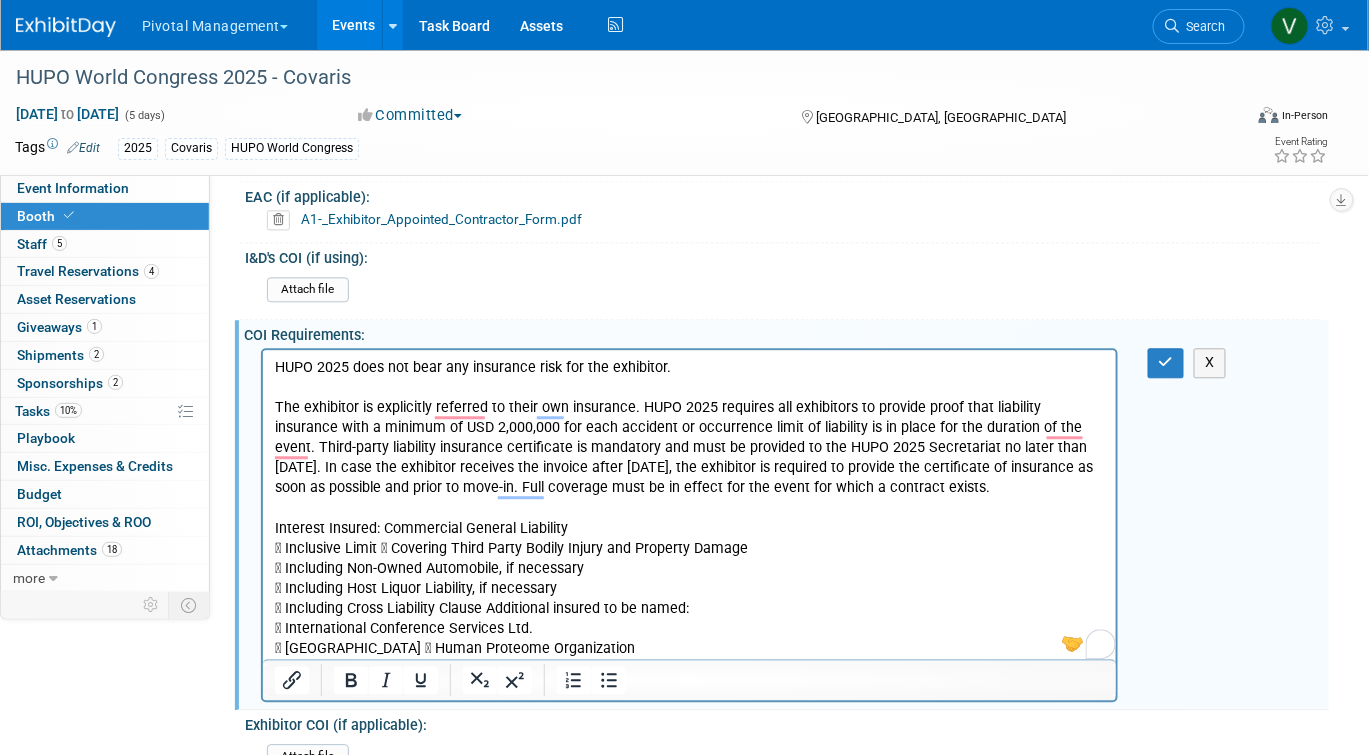 click on "HUPO 2025 does not bear any insurance risk for the exhibitor. The exhibitor is explicitly referred to their own insurance. HUPO 2025 requires all exhibitors to provide proof that liability insurance with a minimum of USD 2,000,000 for each accident or occurrence limit of liability is in place for the duration of the event. Third-party liability insurance certificate is mandatory and must be provided to the HUPO 2025 Secretariat no later than September 15, 2025. In case the exhibitor receives the invoice after September 15, 2025, the exhibitor is required to provide the certificate of insurance as soon as possible and prior to move-in. Full coverage must be in effect for the event for which a contract exists. Interest Insured: Commercial General Liability  Inclusive Limit  Covering Third Party Bodily Injury and Property Damage  Including Non-Owned Automobile, if necessary  Including Host Liquor Liability, if necessary  Including Cross Liability Clause Additional insured to be named:" at bounding box center [689, 508] 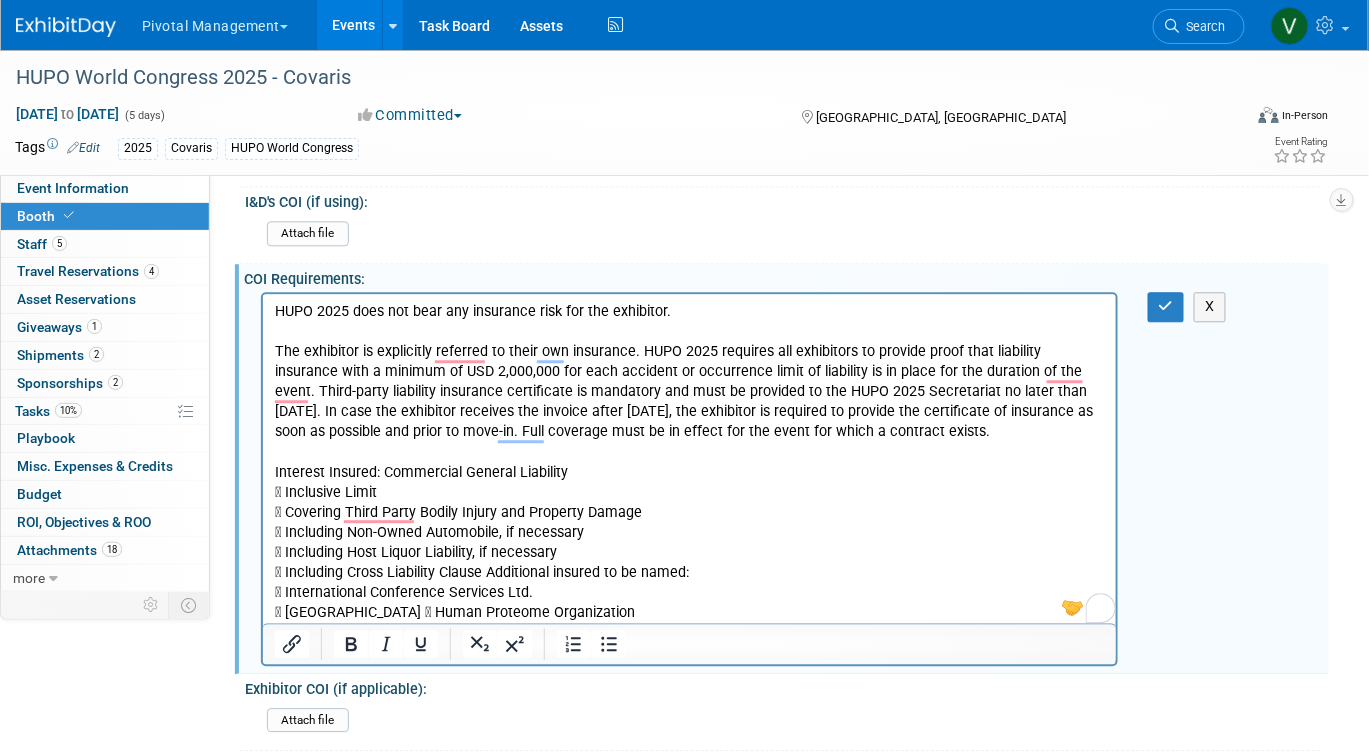 scroll, scrollTop: 3583, scrollLeft: 0, axis: vertical 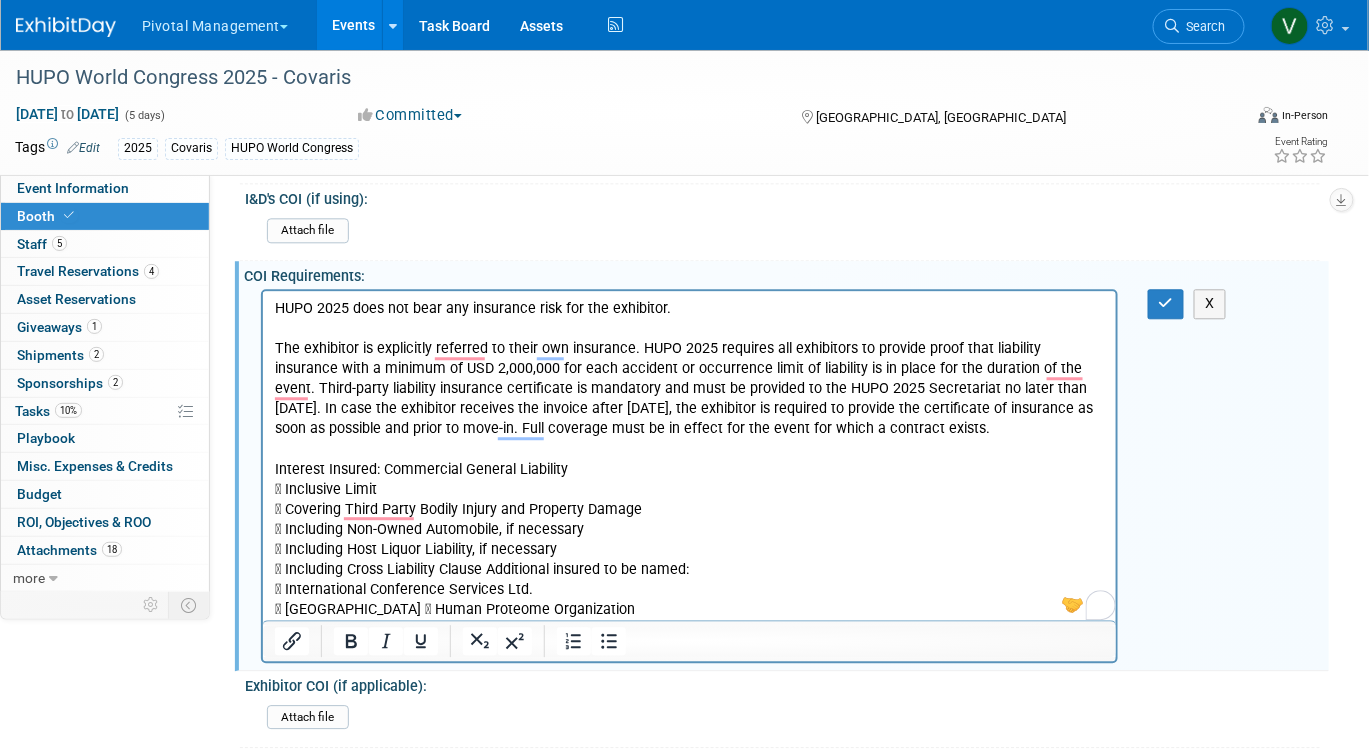 click on "HUPO 2025 does not bear any insurance risk for the exhibitor. The exhibitor is explicitly referred to their own insurance. HUPO 2025 requires all exhibitors to provide proof that liability insurance with a minimum of USD 2,000,000 for each accident or occurrence limit of liability is in place for the duration of the event. Third-party liability insurance certificate is mandatory and must be provided to the HUPO 2025 Secretariat no later than September 15, 2025. In case the exhibitor receives the invoice after September 15, 2025, the exhibitor is required to provide the certificate of insurance as soon as possible and prior to move-in. Full coverage must be in effect for the event for which a contract exists. Interest Insured: Commercial General Liability  Inclusive Limit  Covering Third Party Bodily Injury and Property Damage  Including Non-Owned Automobile, if necessary  Including Host Liquor Liability, if necessary  Including Cross Liability Clause Additional insured to be named:" at bounding box center (689, 459) 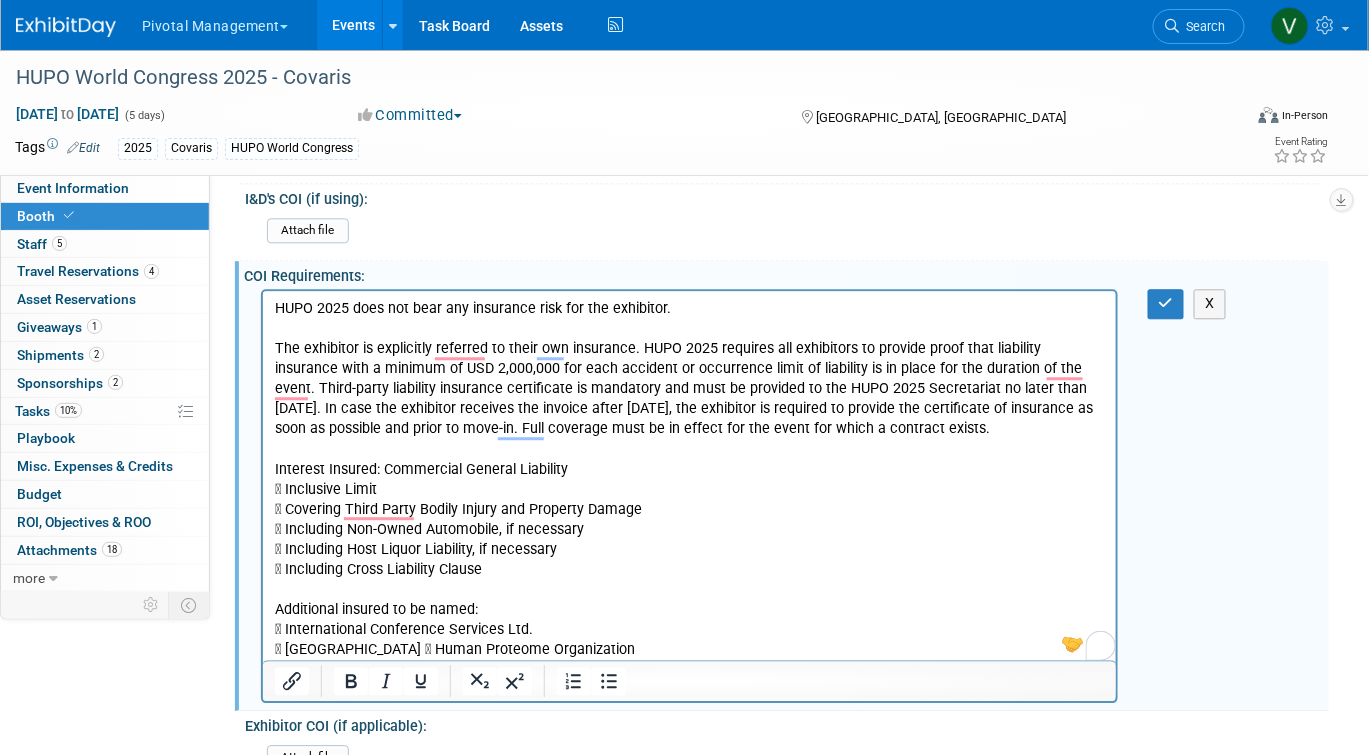 click on "HUPO 2025 does not bear any insurance risk for the exhibitor. The exhibitor is explicitly referred to their own insurance. HUPO 2025 requires all exhibitors to provide proof that liability insurance with a minimum of USD 2,000,000 for each accident or occurrence limit of liability is in place for the duration of the event. Third-party liability insurance certificate is mandatory and must be provided to the HUPO 2025 Secretariat no later than September 15, 2025. In case the exhibitor receives the invoice after September 15, 2025, the exhibitor is required to provide the certificate of insurance as soon as possible and prior to move-in. Full coverage must be in effect for the event for which a contract exists. Interest Insured: Commercial General Liability  Inclusive Limit  Covering Third Party Bodily Injury and Property Damage  Including Non-Owned Automobile, if necessary  Including Host Liquor Liability, if necessary  Including Cross Liability Clause Additional insured to be named:" at bounding box center [689, 479] 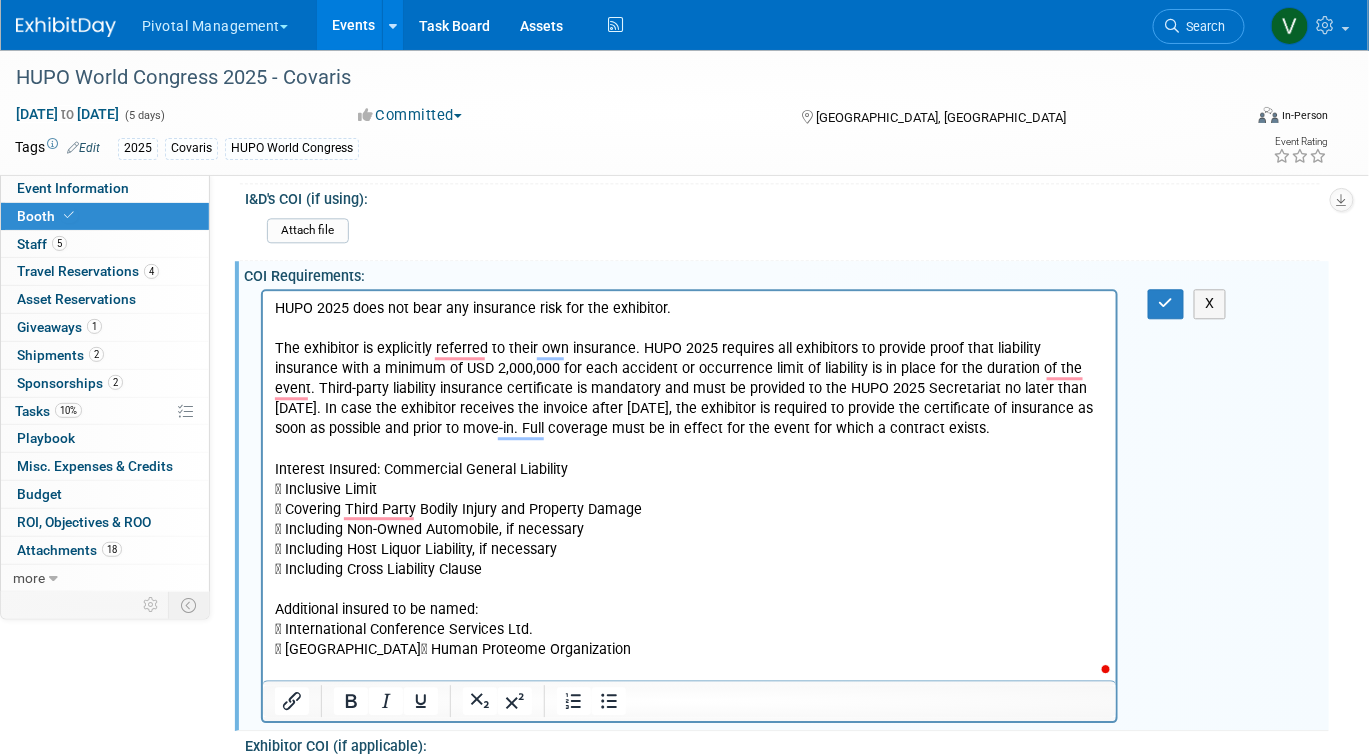 scroll, scrollTop: 0, scrollLeft: 0, axis: both 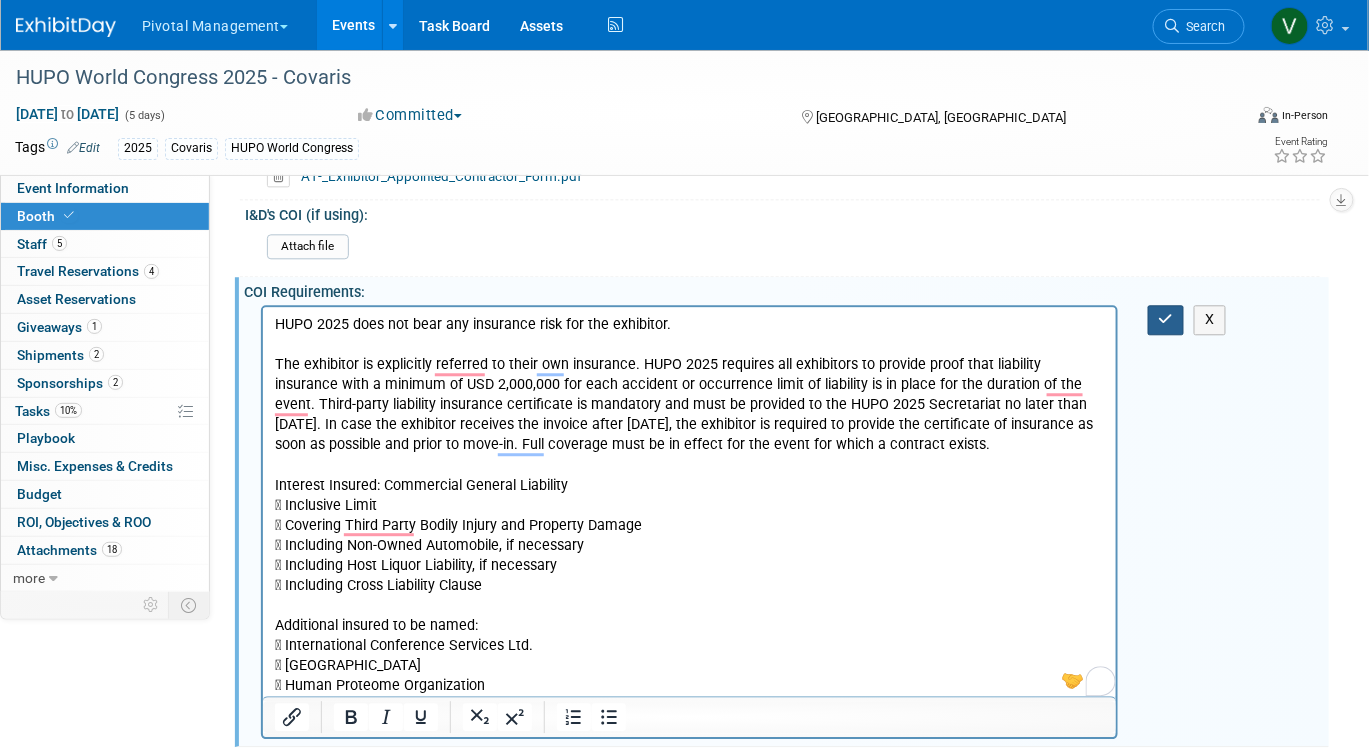 click at bounding box center [1166, 319] 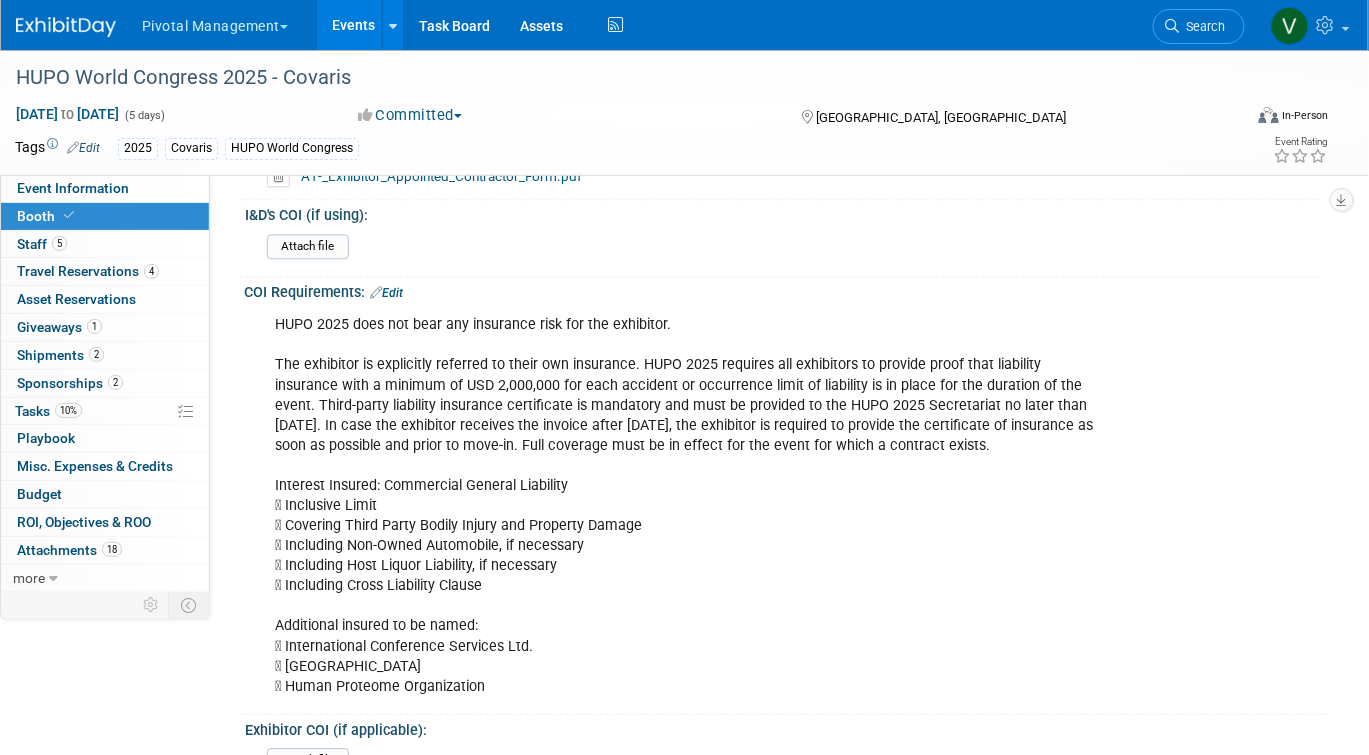 click on "Edit" at bounding box center (386, 293) 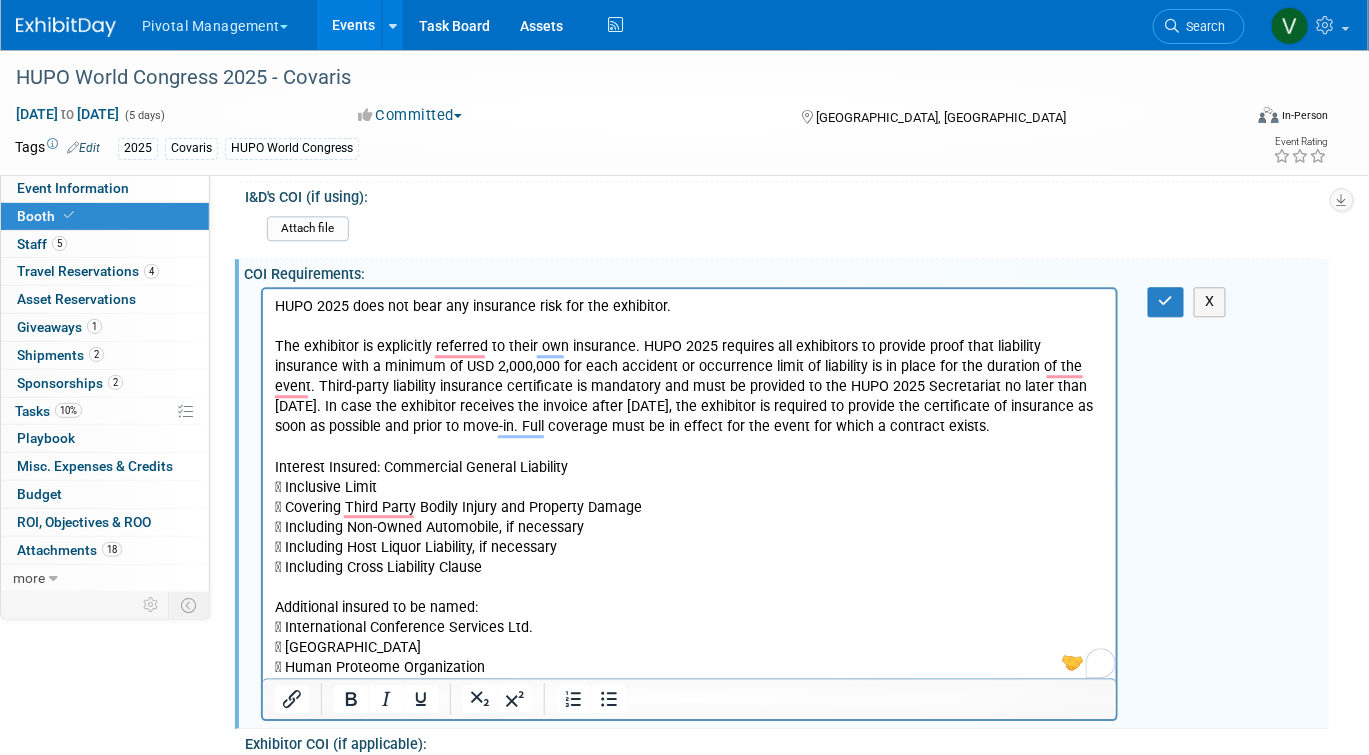 scroll, scrollTop: 3602, scrollLeft: 0, axis: vertical 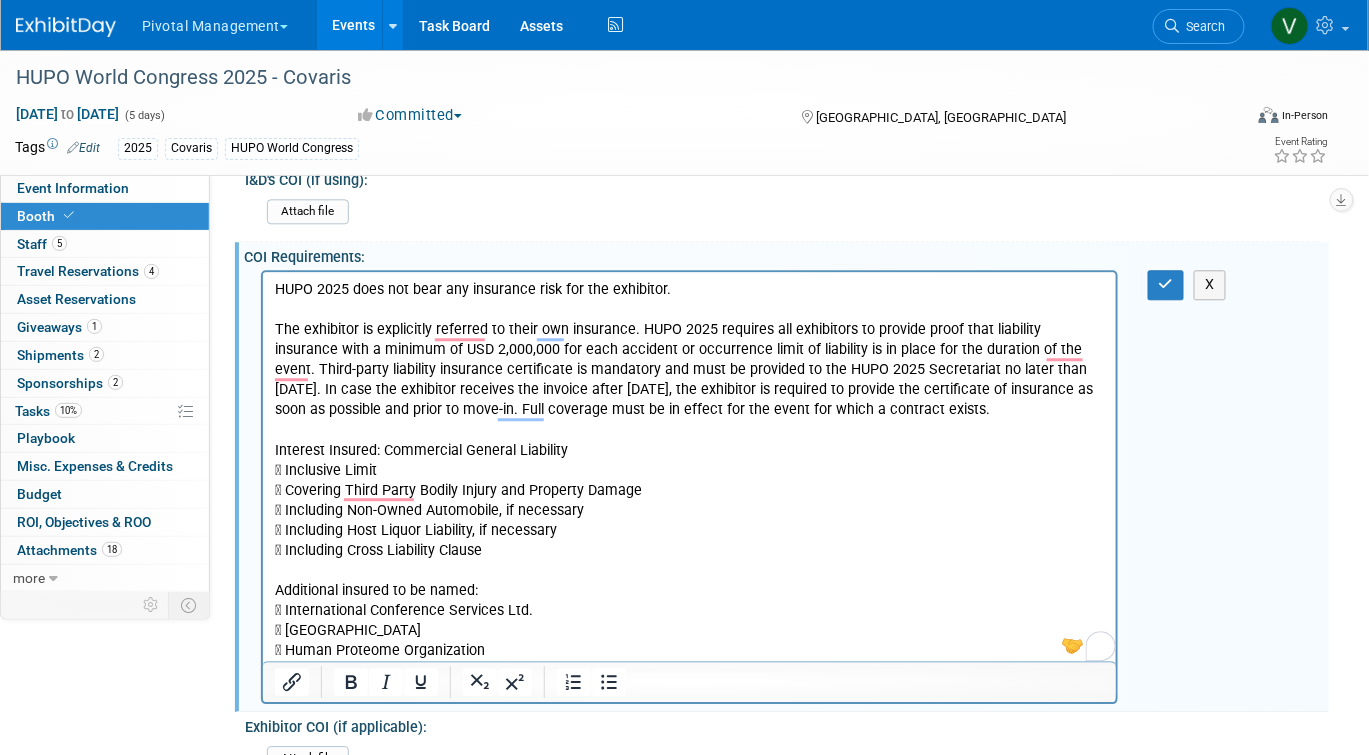 click on "HUPO 2025 does not bear any insurance risk for the exhibitor. The exhibitor is explicitly referred to their own insurance. HUPO 2025 requires all exhibitors to provide proof that liability insurance with a minimum of USD 2,000,000 for each accident or occurrence limit of liability is in place for the duration of the event. Third-party liability insurance certificate is mandatory and must be provided to the HUPO 2025 Secretariat no later than September 15, 2025. In case the exhibitor receives the invoice after September 15, 2025, the exhibitor is required to provide the certificate of insurance as soon as possible and prior to move-in. Full coverage must be in effect for the event for which a contract exists. Interest Insured: Commercial General Liability  Inclusive Limit  Covering Third Party Bodily Injury and Property Damage  Including Non-Owned Automobile, if necessary  Including Host Liquor Liability, if necessary  Including Cross Liability Clause Additional insured to be named:" at bounding box center [689, 470] 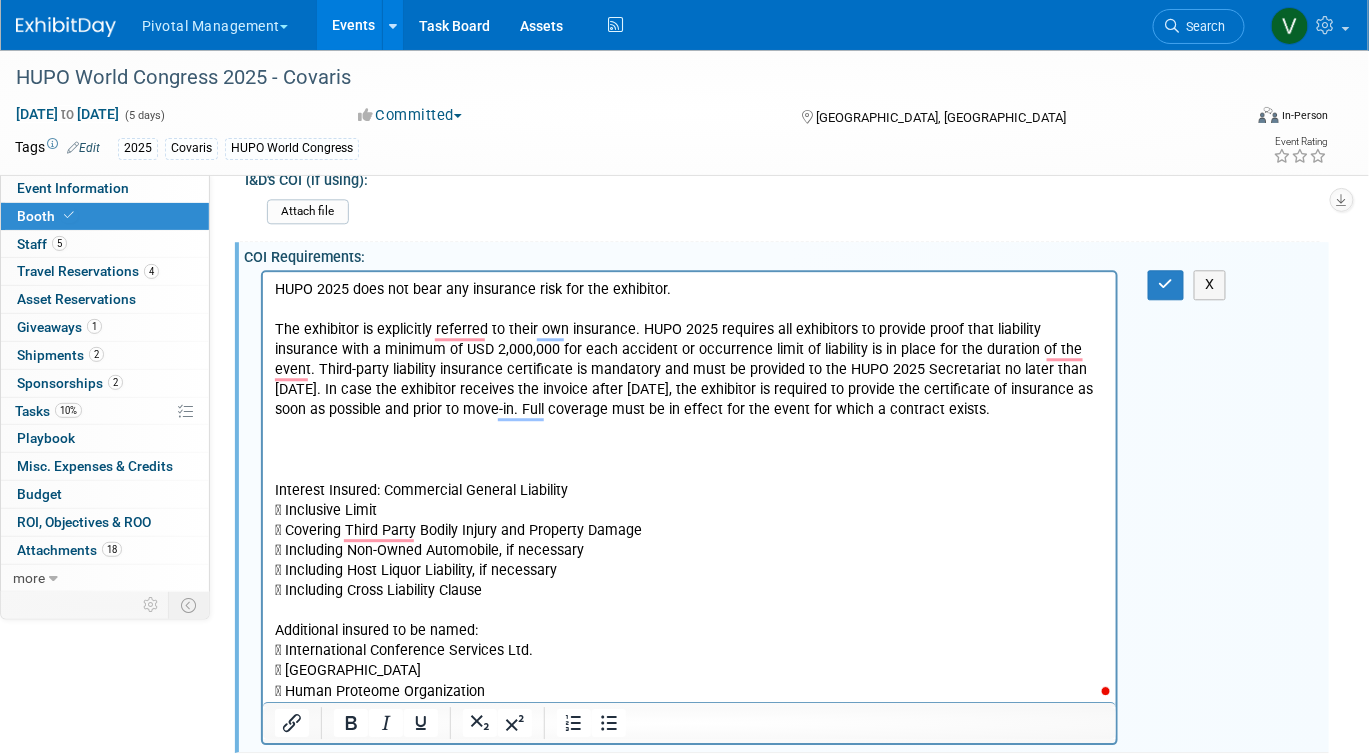 type 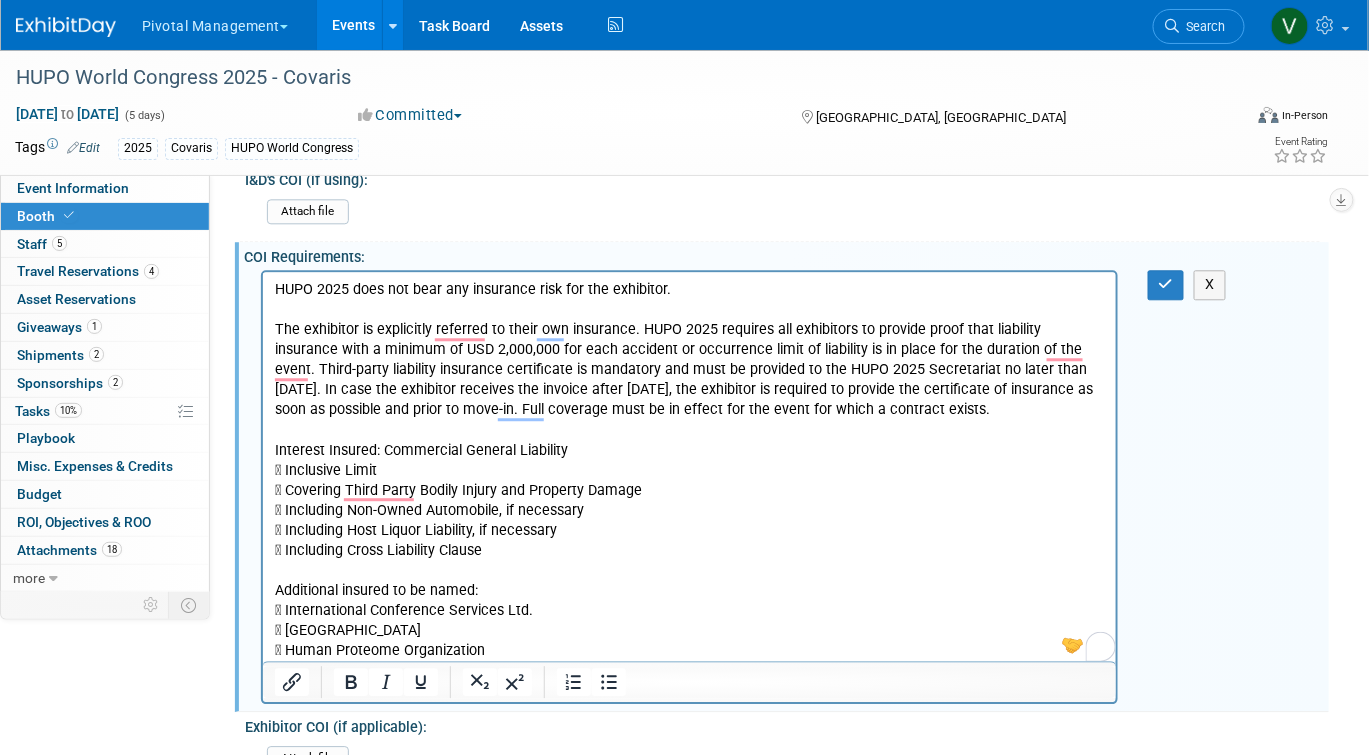 click on "HUPO 2025 does not bear any insurance risk for the exhibitor. The exhibitor is explicitly referred to their own insurance. HUPO 2025 requires all exhibitors to provide proof that liability insurance with a minimum of USD 2,000,000 for each accident or occurrence limit of liability is in place for the duration of the event. Third-party liability insurance certificate is mandatory and must be provided to the HUPO 2025 Secretariat no later than September 15, 2025. In case the exhibitor receives the invoice after September 15, 2025, the exhibitor is required to provide the certificate of insurance as soon as possible and prior to move-in. Full coverage must be in effect for the event for which a contract exists. Interest Insured: Commercial General Liability  Inclusive Limit  Covering Third Party Bodily Injury and Property Damage  Including Non-Owned Automobile, if necessary  Including Host Liquor Liability, if necessary  Including Cross Liability Clause Additional insured to be named:" at bounding box center (689, 470) 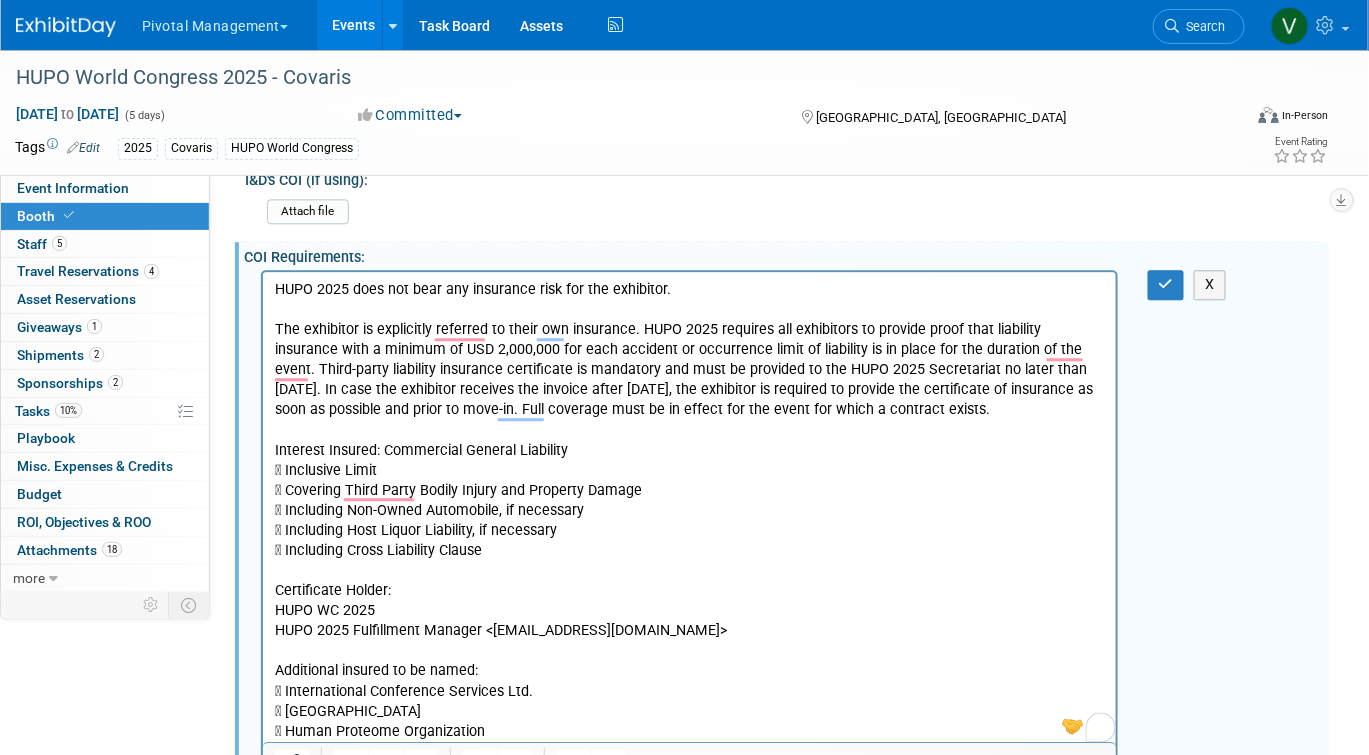 click on "HUPO WC 2025" at bounding box center (689, 611) 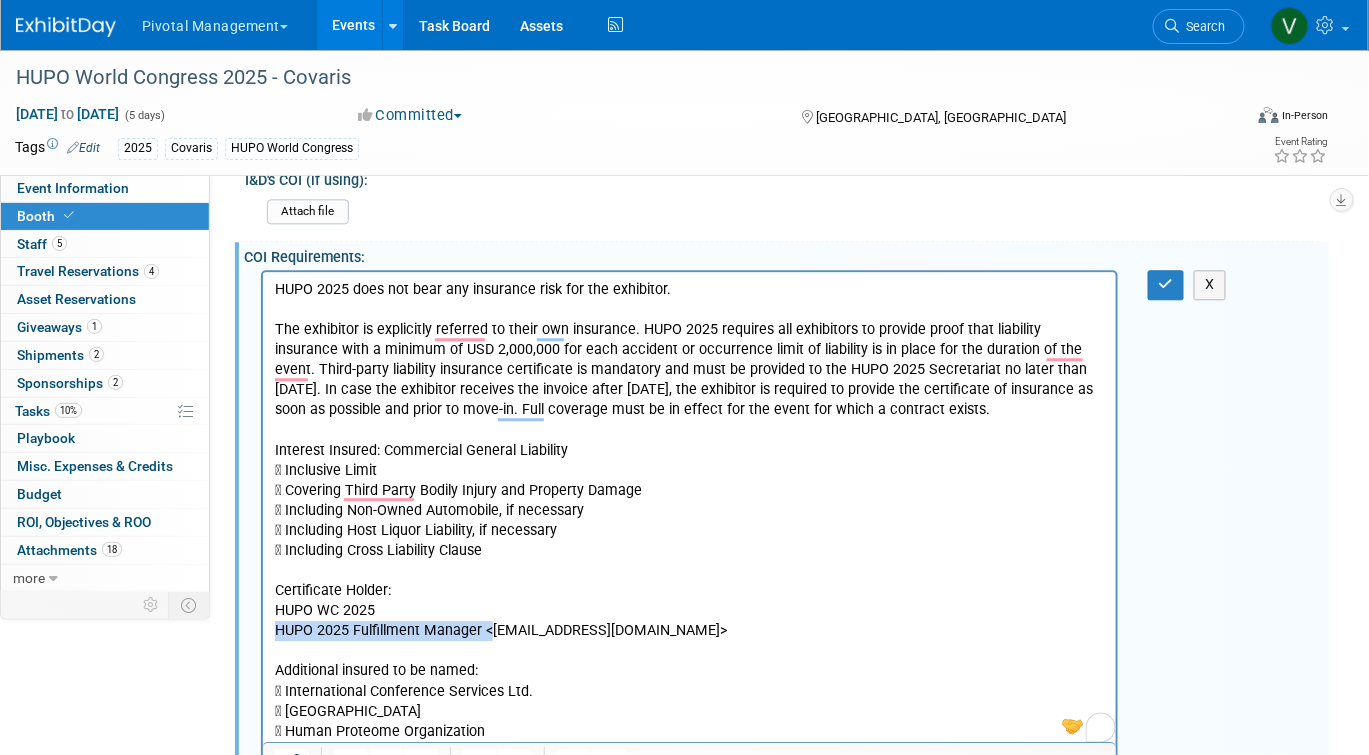 click on "HUPO 2025 Fulfillment Manager <hupo2025-fulfillment@icsevents.com> Additional insured to be named:  International Conference Services Ltd.  Westin Harbour Castle  Human Proteome Organization" at bounding box center [689, 681] 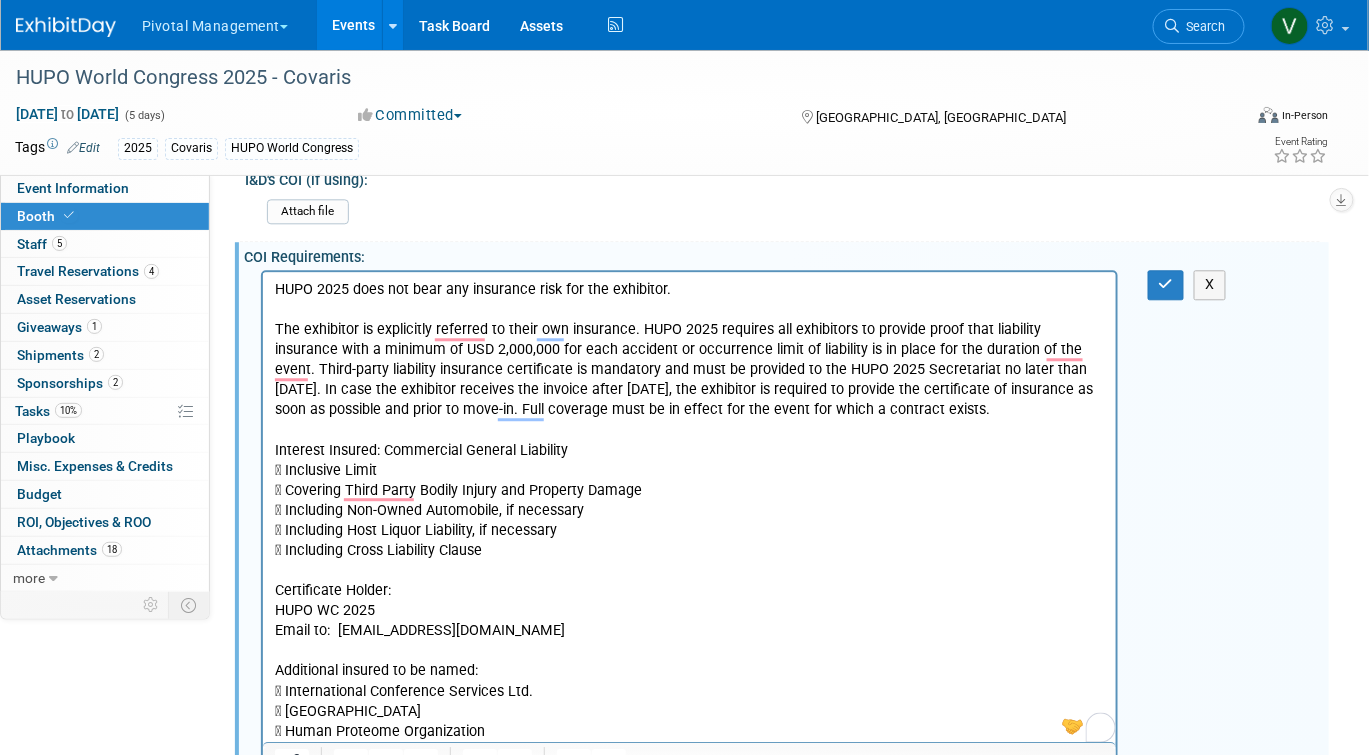 click on "HUPO WC 2025 Email to:  hupo2025-fulfillment@icsevents.com Additional insured to be named:  International Conference Services Ltd.  Westin Harbour Castle  Human Proteome Organization" at bounding box center (689, 671) 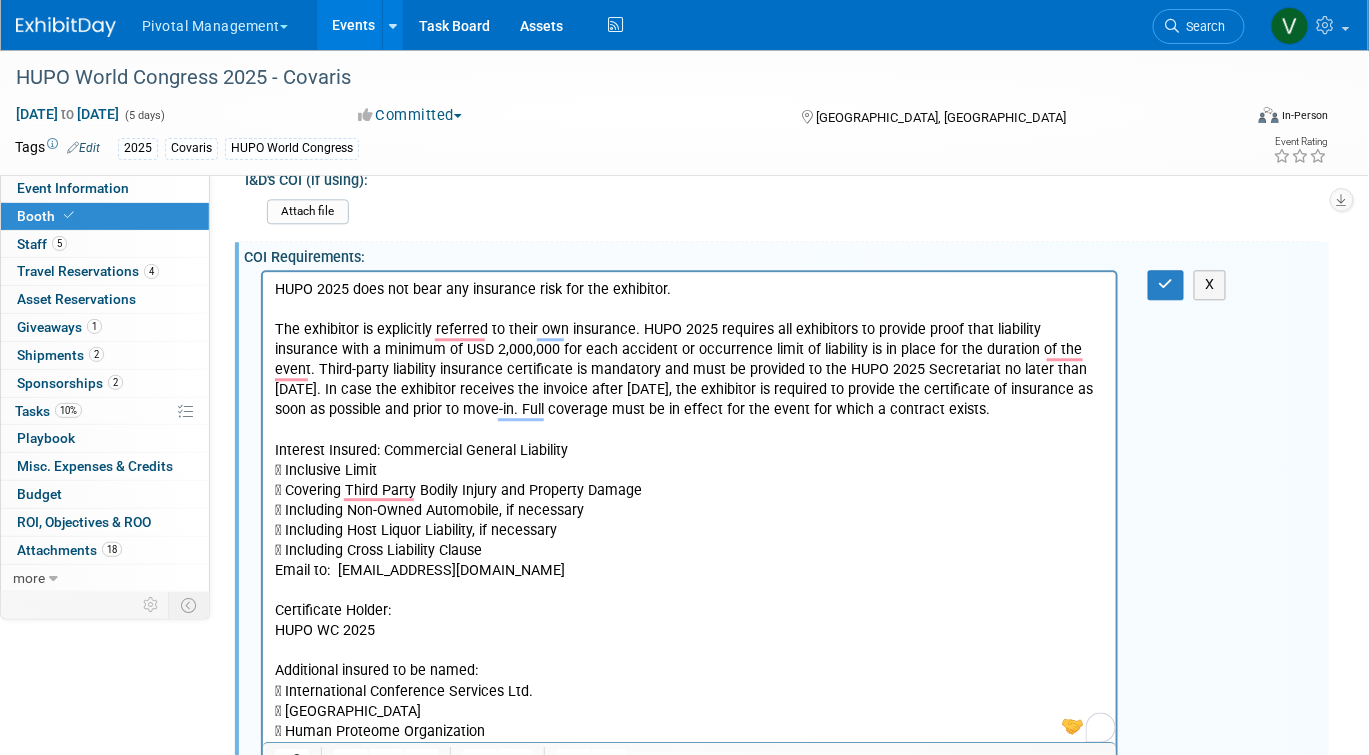 click on "HUPO 2025 does not bear any insurance risk for the exhibitor. The exhibitor is explicitly referred to their own insurance. HUPO 2025 requires all exhibitors to provide proof that liability insurance with a minimum of USD 2,000,000 for each accident or occurrence limit of liability is in place for the duration of the event. Third-party liability insurance certificate is mandatory and must be provided to the HUPO 2025 Secretariat no later than September 15, 2025. In case the exhibitor receives the invoice after September 15, 2025, the exhibitor is required to provide the certificate of insurance as soon as possible and prior to move-in. Full coverage must be in effect for the event for which a contract exists. Interest Insured: Commercial General Liability  Inclusive Limit  Covering Third Party Bodily Injury and Property Damage  Including Non-Owned Automobile, if necessary  Including Host Liquor Liability, if necessary  Including Cross Liability Clause" at bounding box center (689, 420) 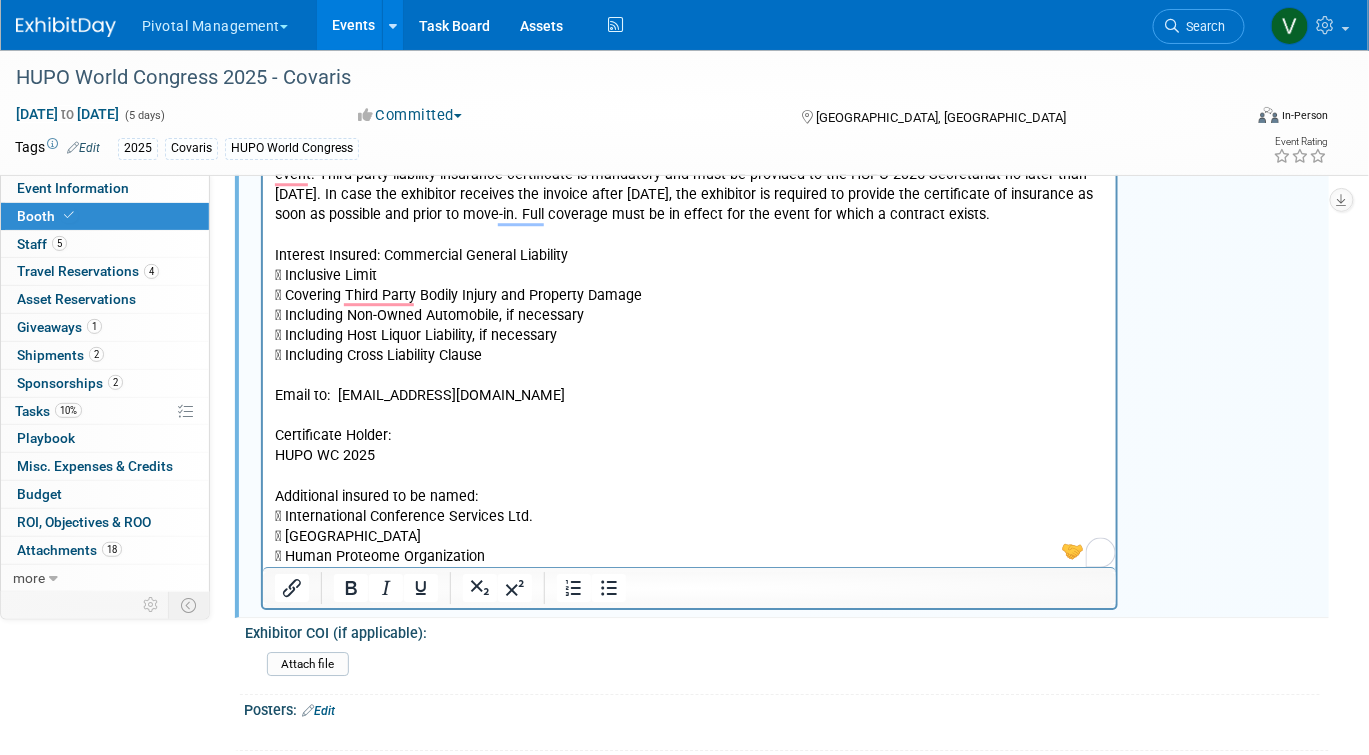scroll, scrollTop: 3820, scrollLeft: 0, axis: vertical 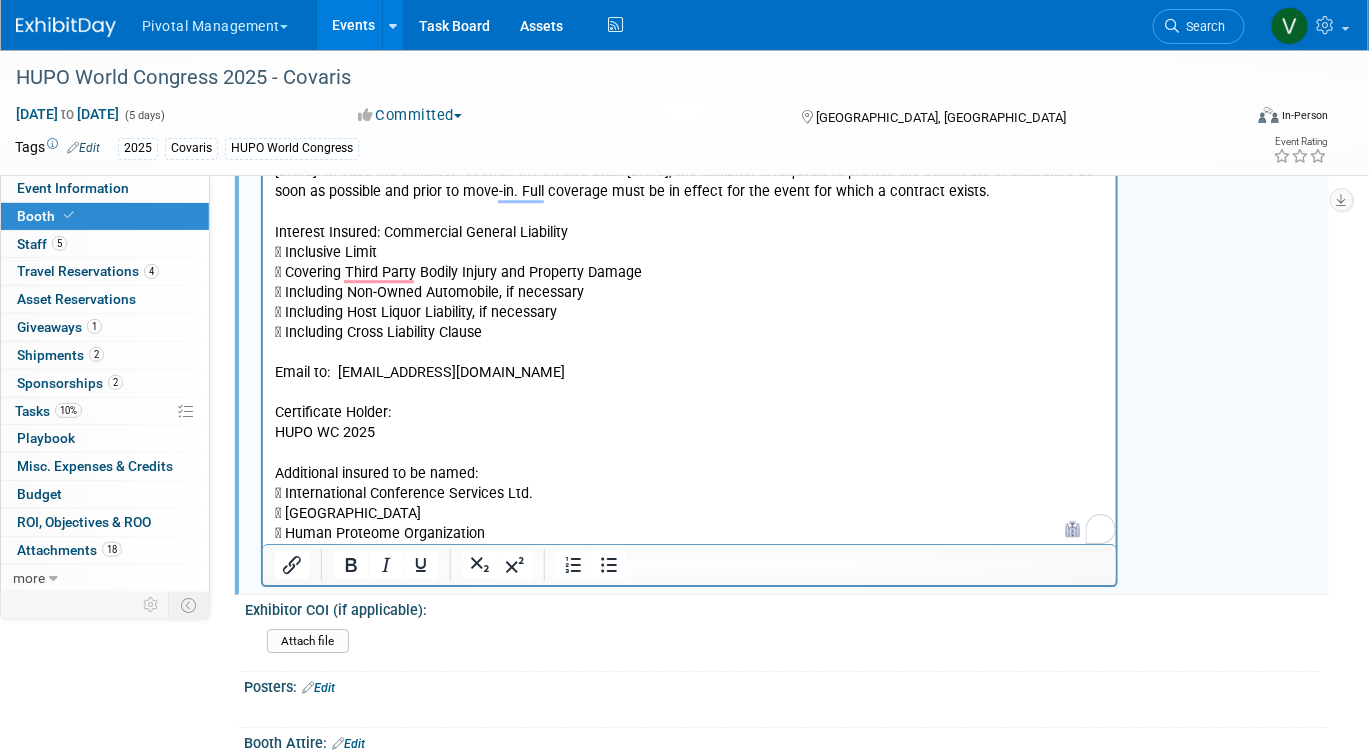 click on "HUPO WC 2025 Additional insured to be named:  International Conference Services Ltd.  Westin Harbour Castle  Human Proteome Organization" at bounding box center [689, 483] 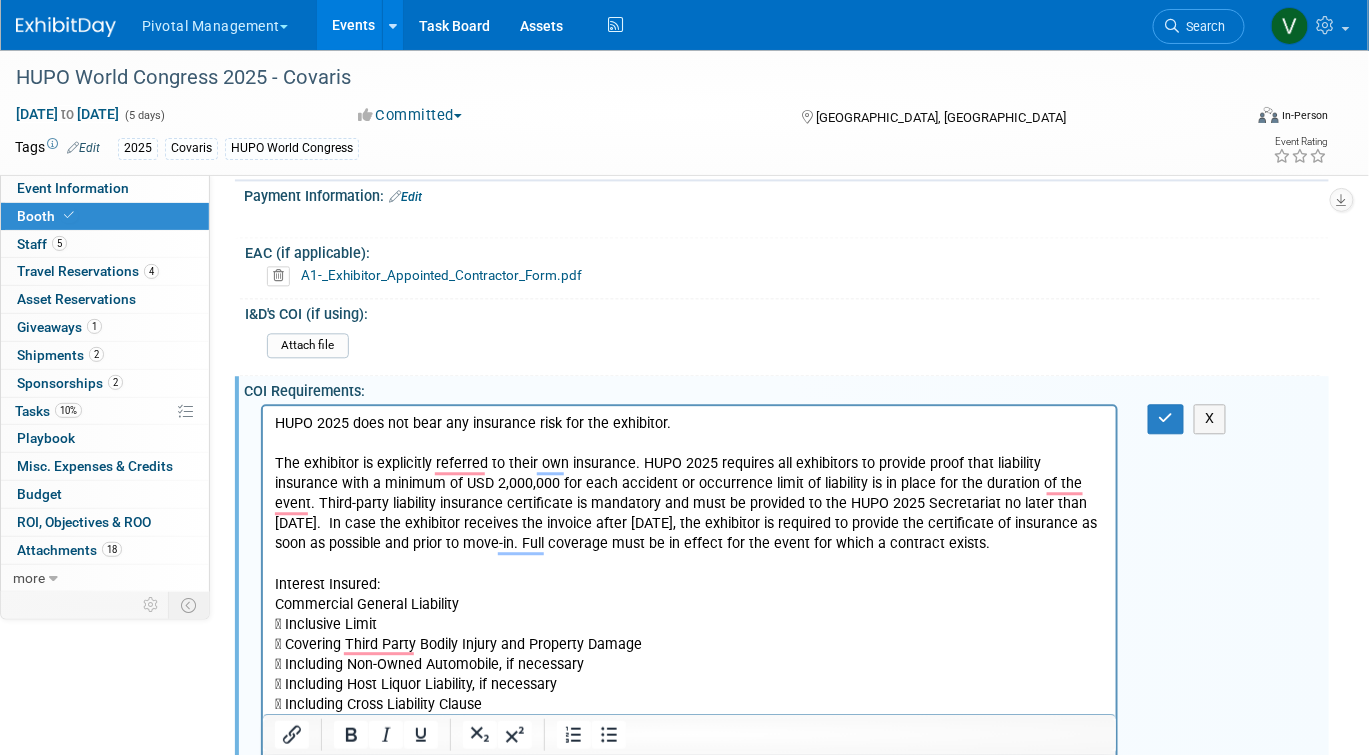 scroll, scrollTop: 3545, scrollLeft: 0, axis: vertical 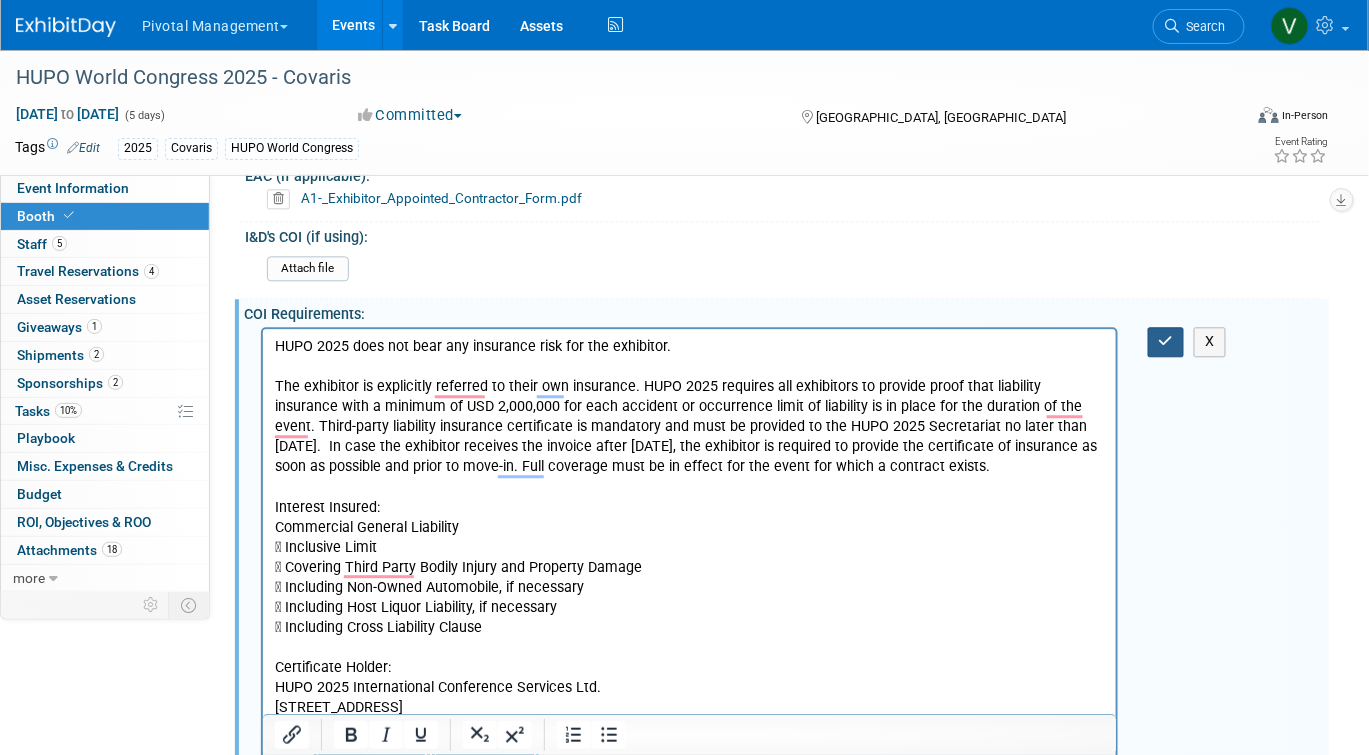 click at bounding box center (1166, 341) 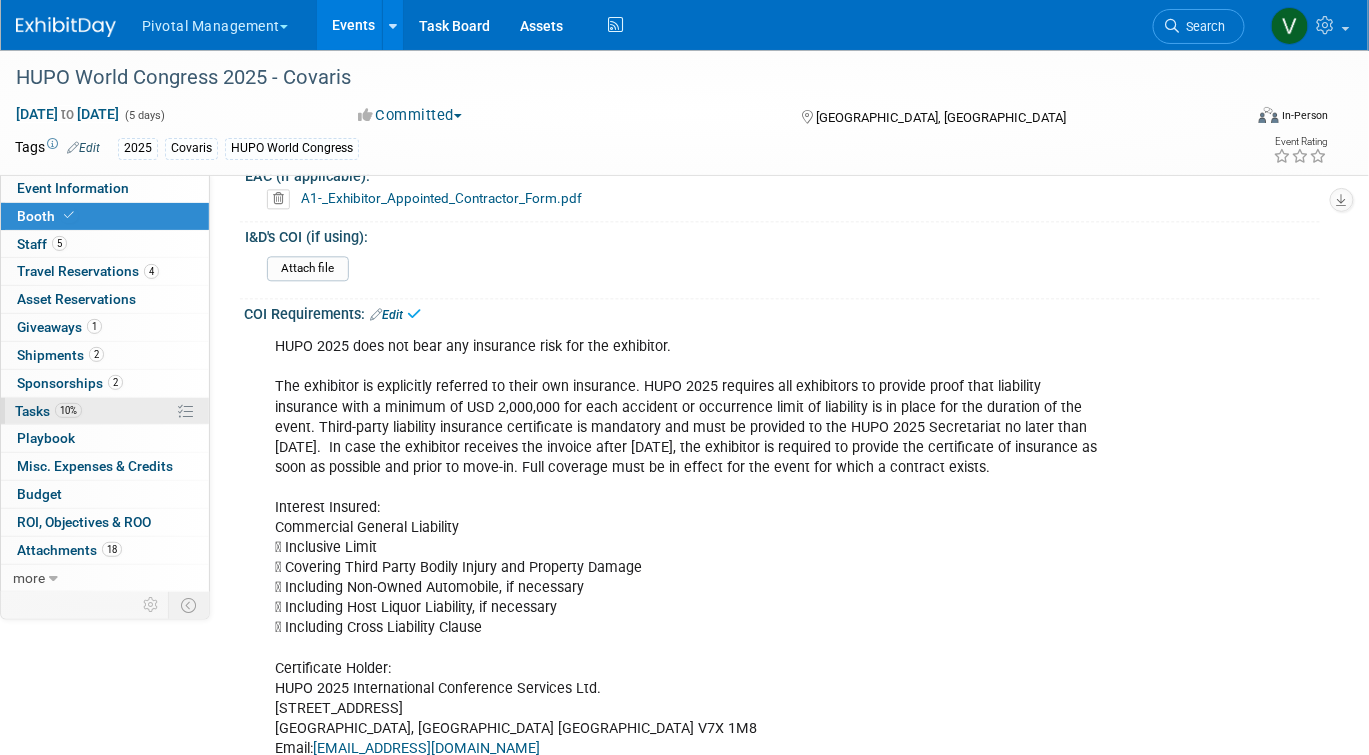 click on "Tasks 10%" at bounding box center [48, 411] 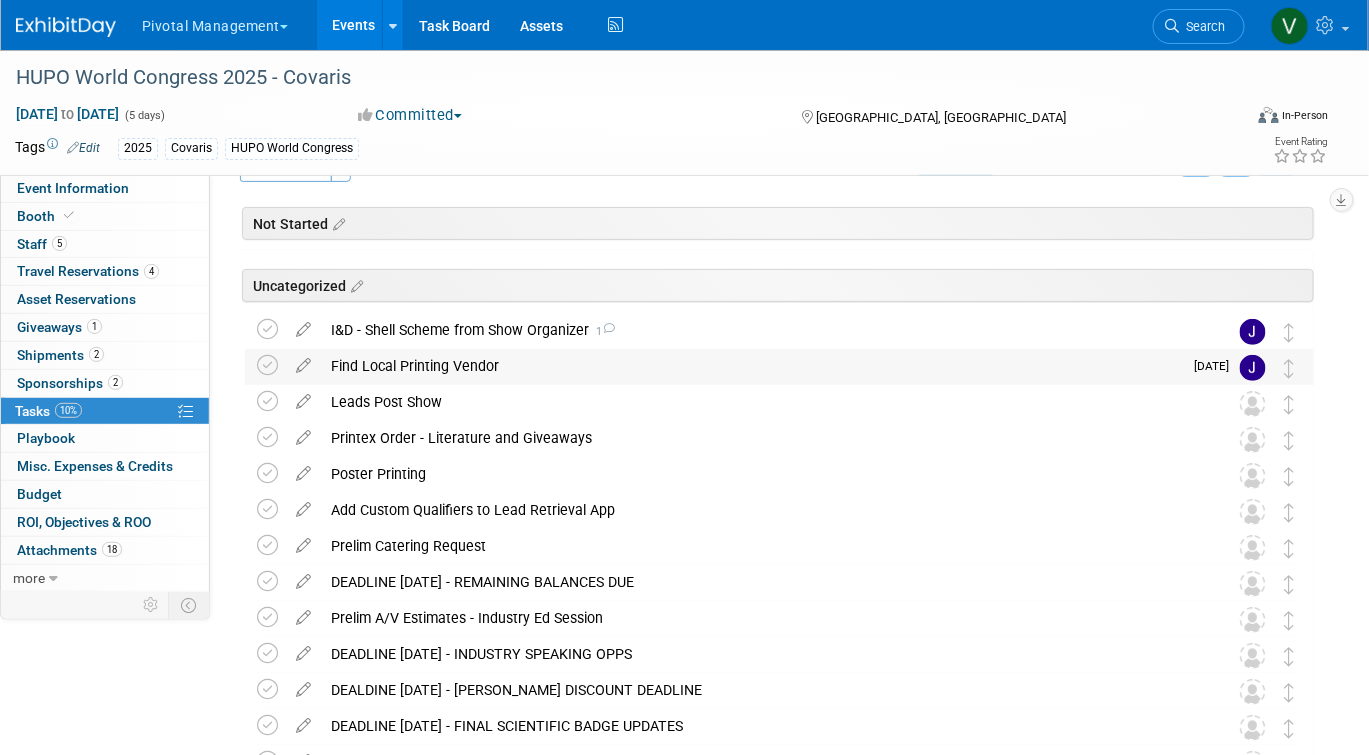 scroll, scrollTop: 0, scrollLeft: 0, axis: both 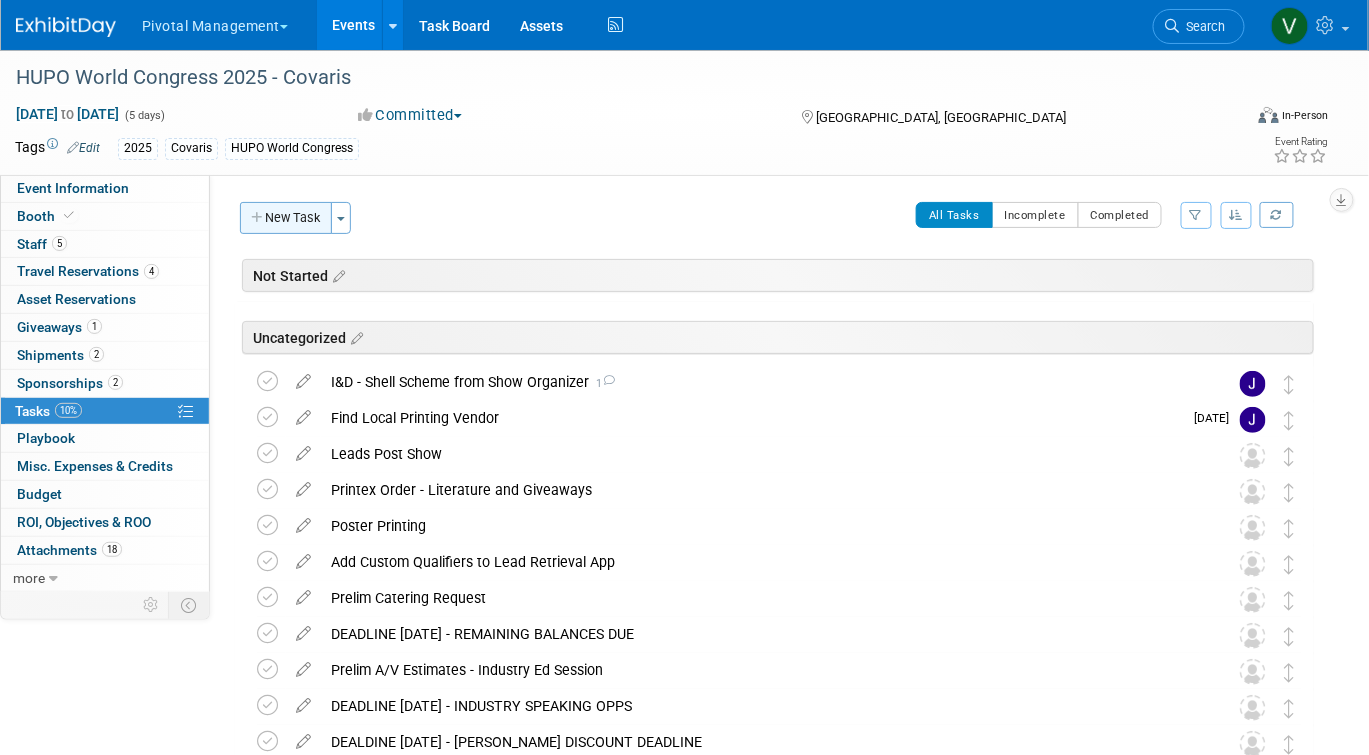click on "New Task" at bounding box center [286, 218] 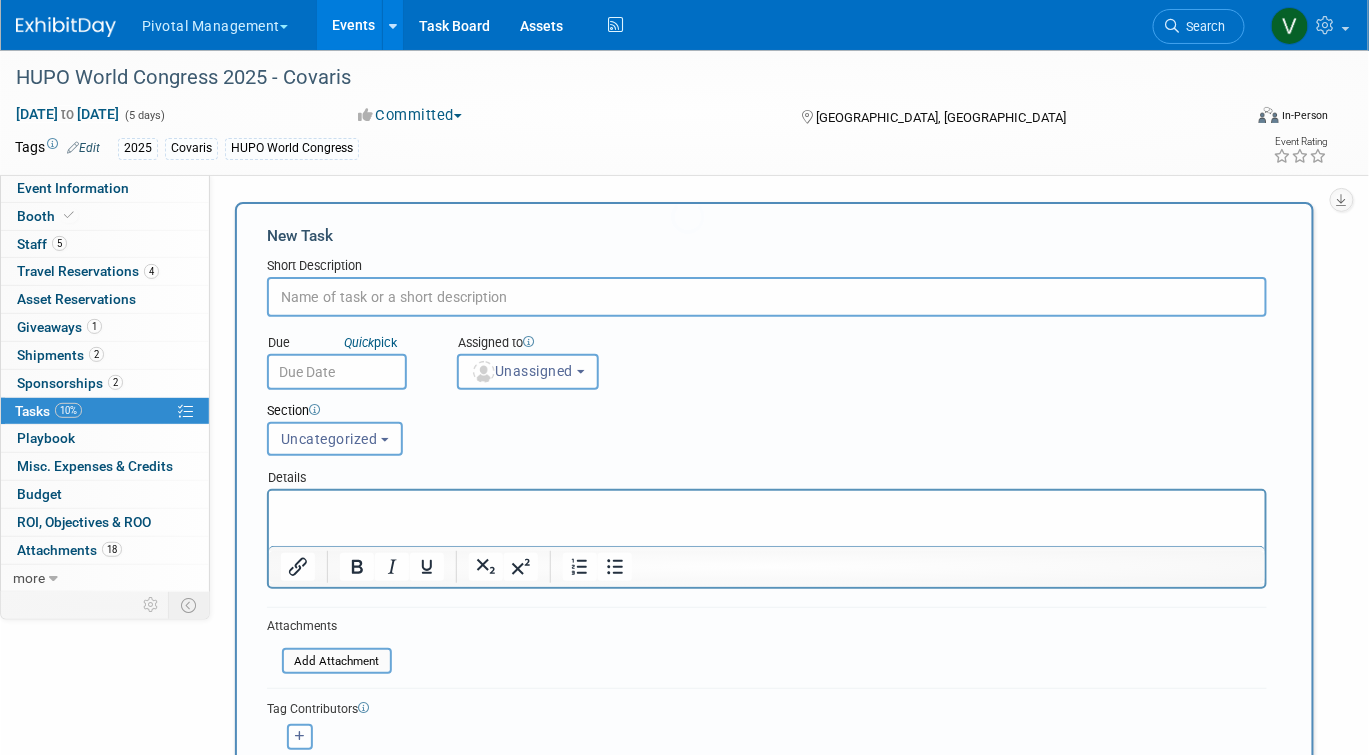 scroll, scrollTop: 0, scrollLeft: 0, axis: both 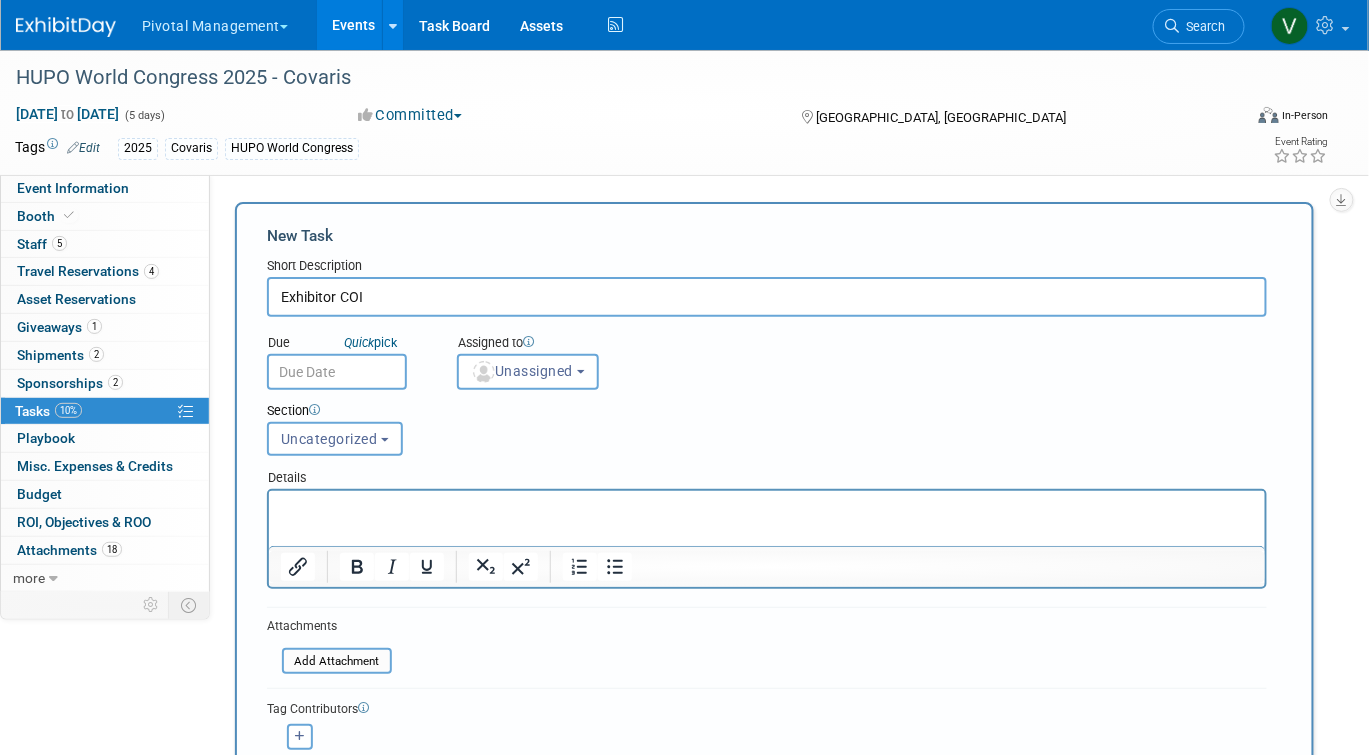 type on "Exhibitor COI" 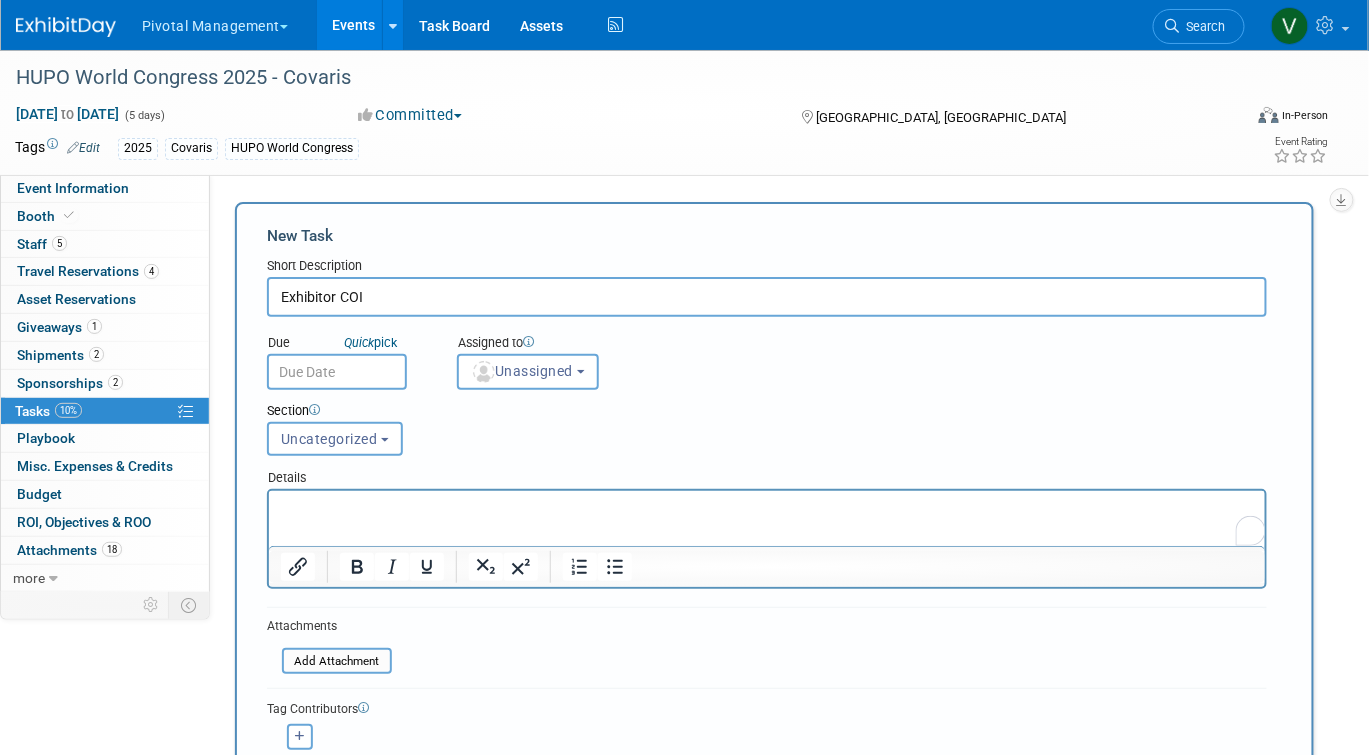scroll, scrollTop: 282, scrollLeft: 0, axis: vertical 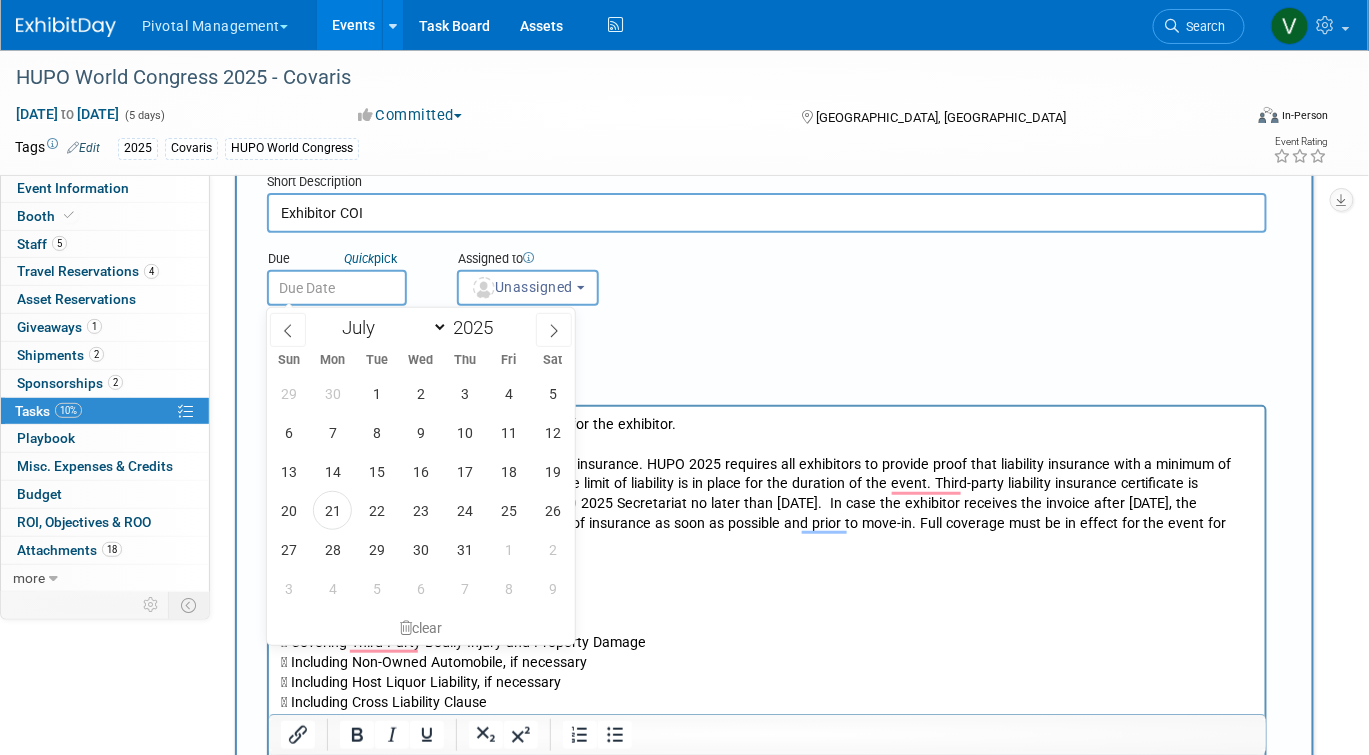 click at bounding box center (337, 288) 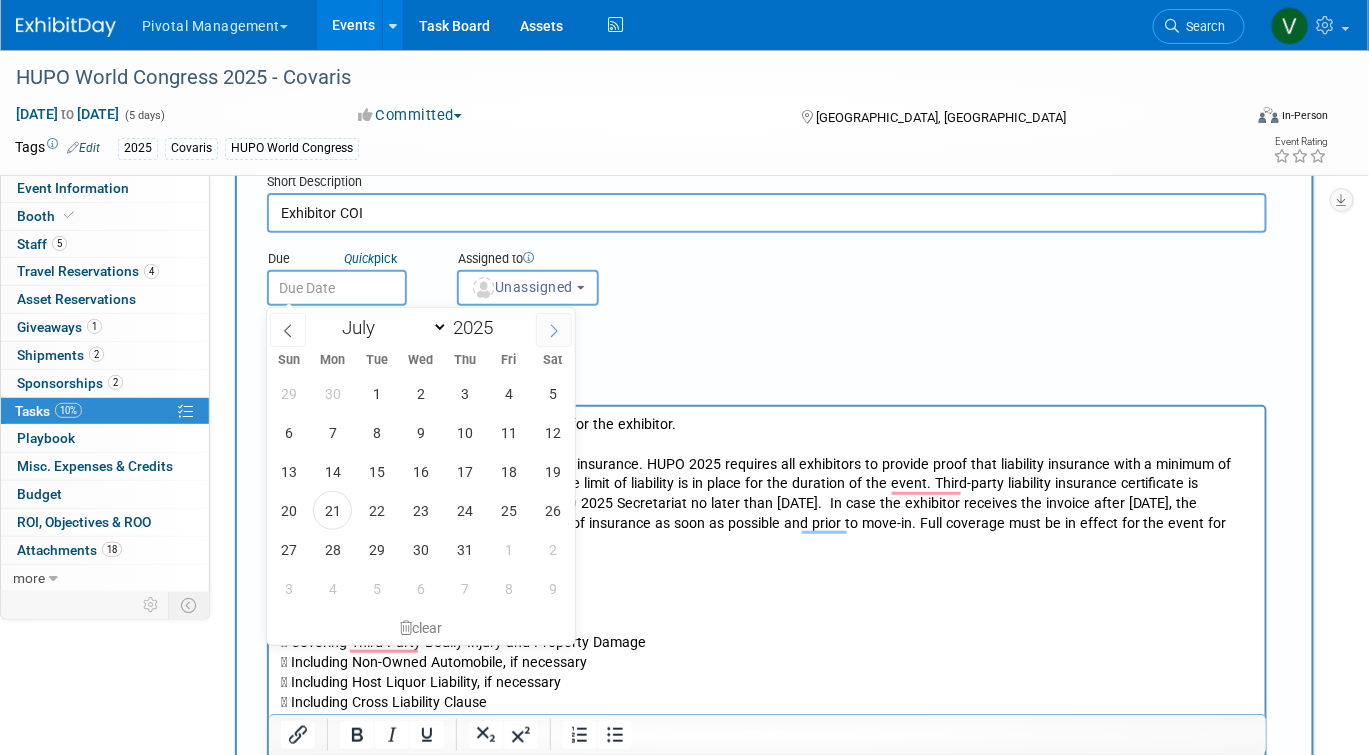 click at bounding box center (554, 330) 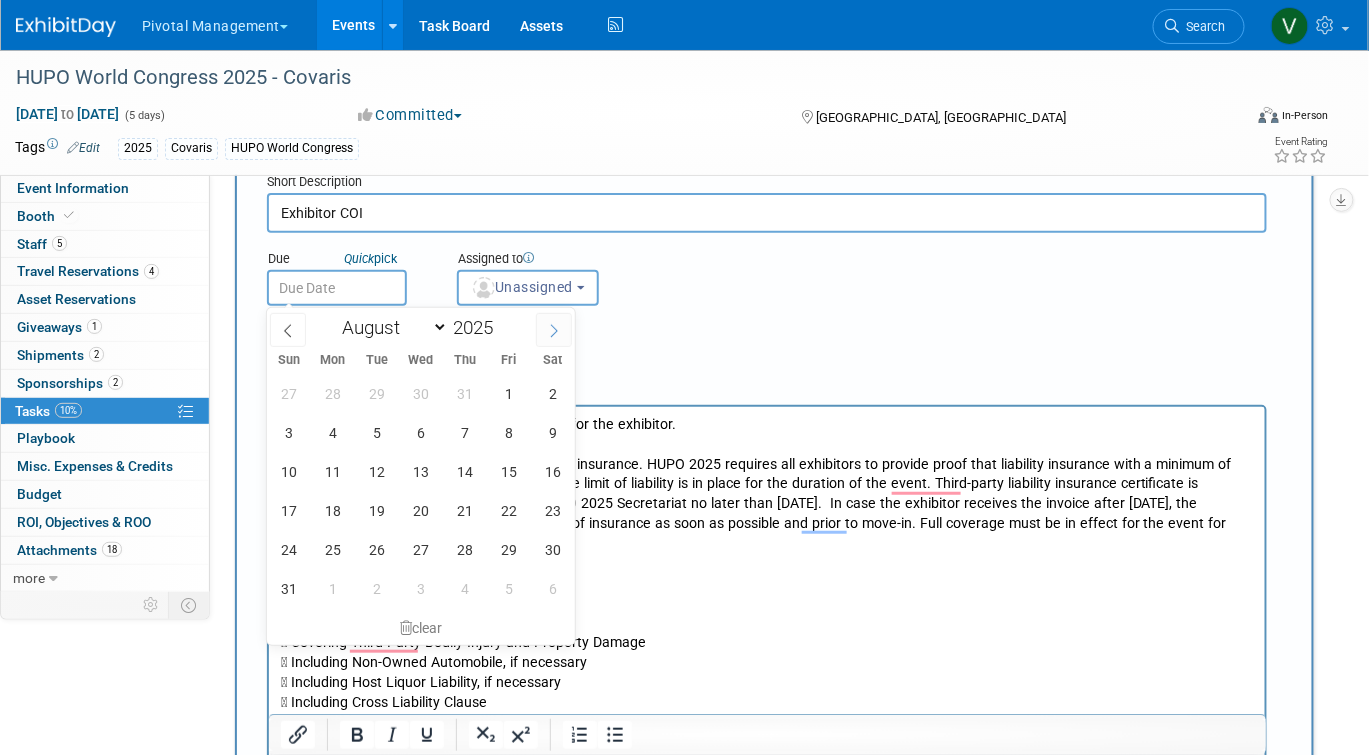 click at bounding box center (554, 330) 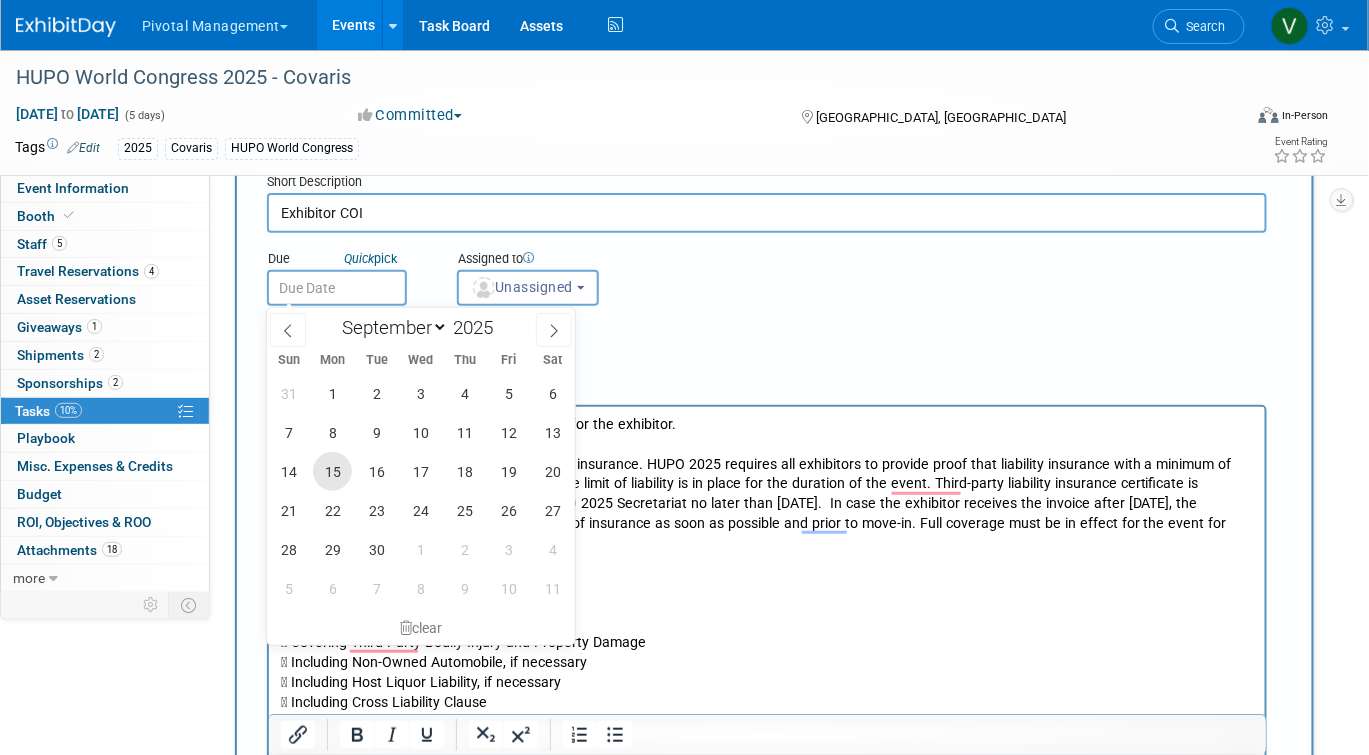 click on "15" at bounding box center (332, 471) 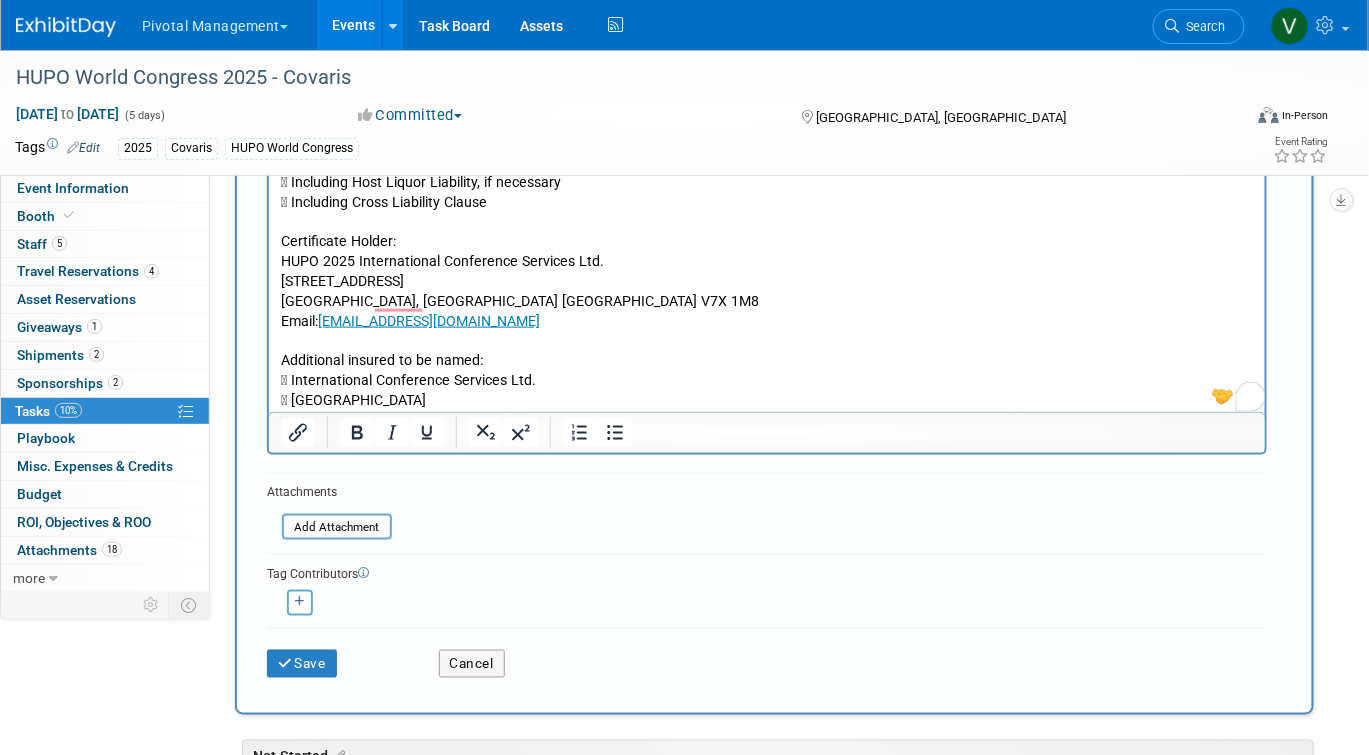 scroll, scrollTop: 697, scrollLeft: 0, axis: vertical 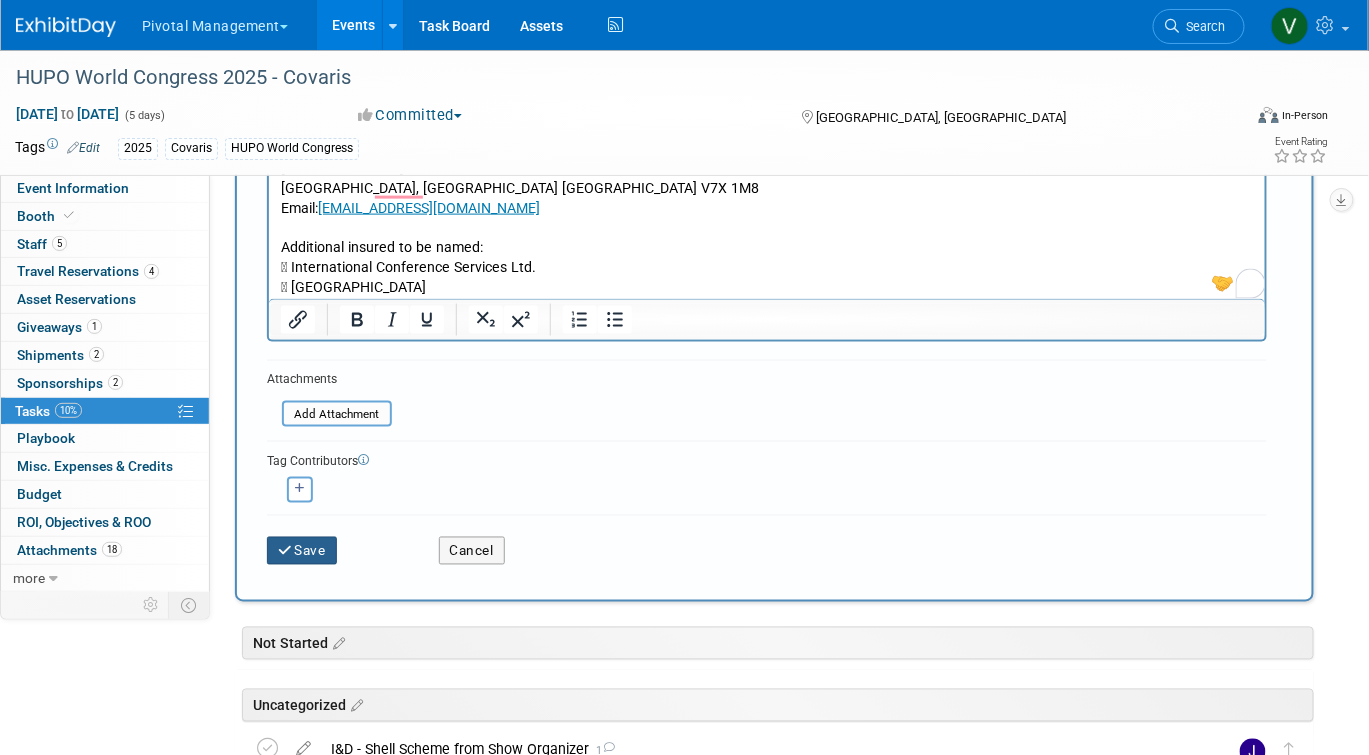 click on "Save" at bounding box center [302, 551] 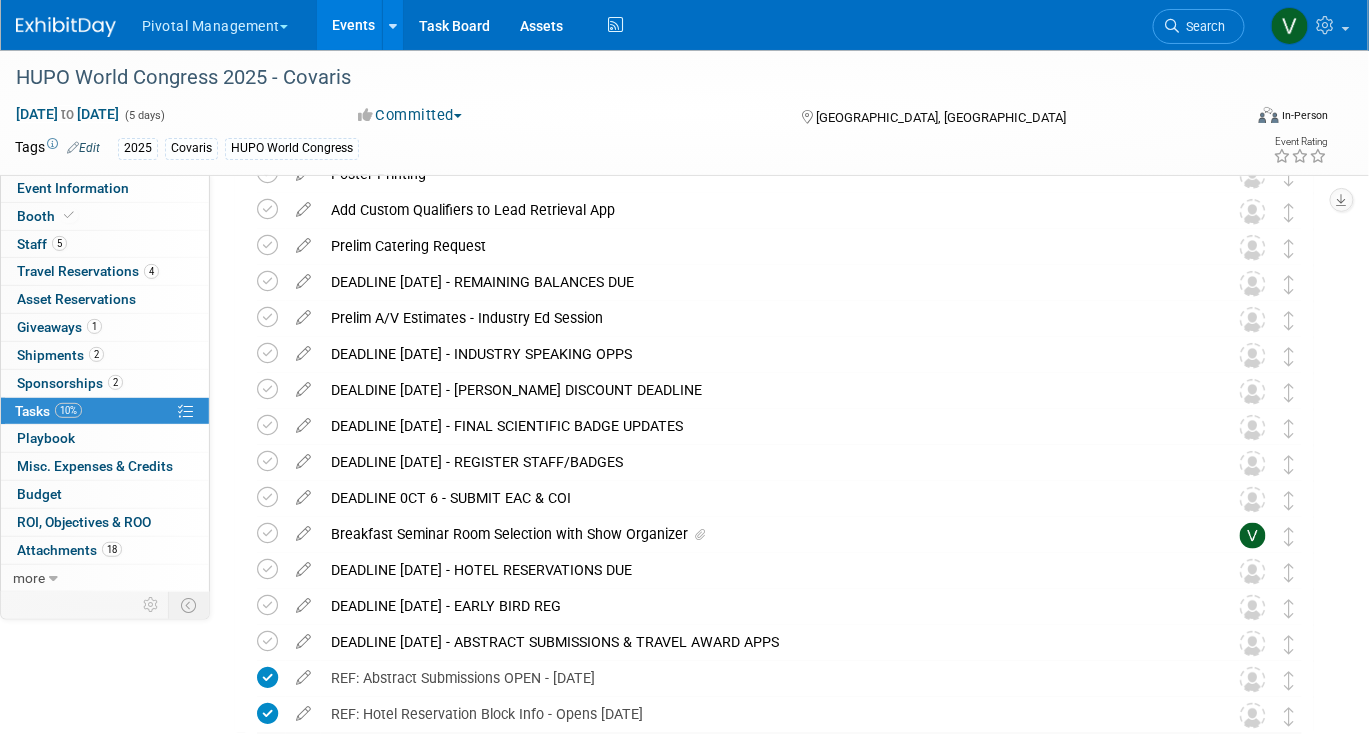 scroll, scrollTop: 432, scrollLeft: 0, axis: vertical 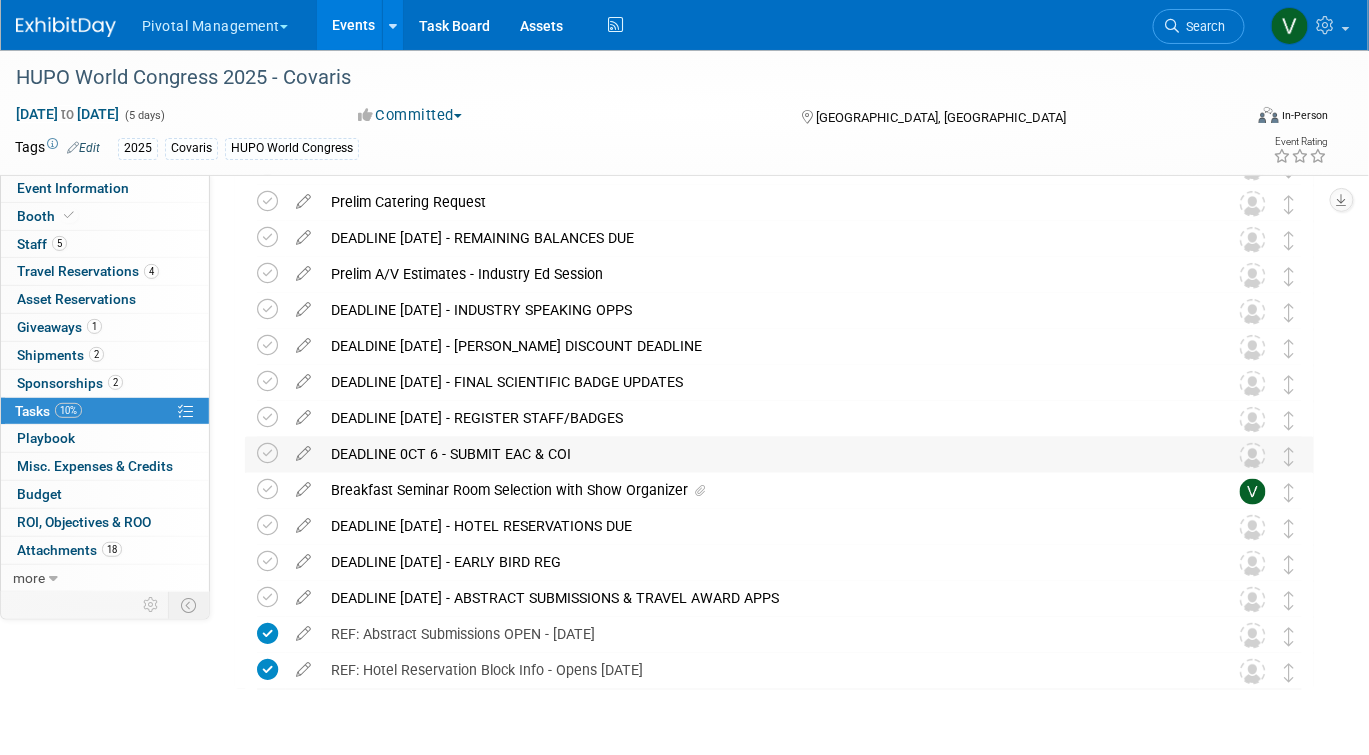 click on "DEADLINE 0CT 6 - SUBMIT EAC & COI" at bounding box center [760, 454] 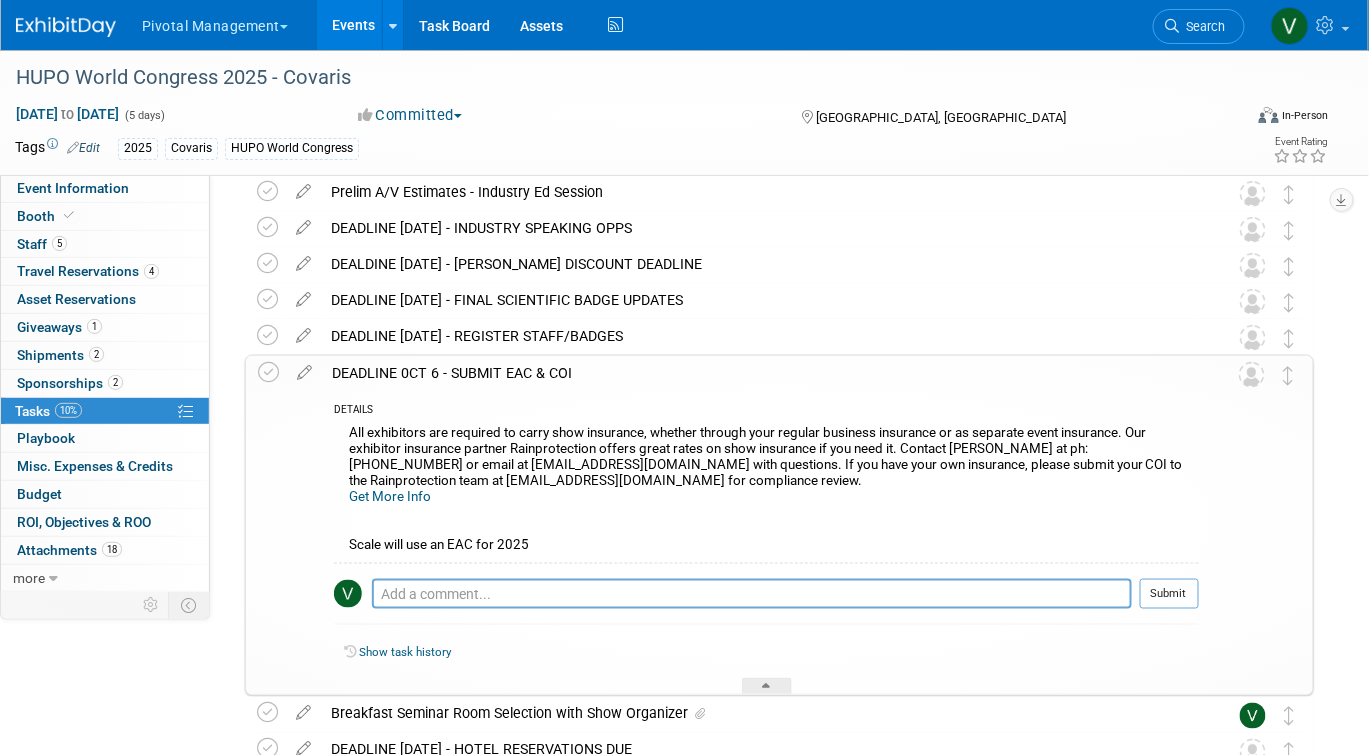 scroll, scrollTop: 515, scrollLeft: 0, axis: vertical 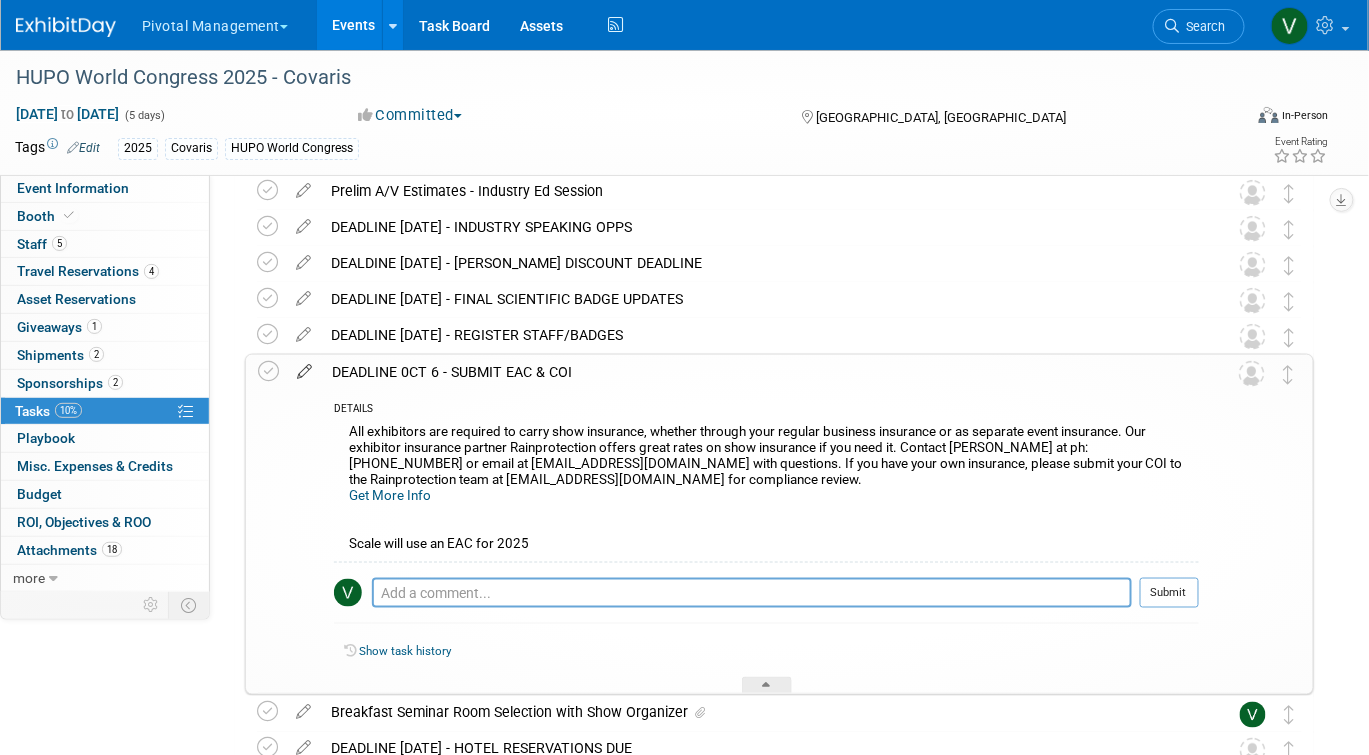 click at bounding box center (304, 367) 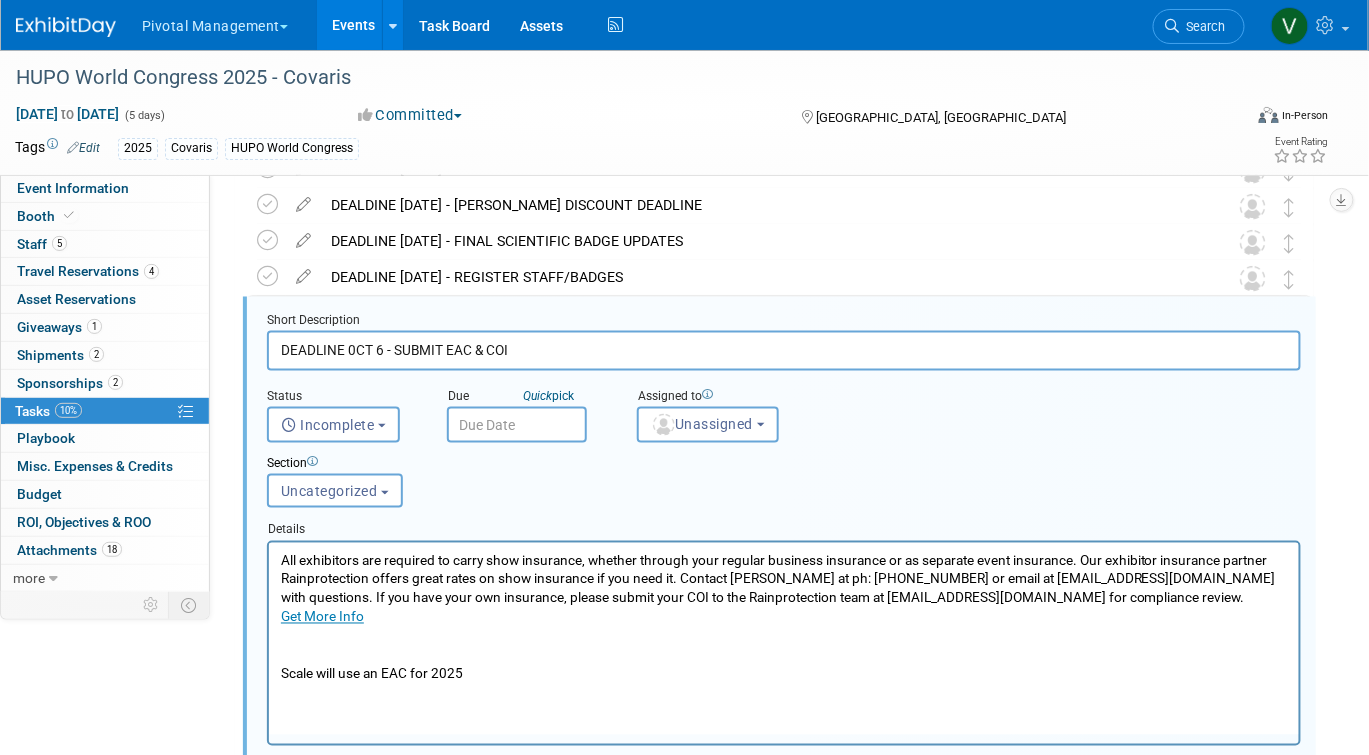 scroll, scrollTop: 576, scrollLeft: 0, axis: vertical 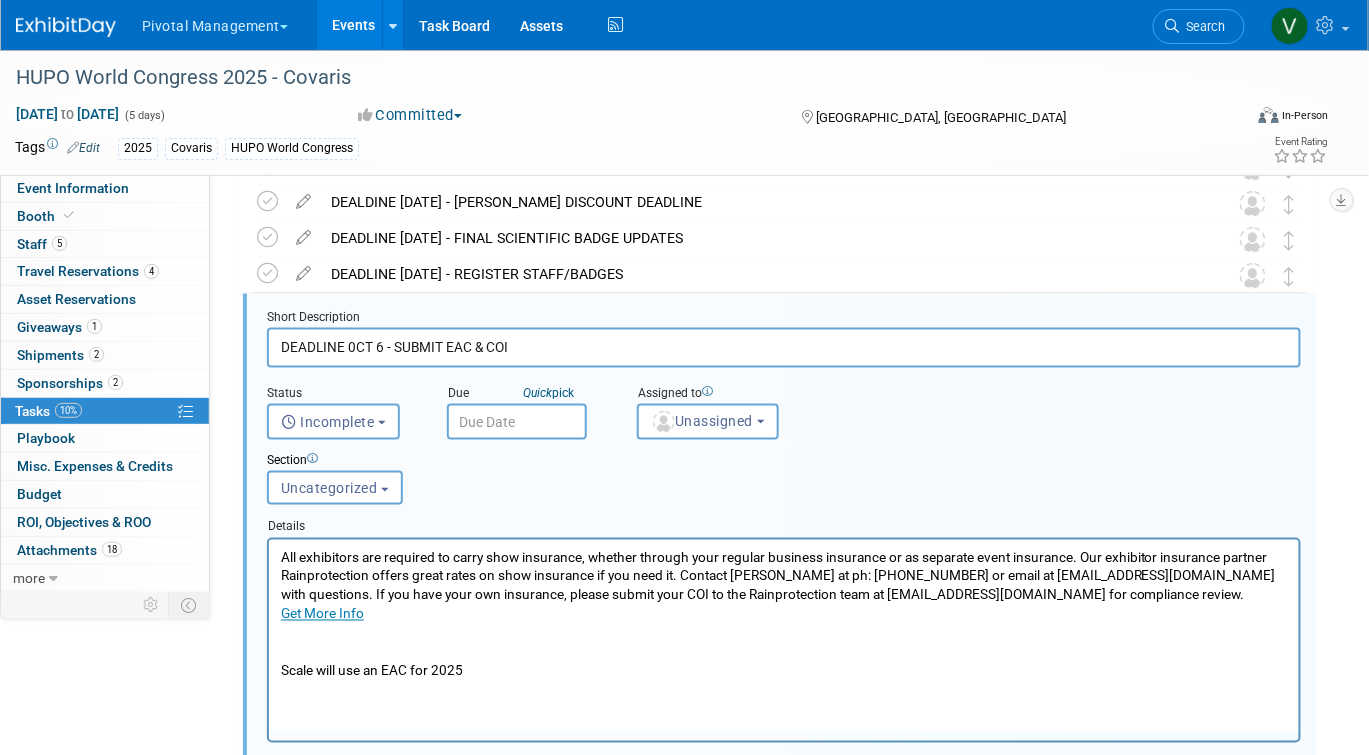 click on "All exhibitors are required to carry show insurance, whether through your regular business insurance or as separate event insurance. Our exhibitor insurance partner Rainprotection offers great rates on show insurance if you need it. Contact Joanna Almonte at ph: 800-528-7975 or email at sales@rainprotection.net with questions. If you have your own insurance, please submit your COI to the Rainprotection team at sales@rainprotection.net for compliance review. Get More Info Scale will use an EAC for 2025" at bounding box center [783, 614] 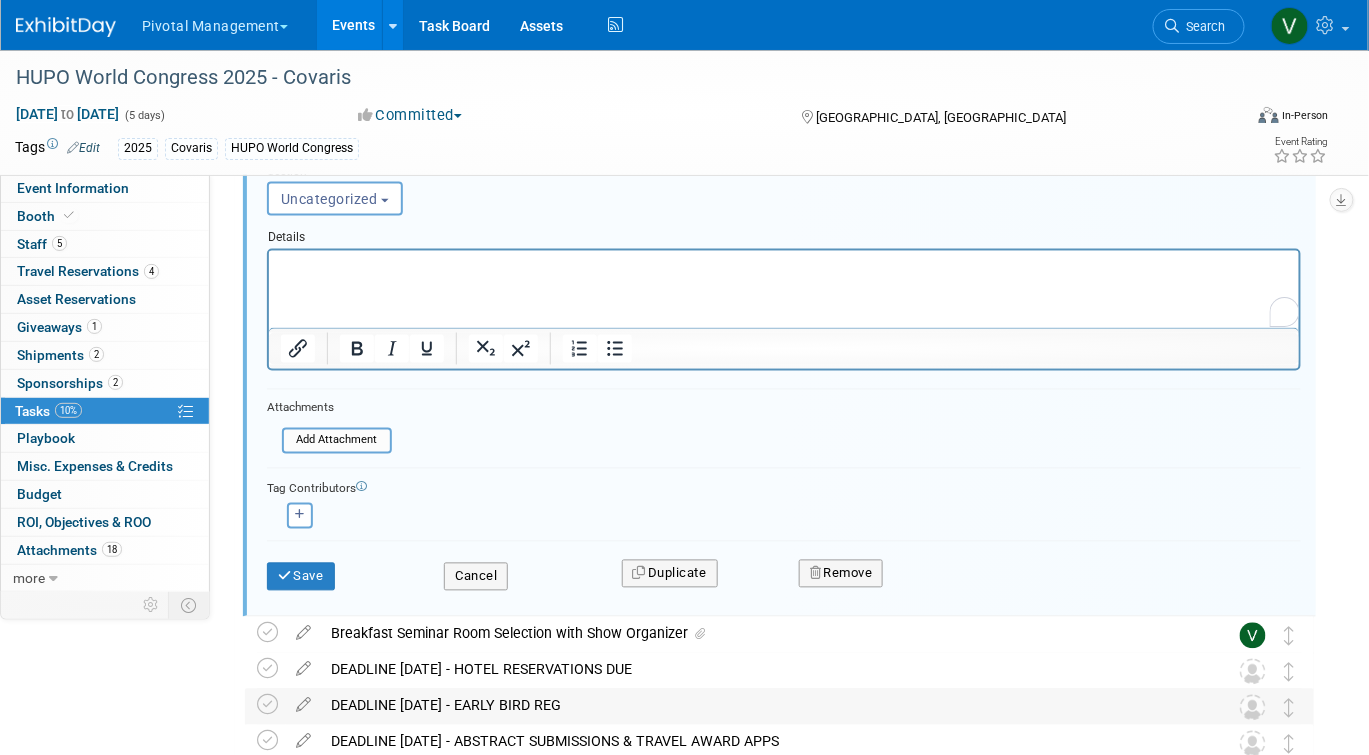 scroll, scrollTop: 883, scrollLeft: 0, axis: vertical 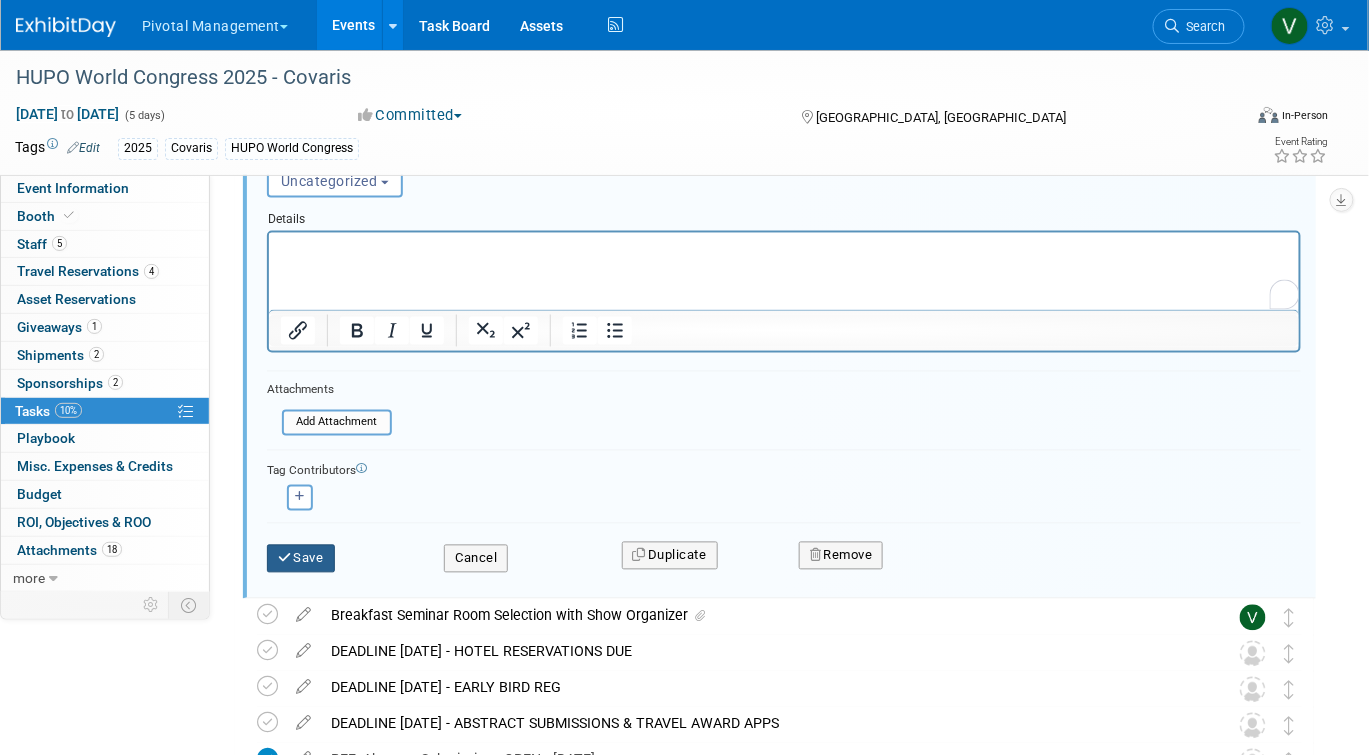 click on "Save" at bounding box center (301, 559) 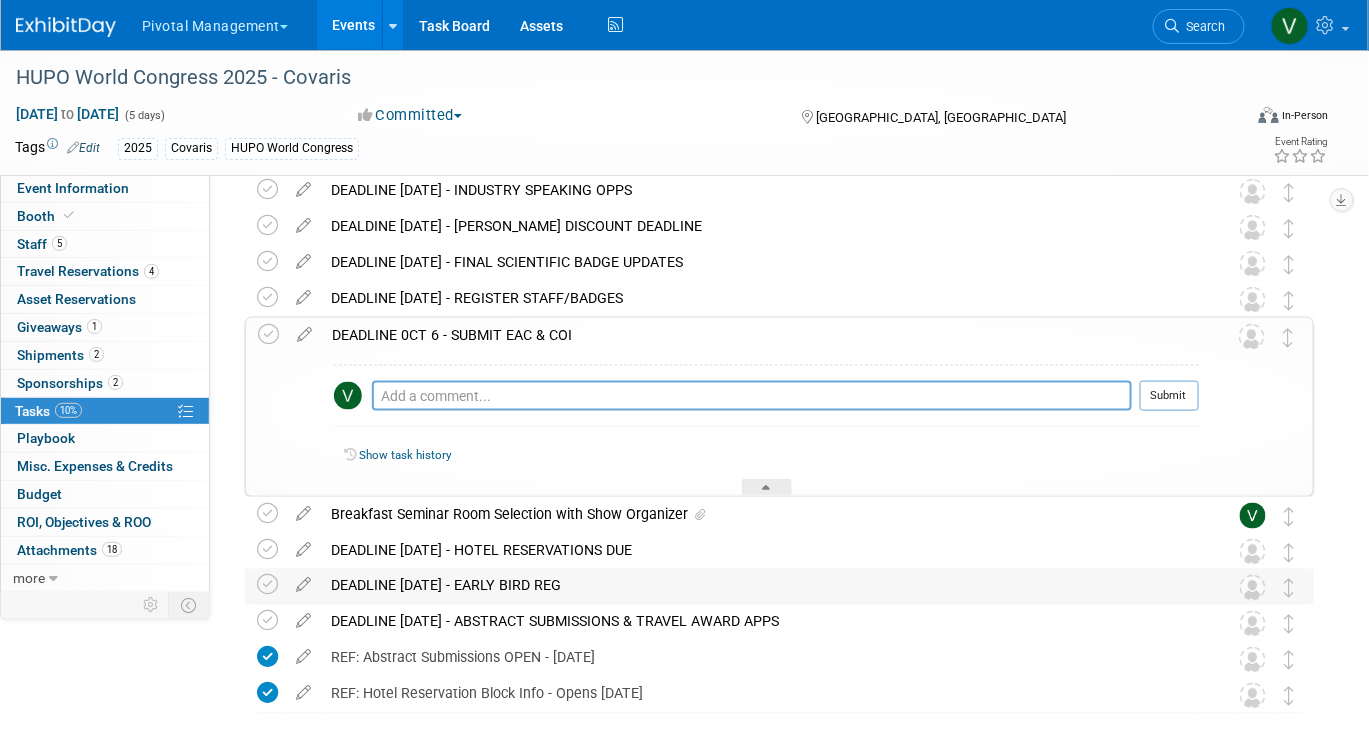 scroll, scrollTop: 549, scrollLeft: 0, axis: vertical 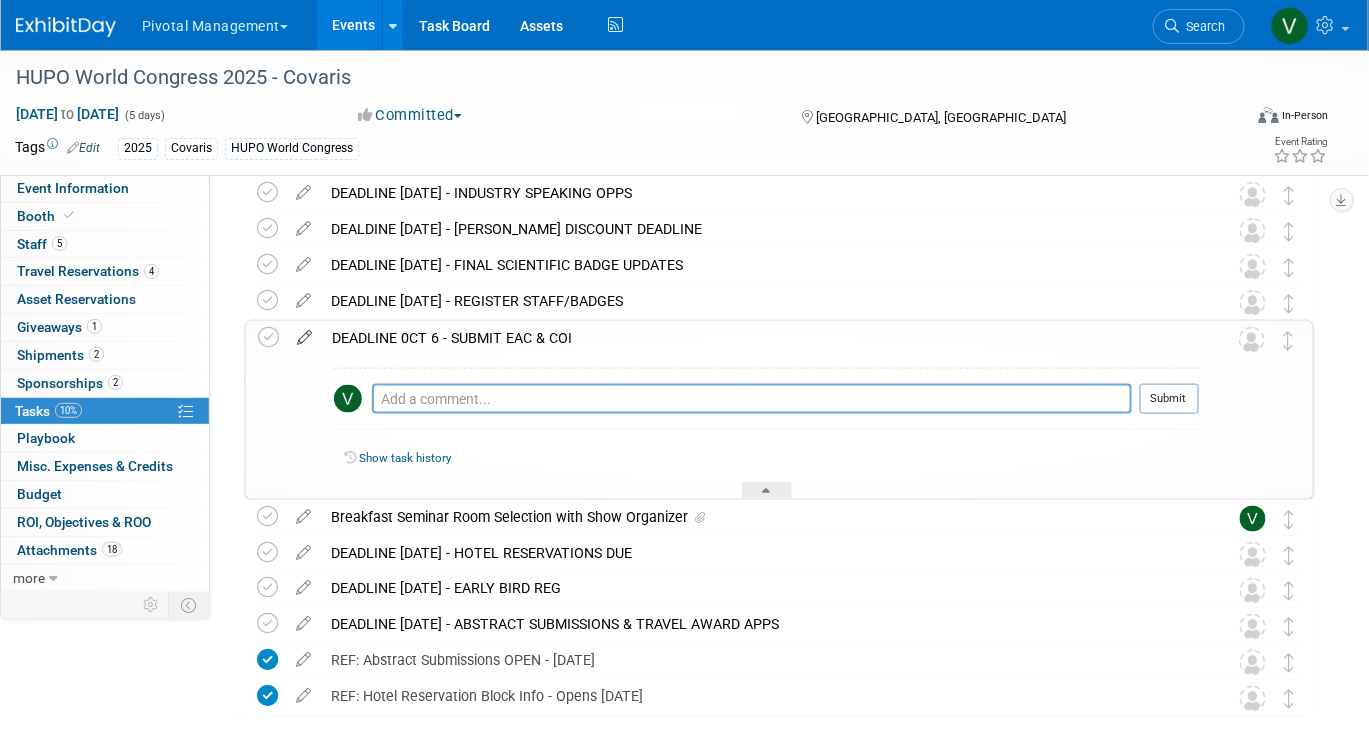 click at bounding box center (304, 333) 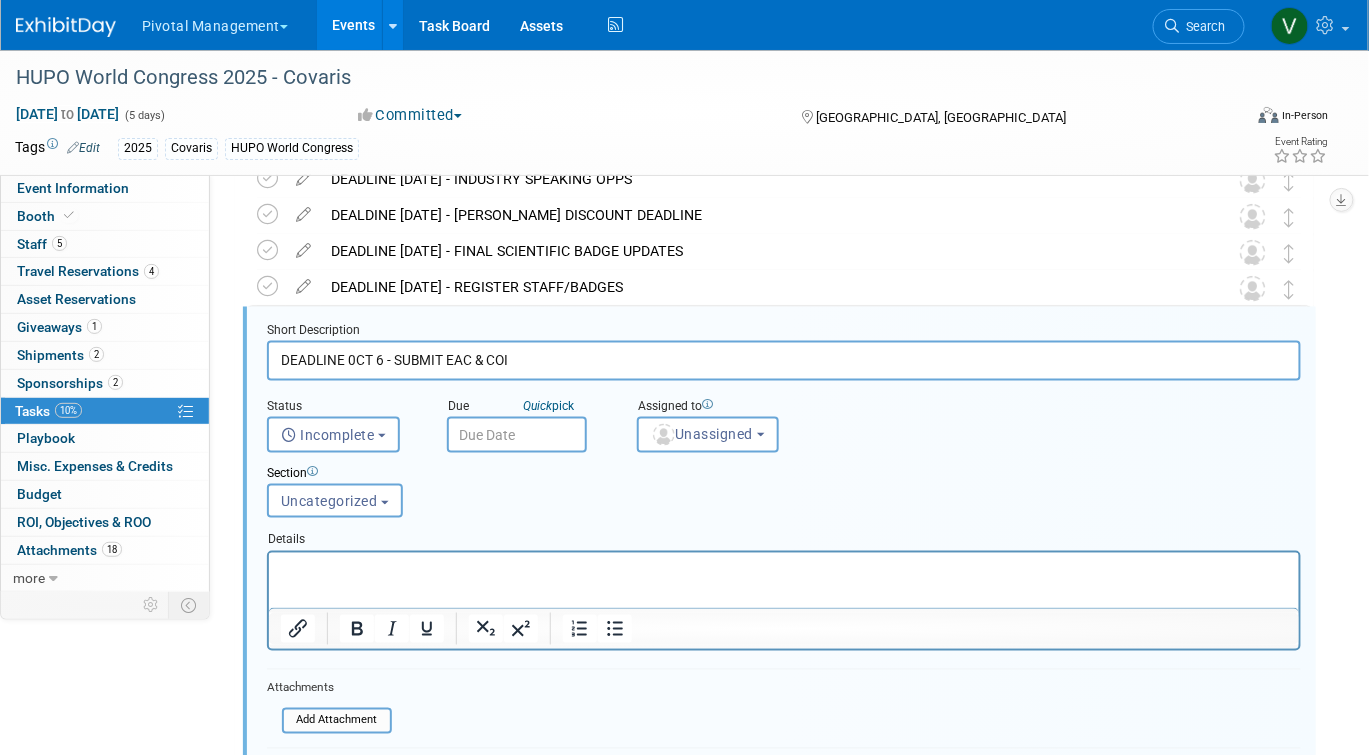 scroll, scrollTop: 0, scrollLeft: 0, axis: both 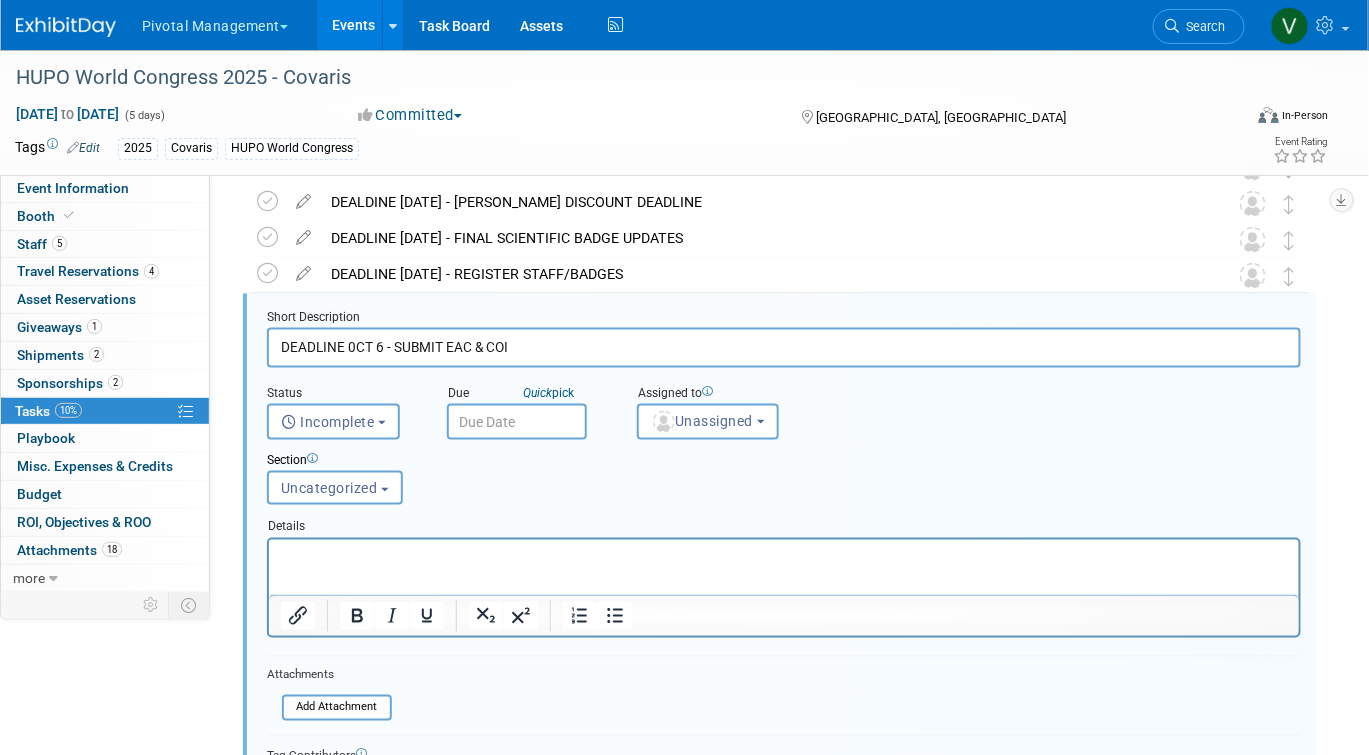 click on "DEADLINE 0CT 6 - SUBMIT EAC & COI" at bounding box center [784, 347] 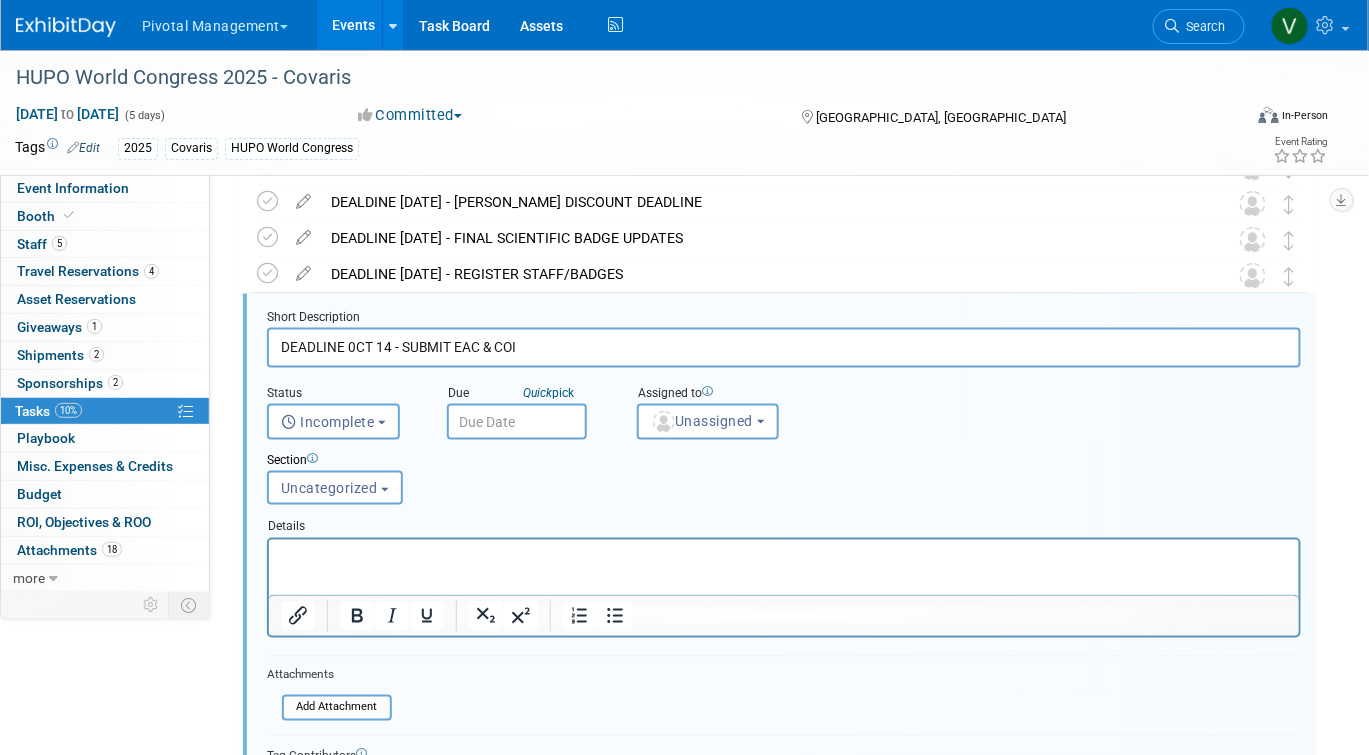 type on "DEADLINE 0CT 14 - SUBMIT EAC & COI" 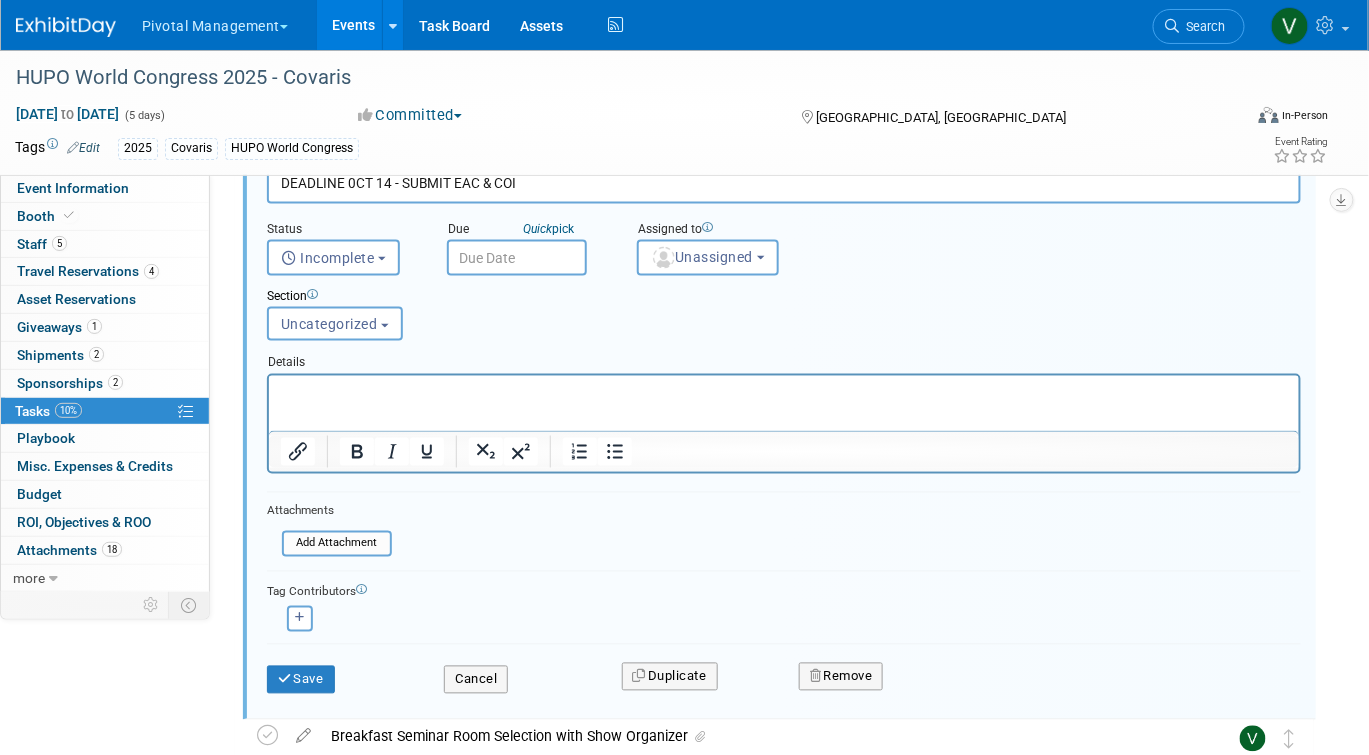 scroll, scrollTop: 772, scrollLeft: 0, axis: vertical 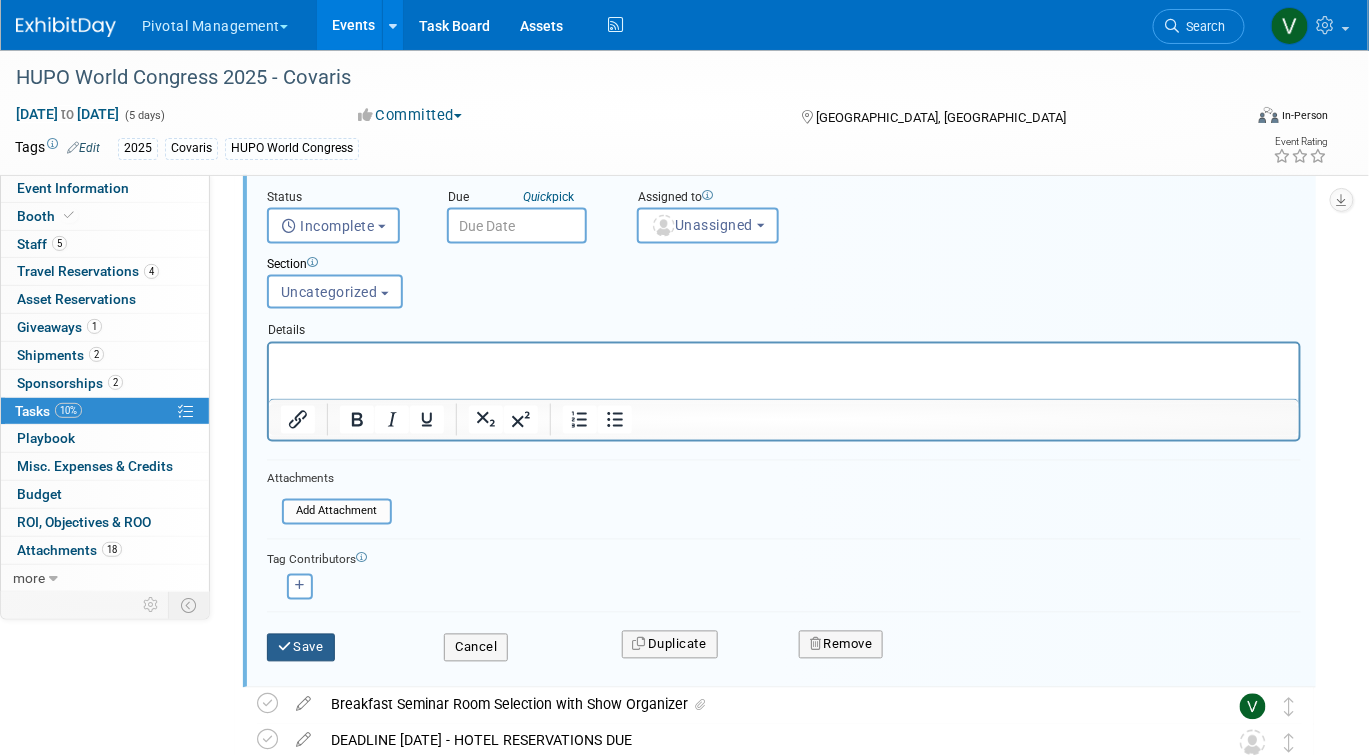 click on "Save" at bounding box center [301, 648] 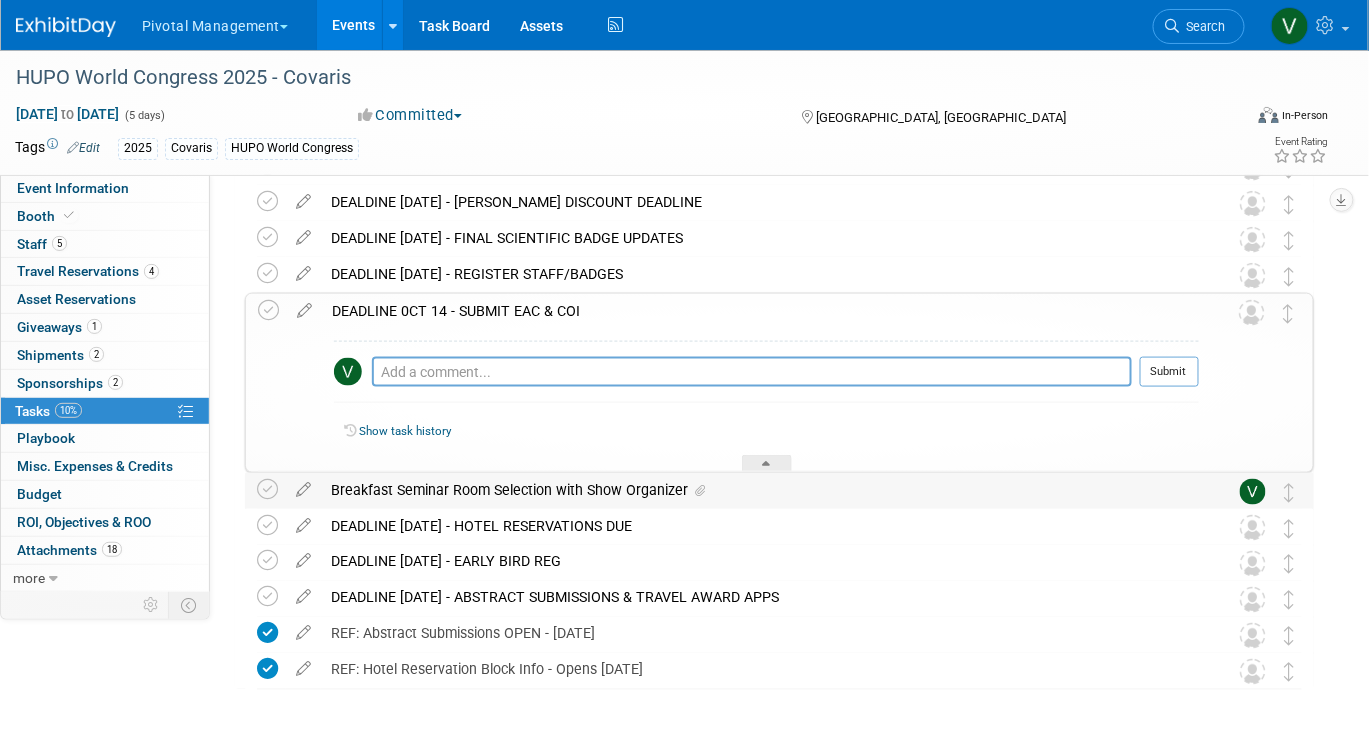 scroll, scrollTop: 568, scrollLeft: 0, axis: vertical 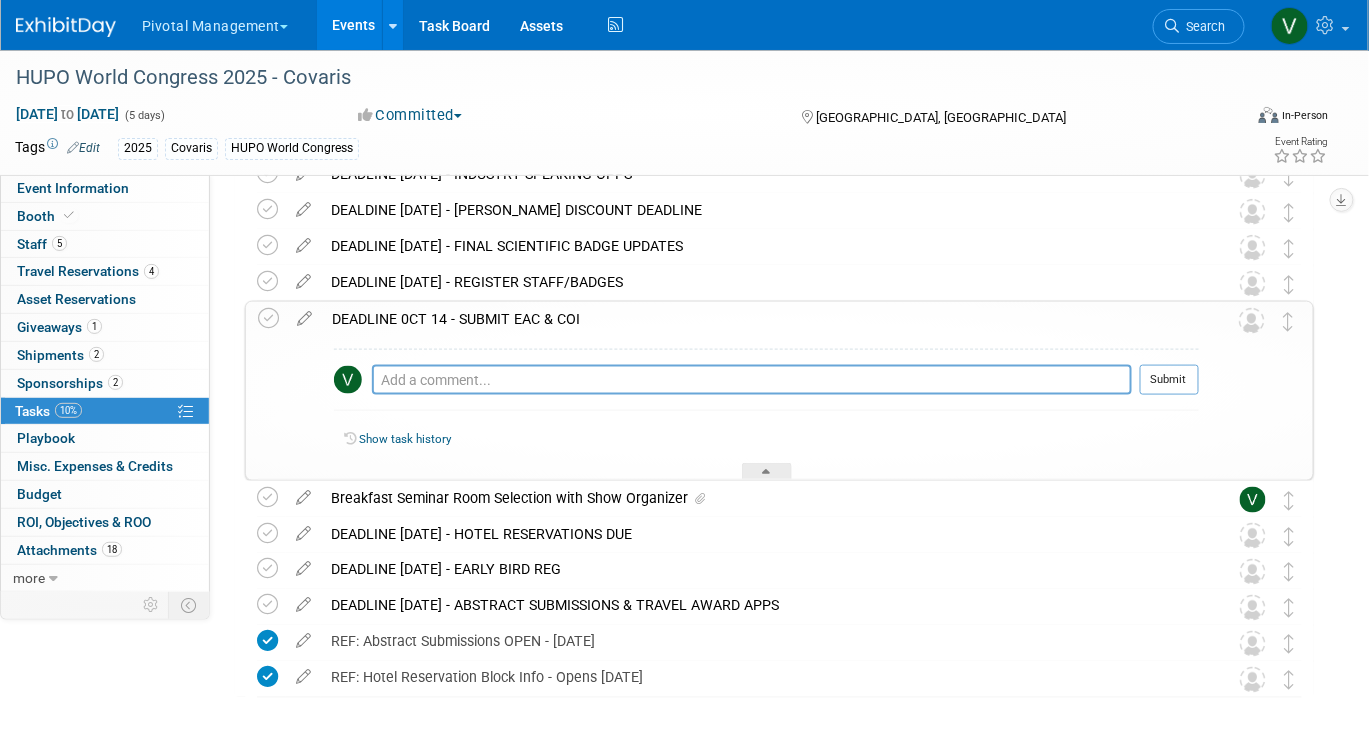 click on "DEADLINE 0CT 14 - SUBMIT EAC & COI" at bounding box center [760, 319] 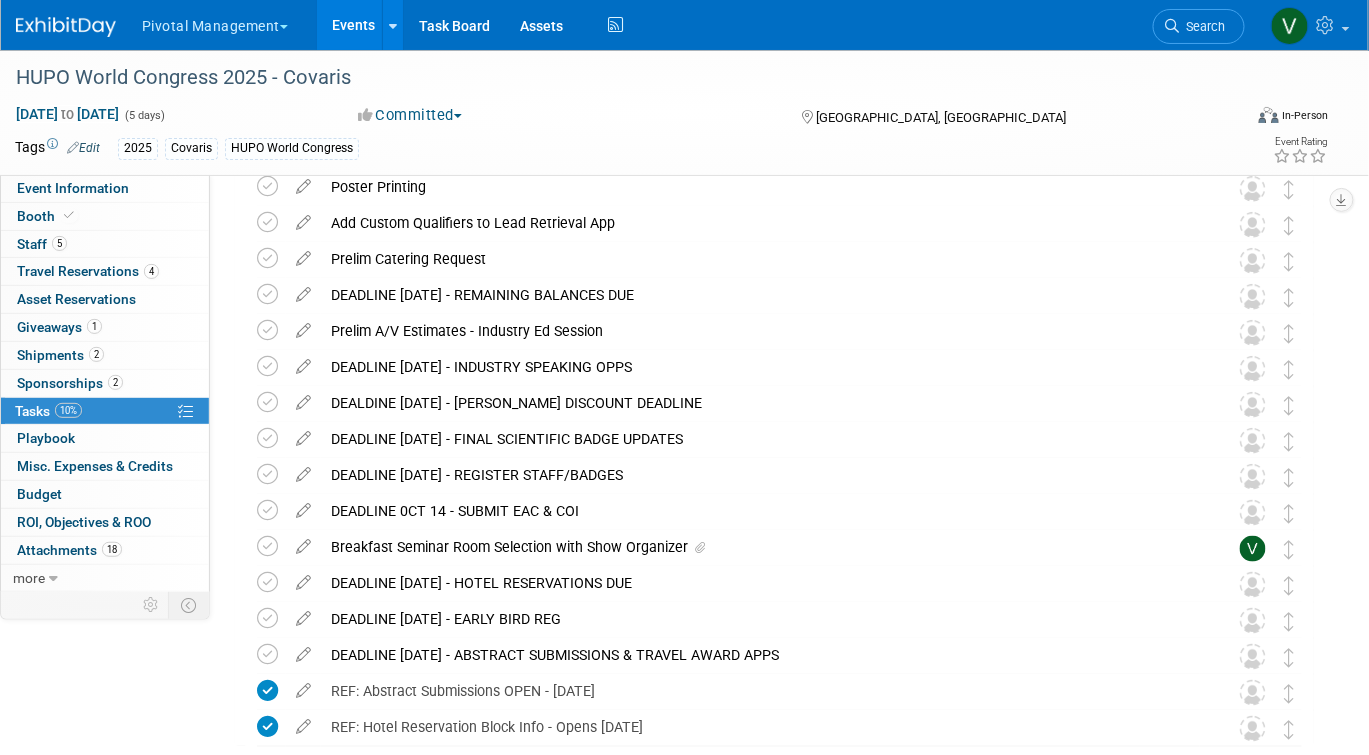 scroll, scrollTop: 373, scrollLeft: 0, axis: vertical 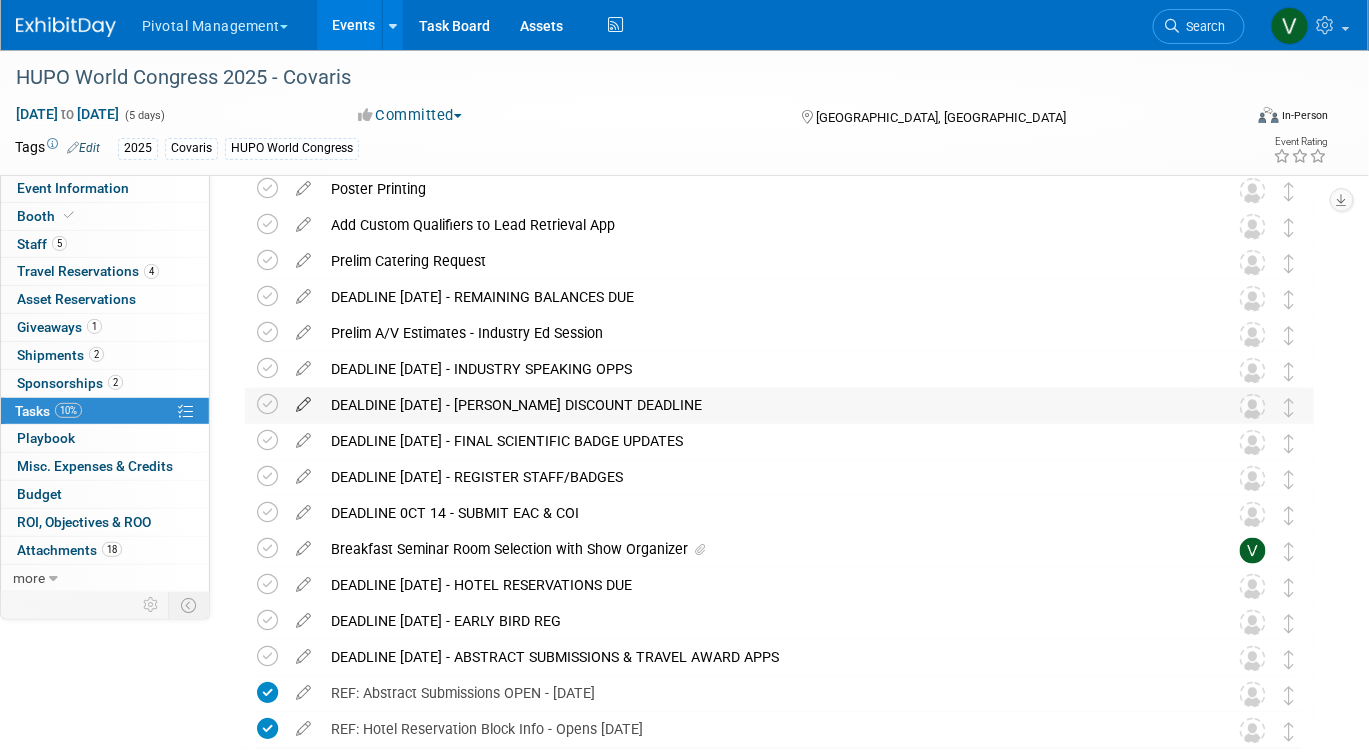 click at bounding box center [303, 400] 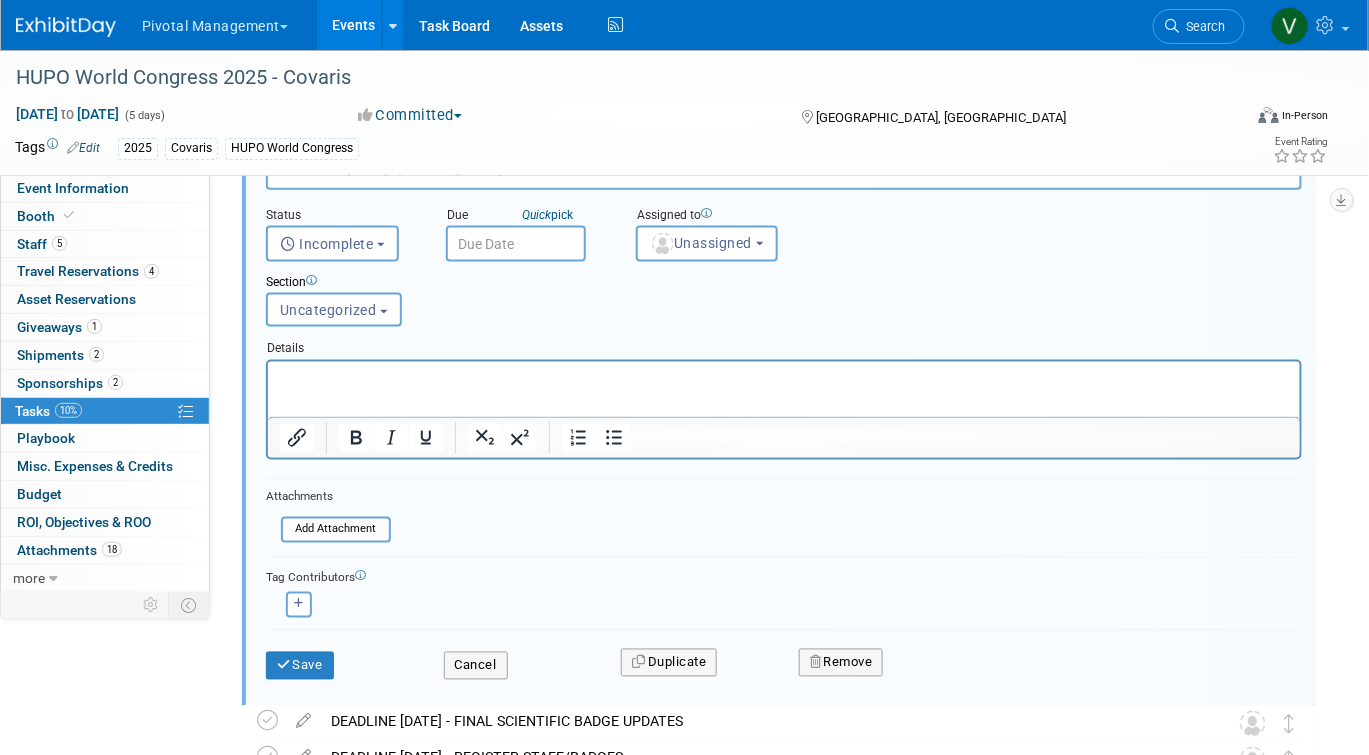 scroll, scrollTop: 868, scrollLeft: 0, axis: vertical 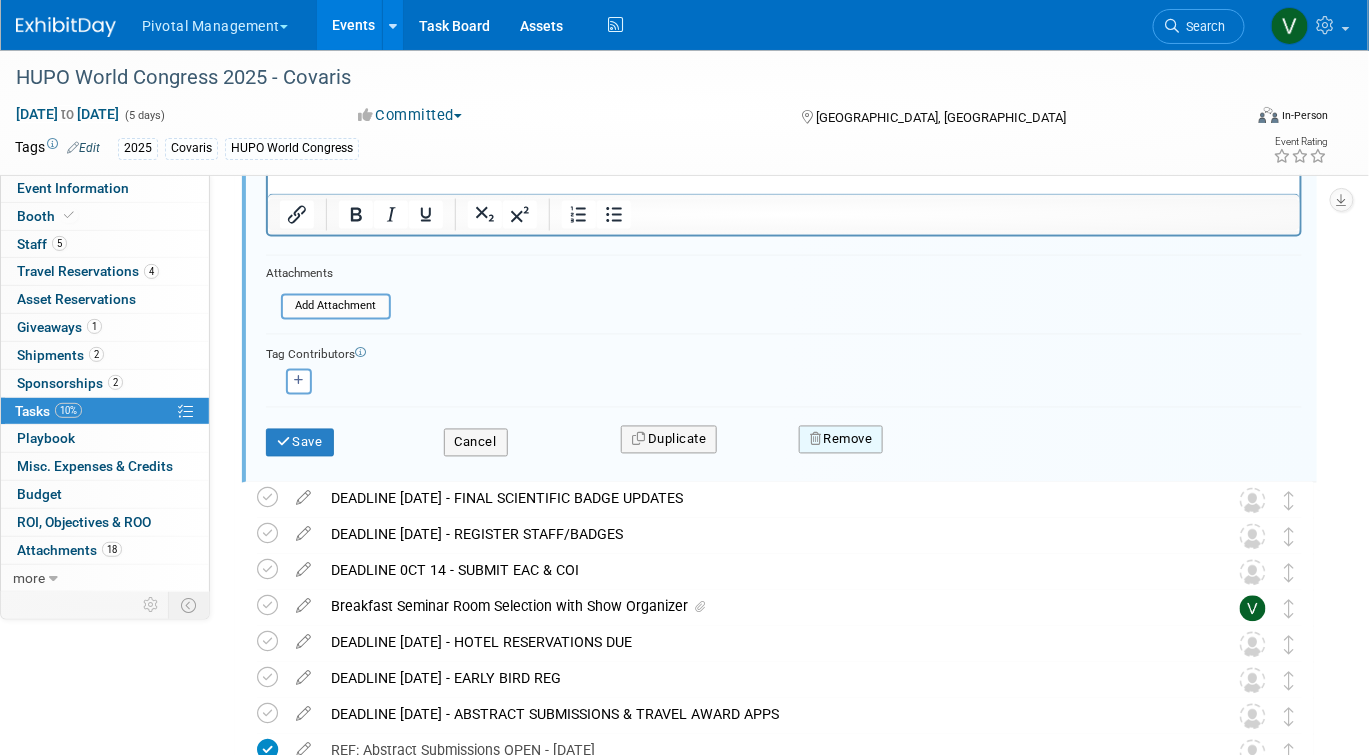 click on "Remove" at bounding box center (841, 440) 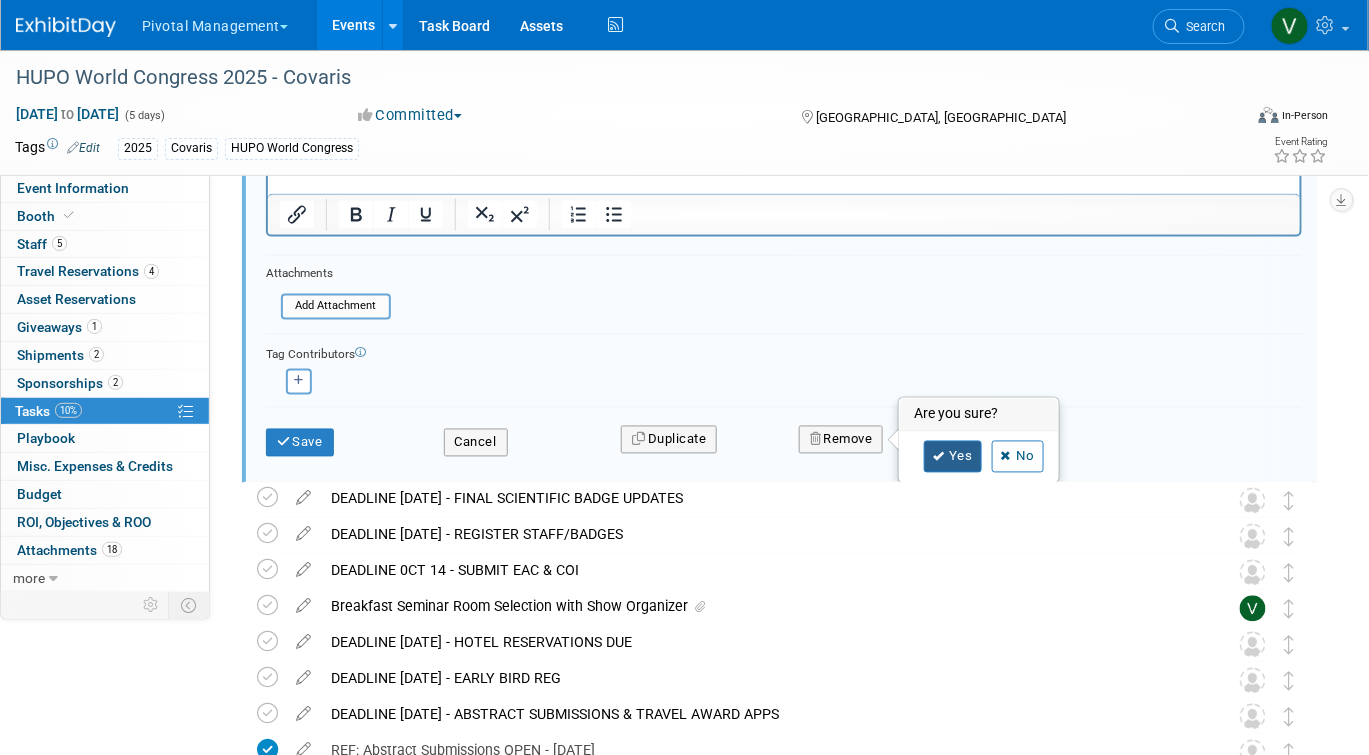 click on "Yes" at bounding box center (953, 457) 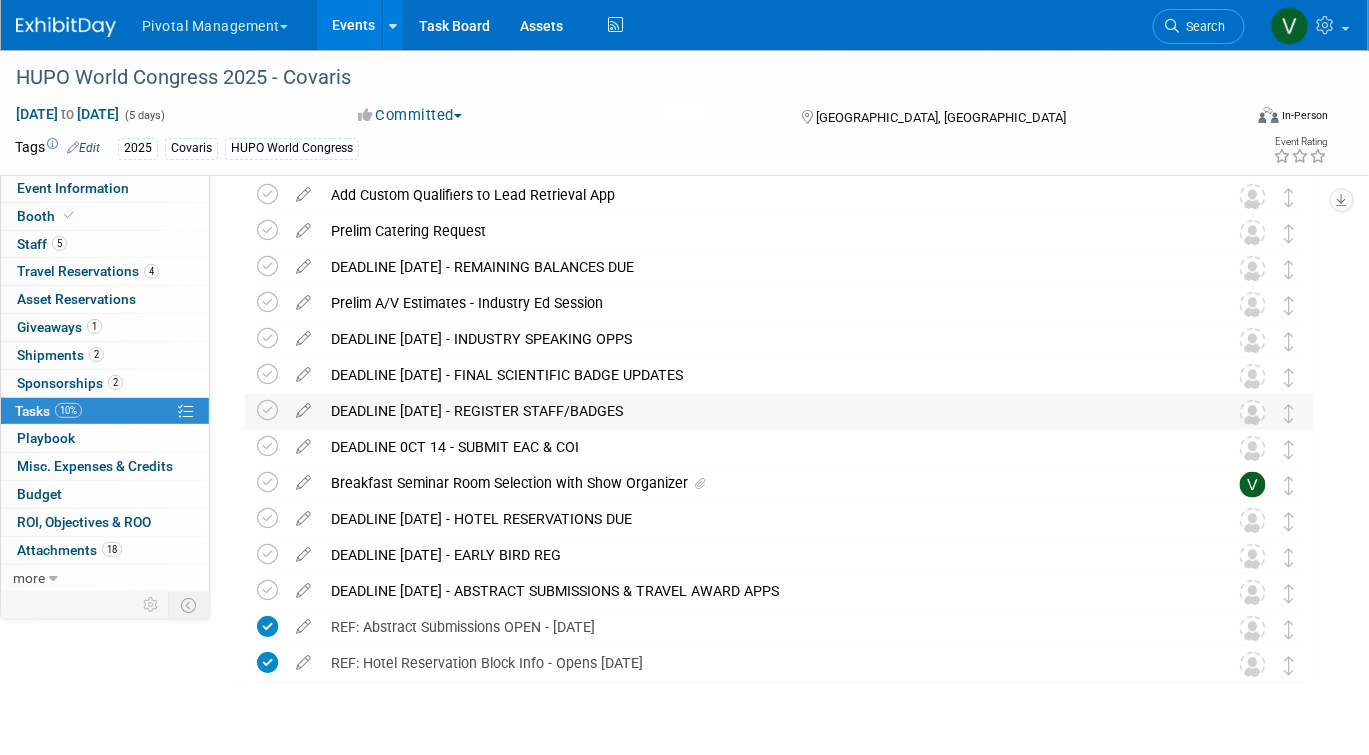 scroll, scrollTop: 431, scrollLeft: 0, axis: vertical 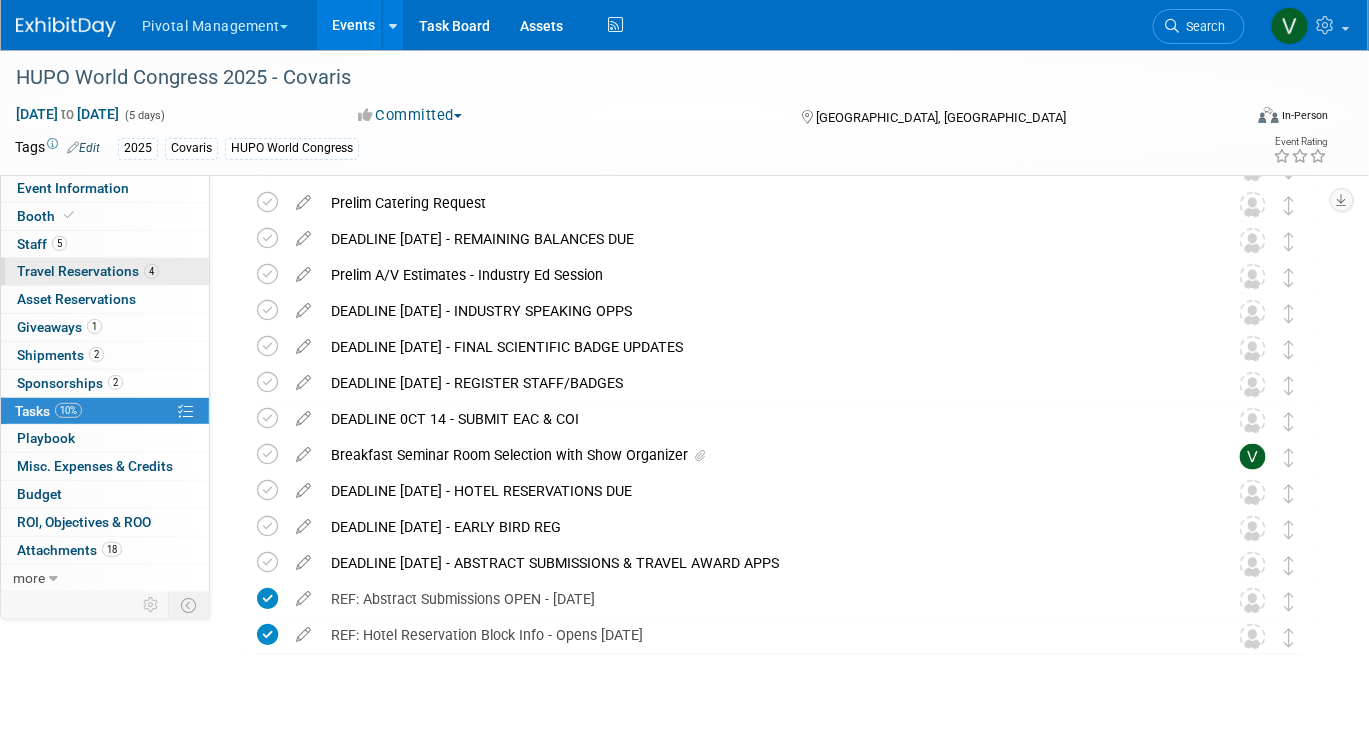 click on "Travel Reservations 4" at bounding box center (88, 271) 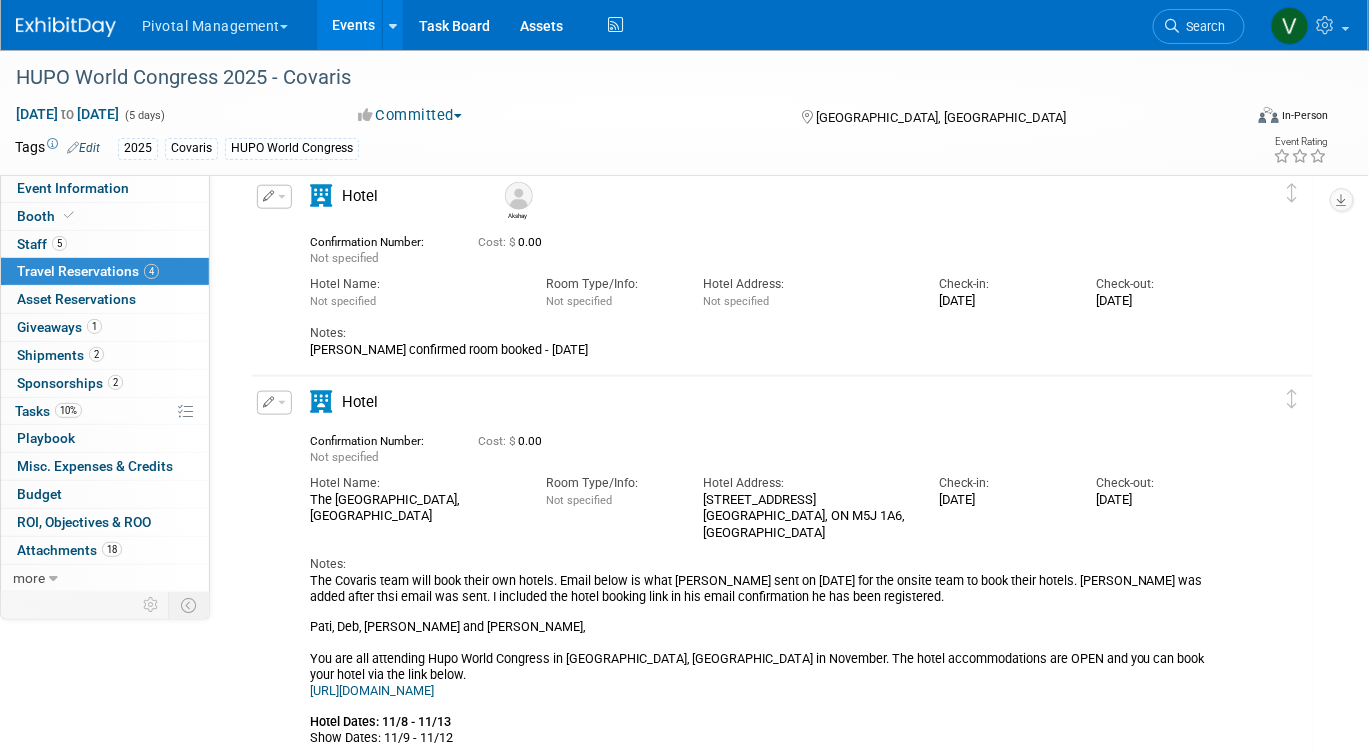scroll, scrollTop: 639, scrollLeft: 0, axis: vertical 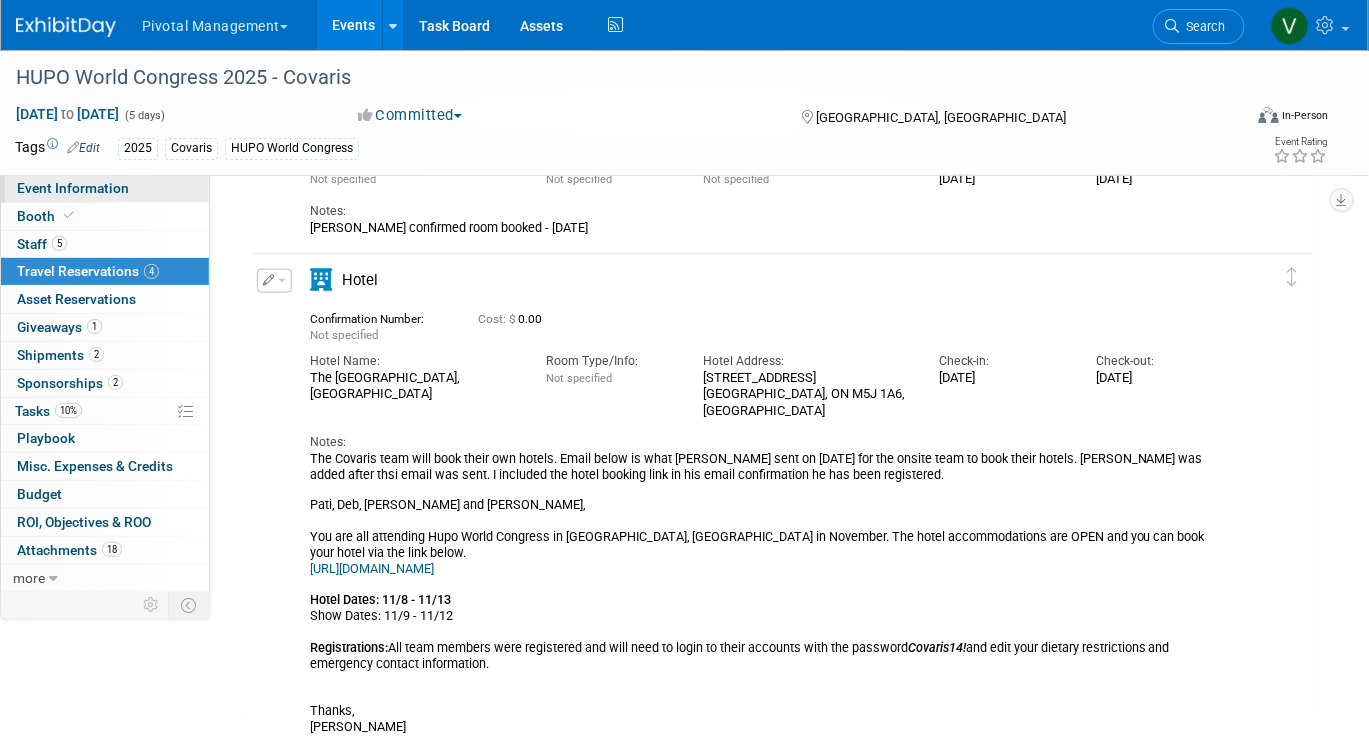 click on "Event Information" at bounding box center (73, 188) 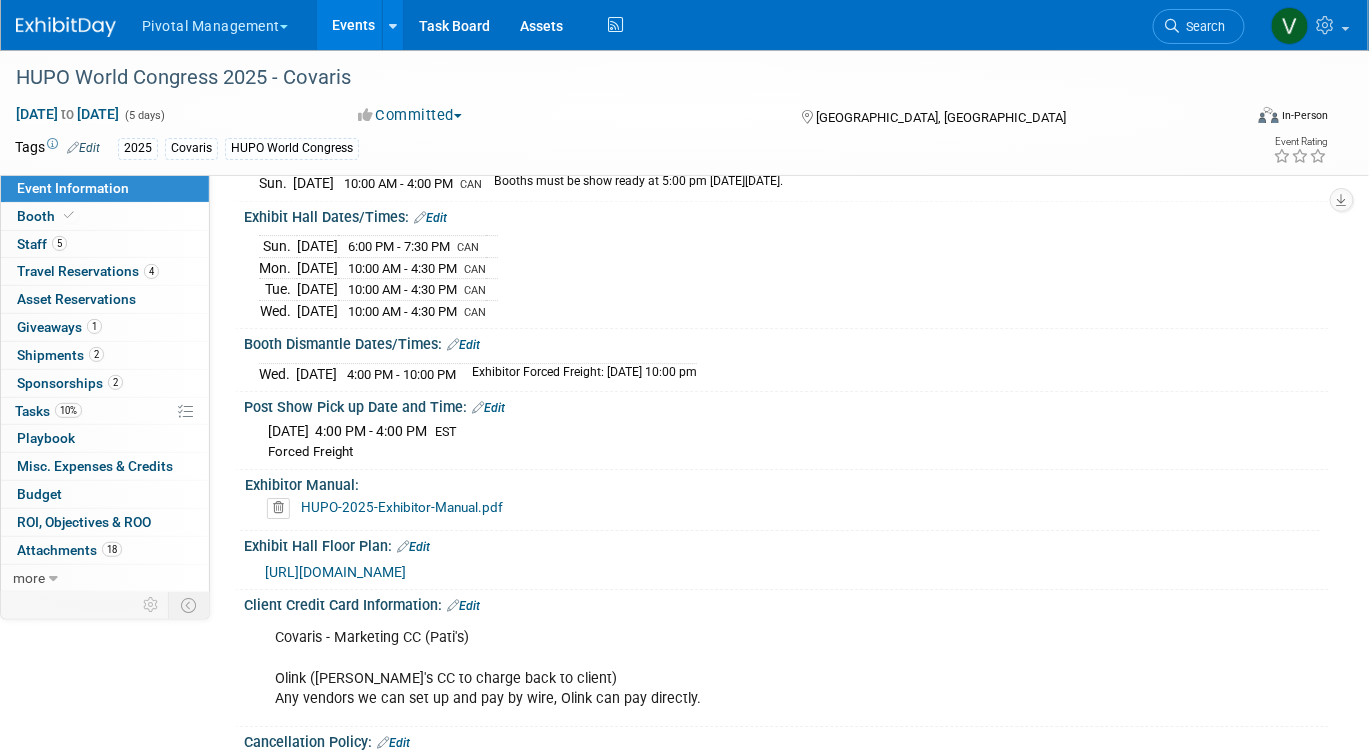 scroll, scrollTop: 3977, scrollLeft: 0, axis: vertical 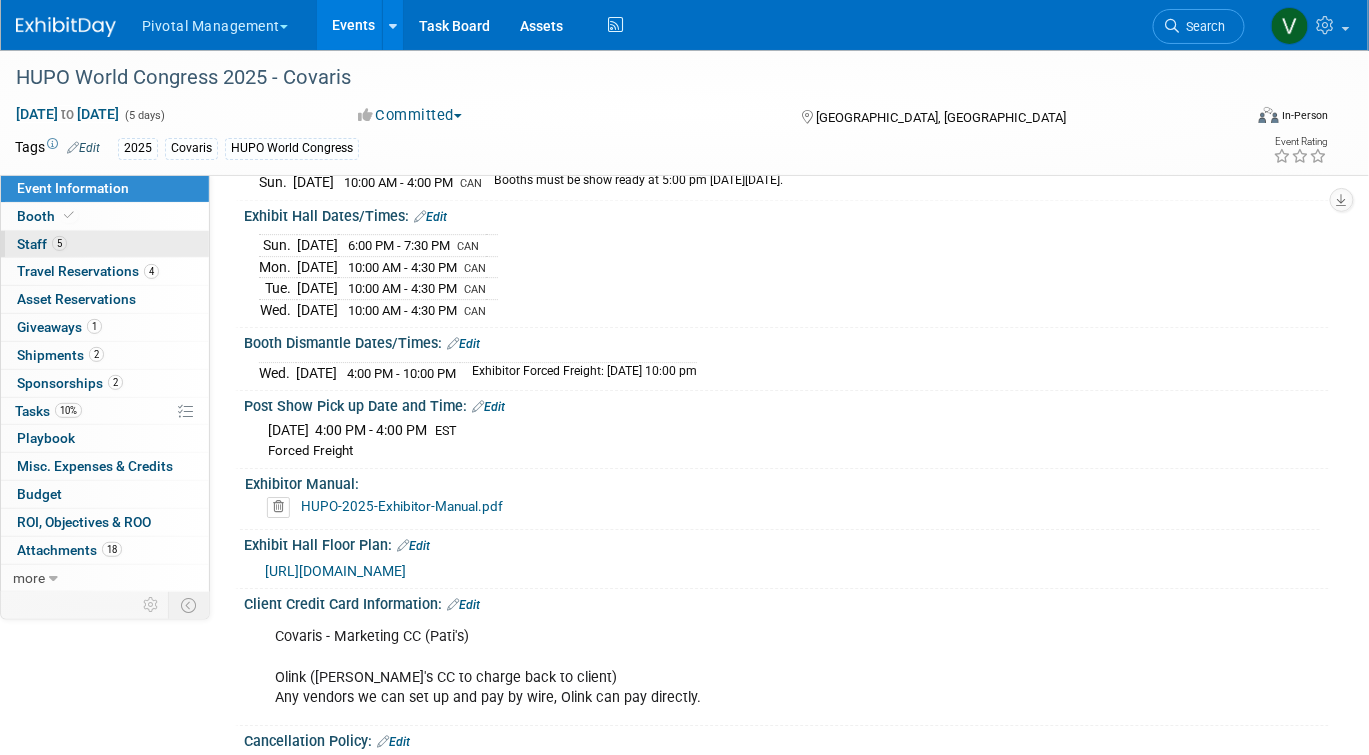 click on "5
Staff 5" at bounding box center [105, 244] 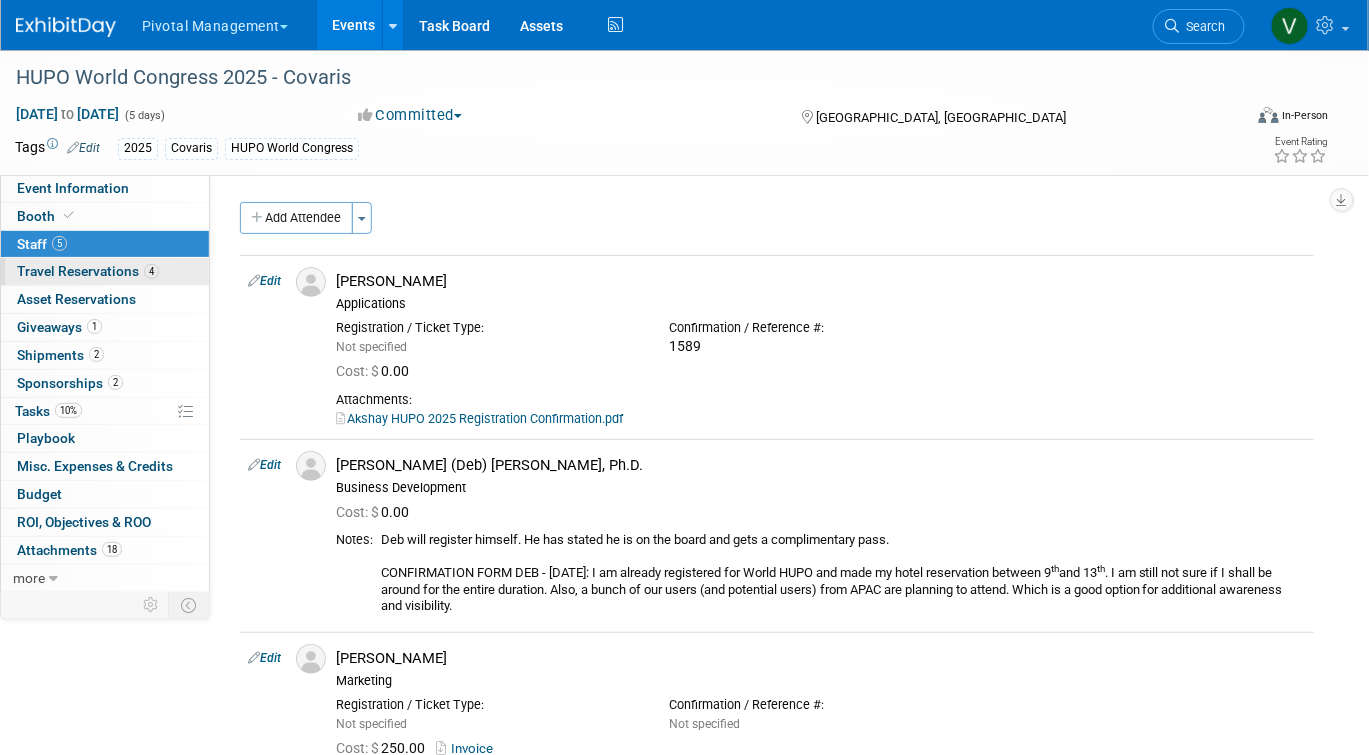 click on "Travel Reservations 4" at bounding box center [88, 271] 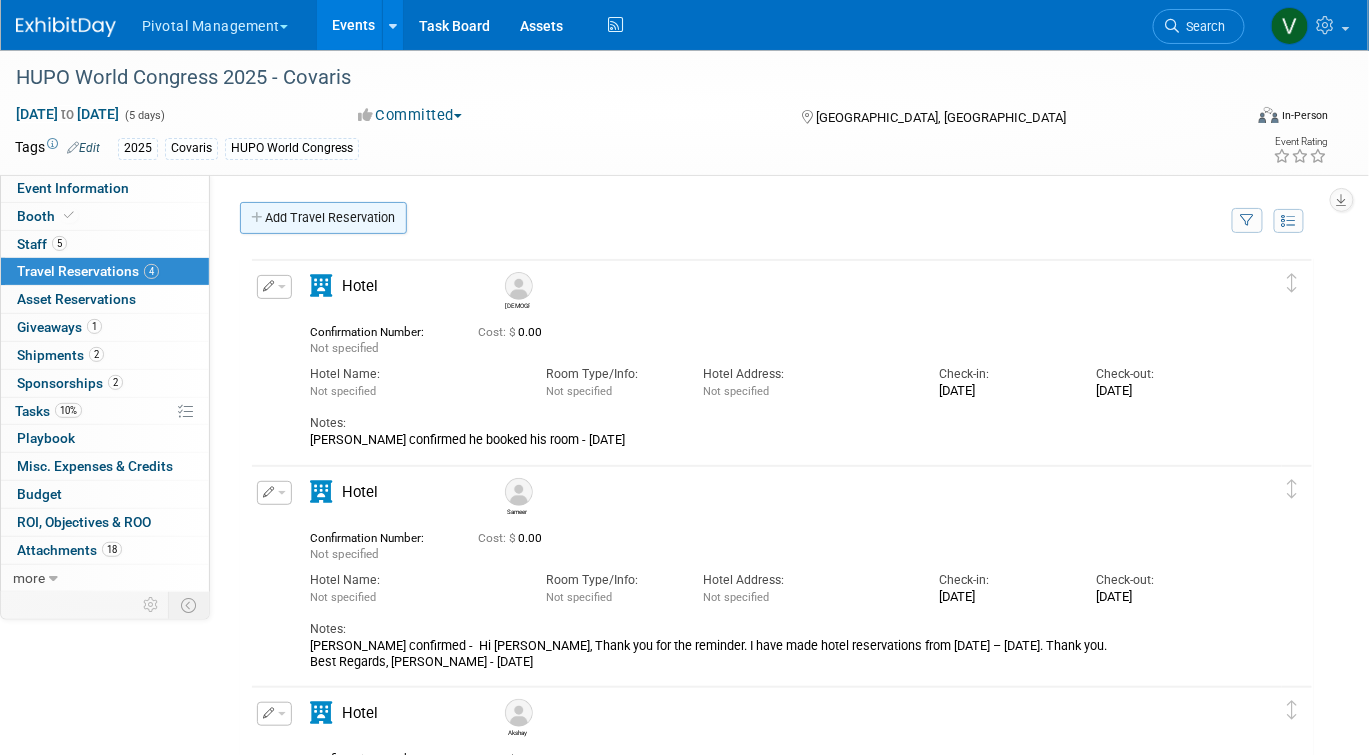 click on "Add Travel Reservation" at bounding box center [323, 218] 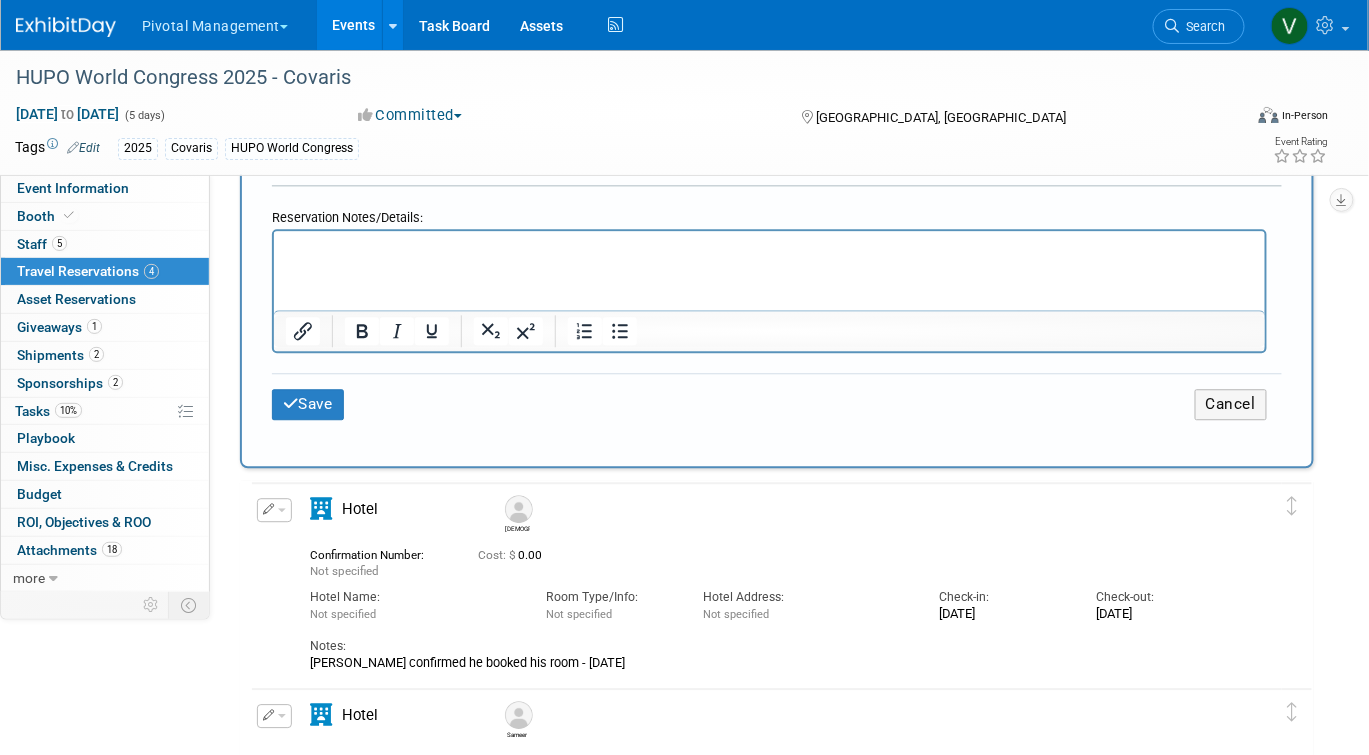 scroll, scrollTop: 1355, scrollLeft: 0, axis: vertical 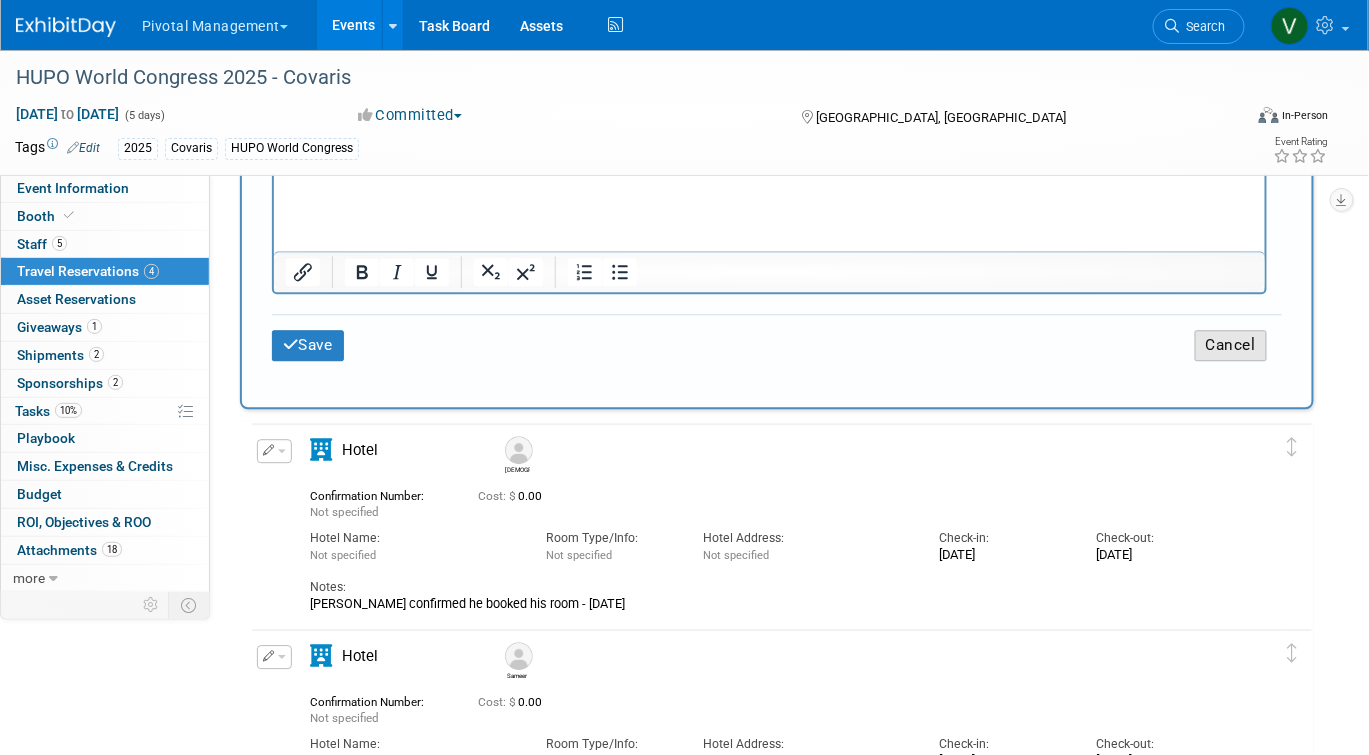 click on "Cancel" at bounding box center [1231, 345] 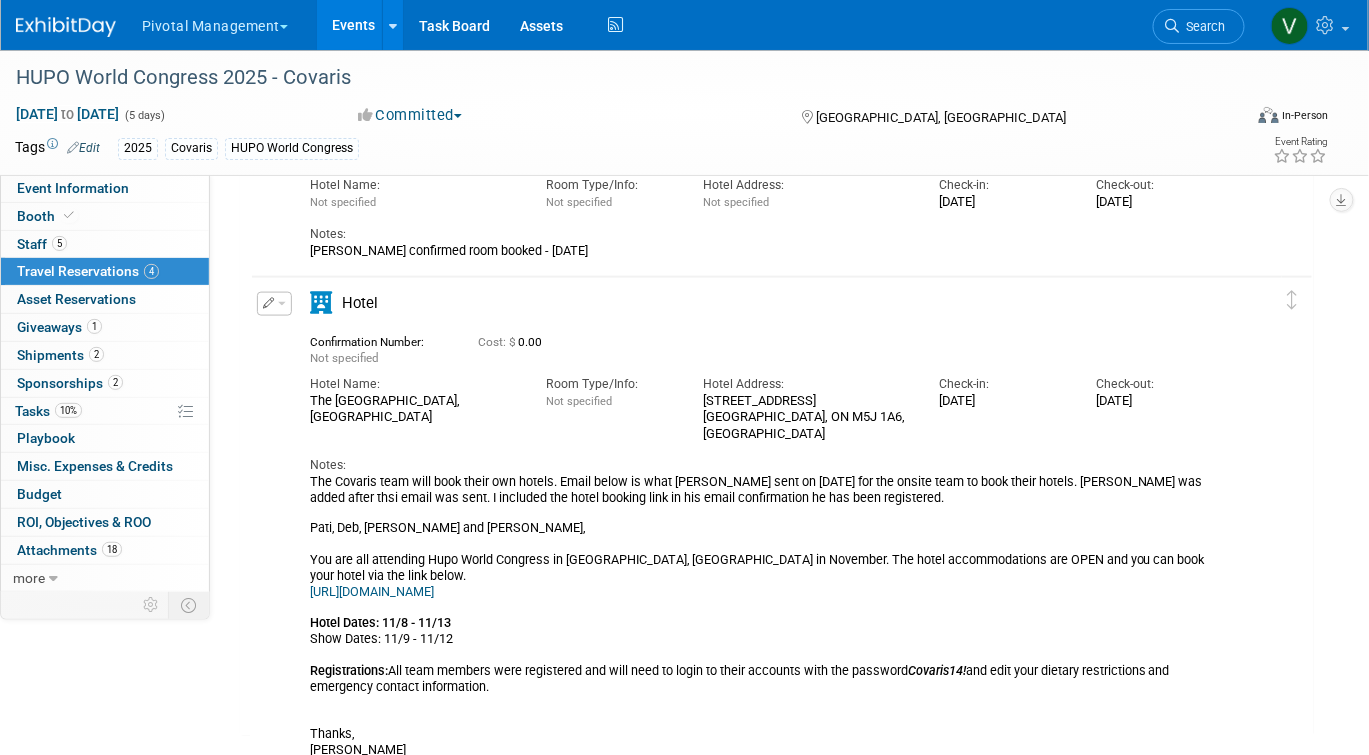 scroll, scrollTop: 608, scrollLeft: 0, axis: vertical 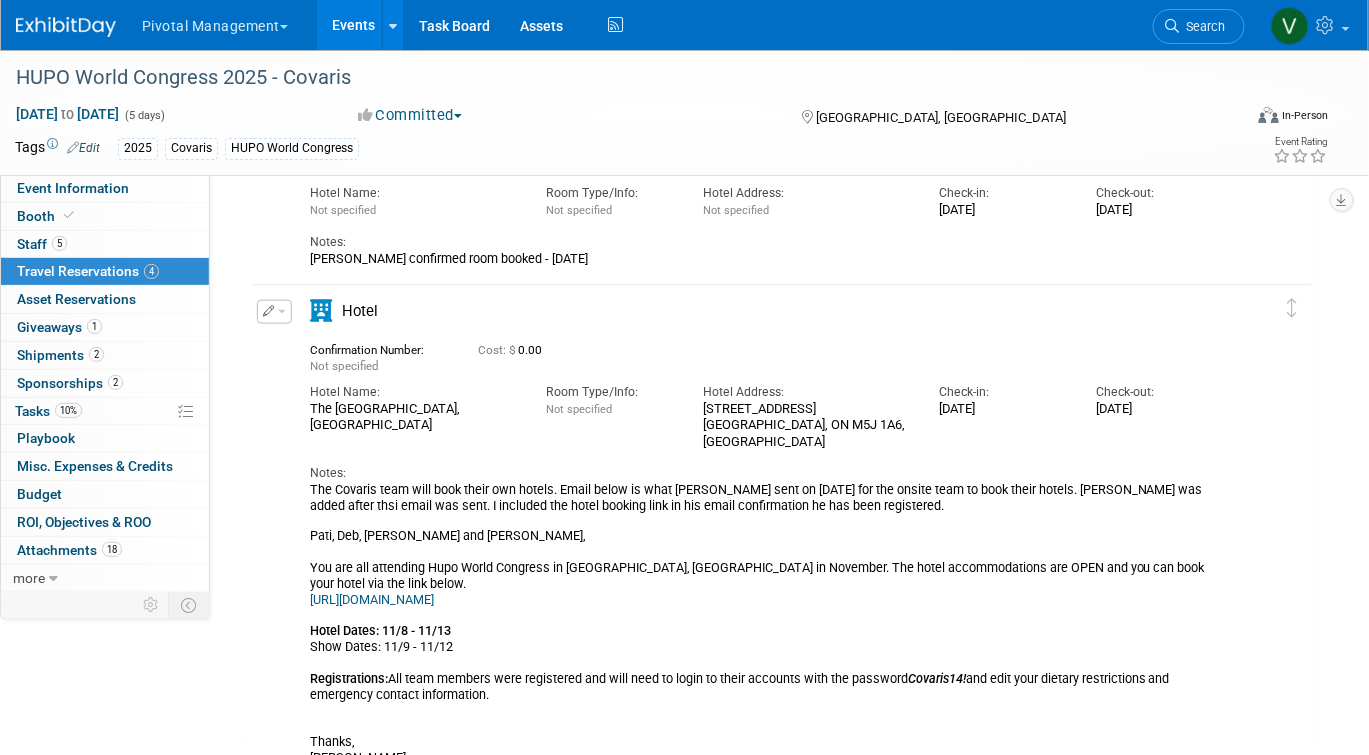click at bounding box center [274, 312] 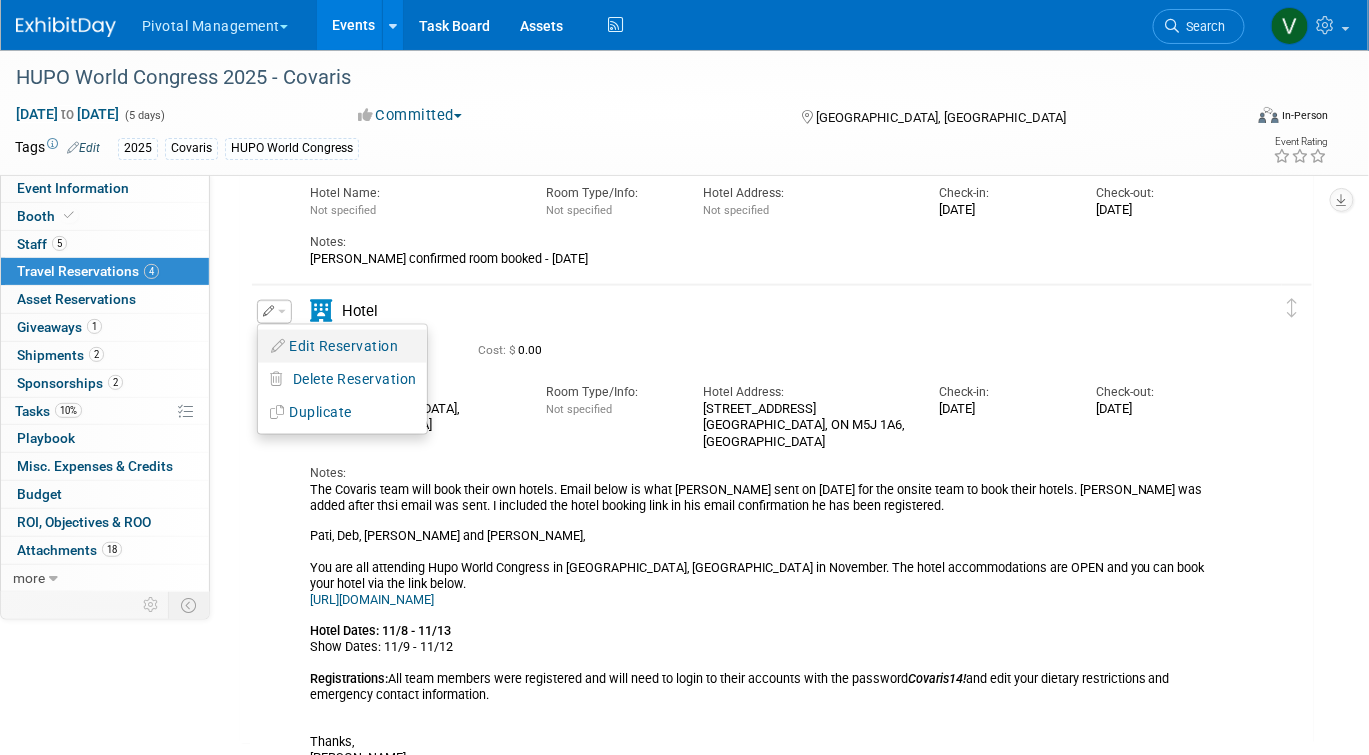 click on "Edit Reservation" at bounding box center (342, 346) 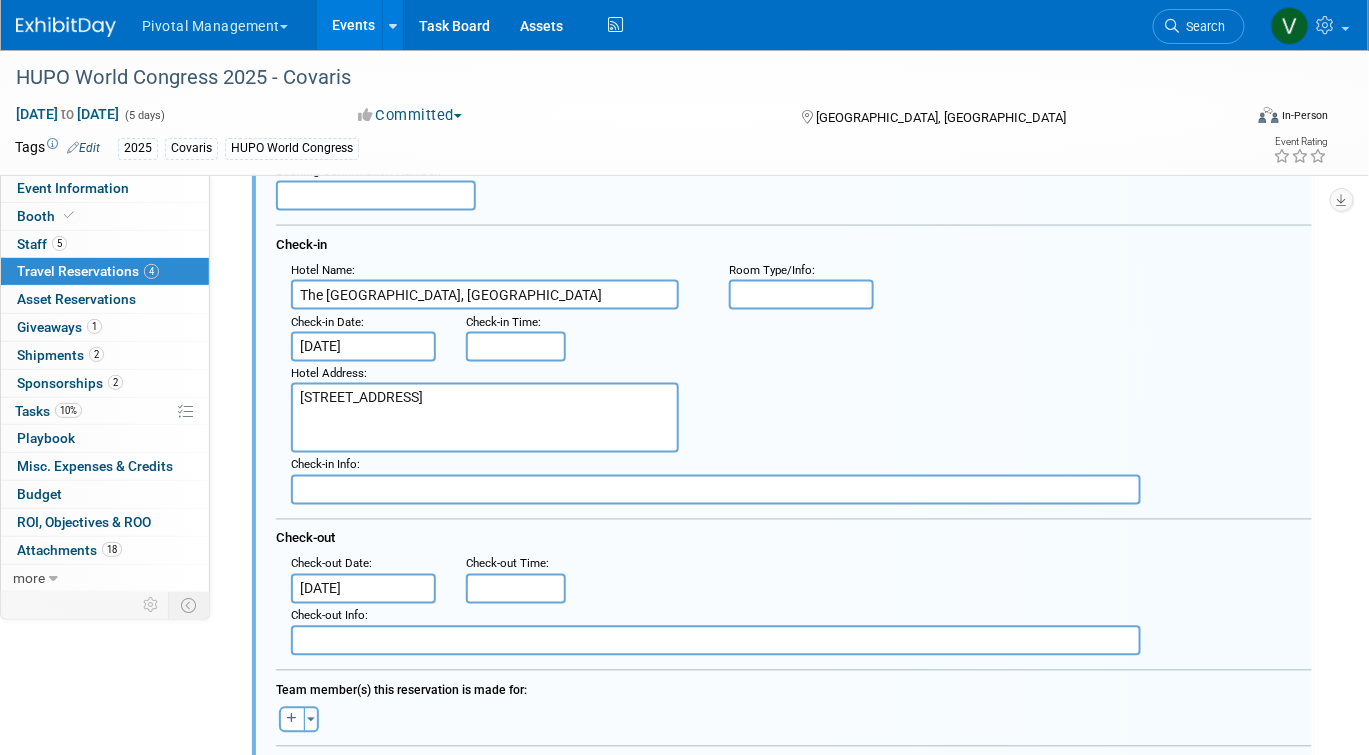 scroll, scrollTop: 802, scrollLeft: 0, axis: vertical 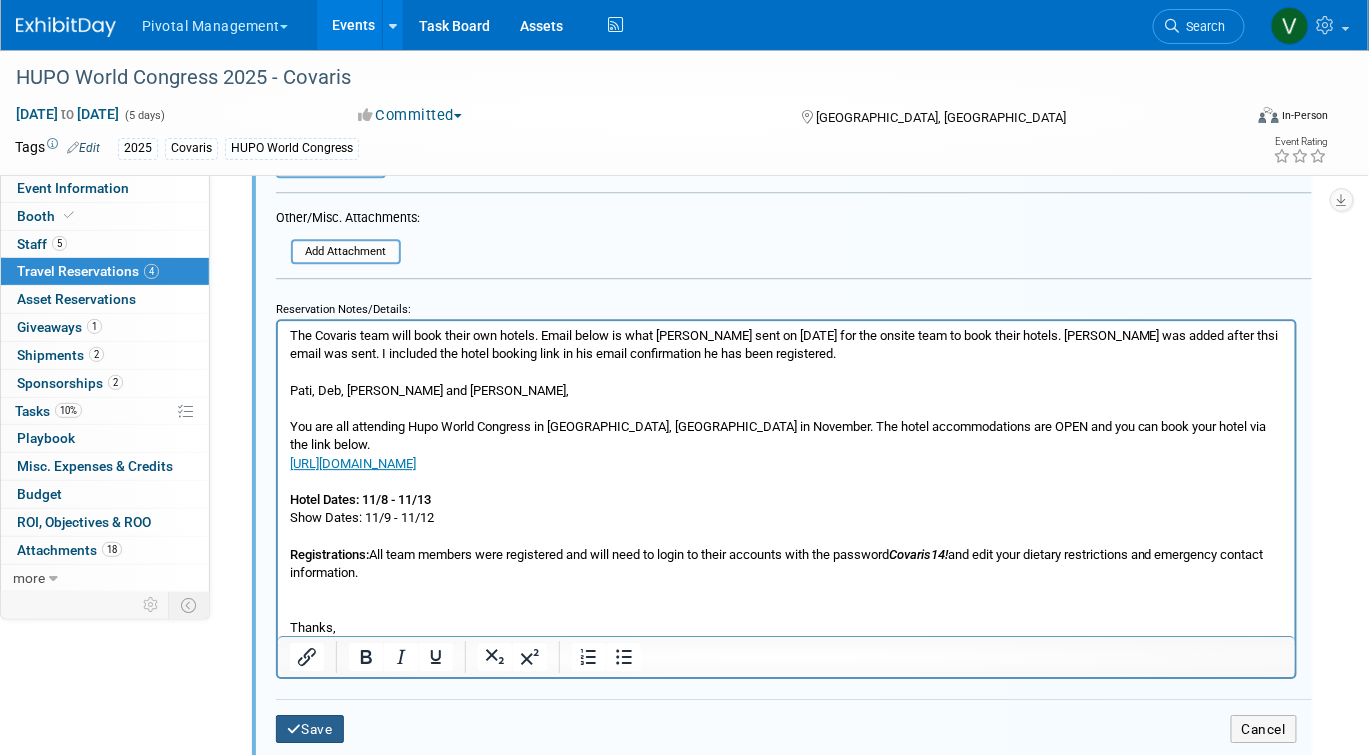 type on "https://2025.hupo.org/accommodation/" 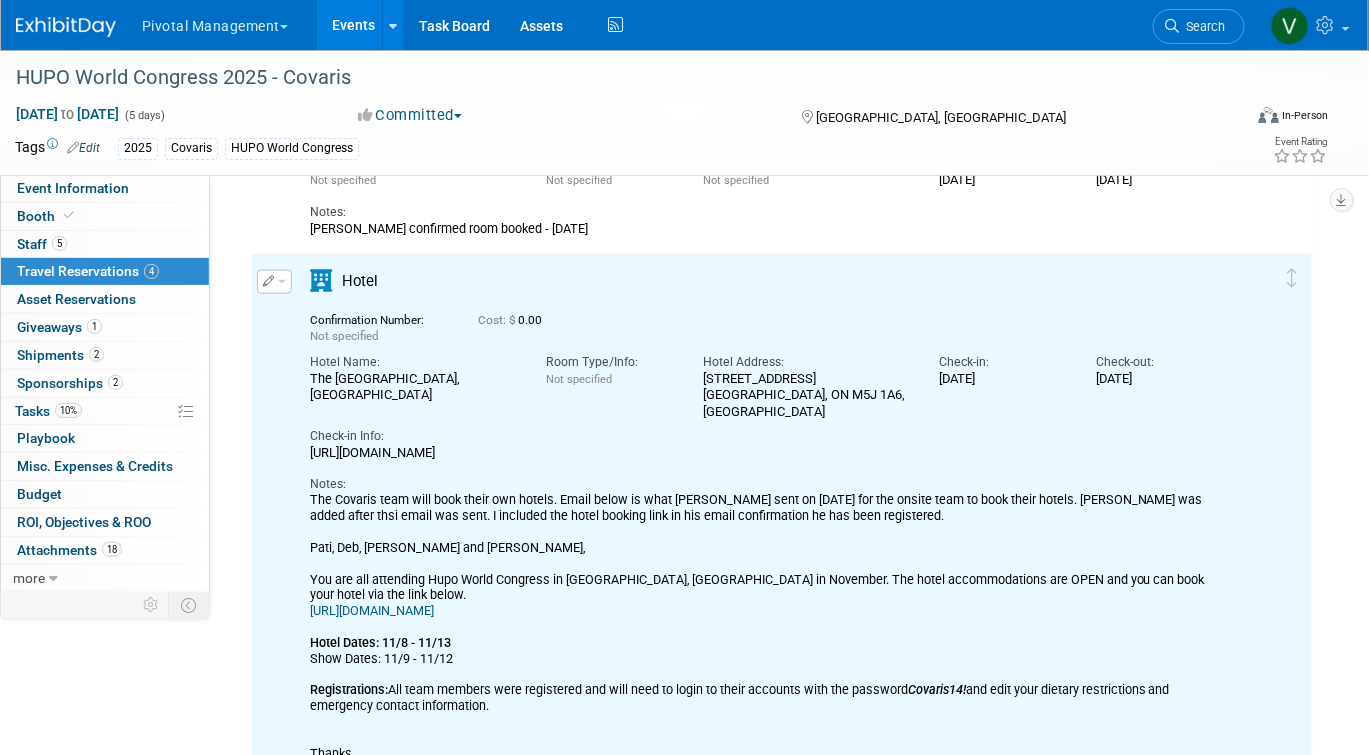 scroll, scrollTop: 0, scrollLeft: 0, axis: both 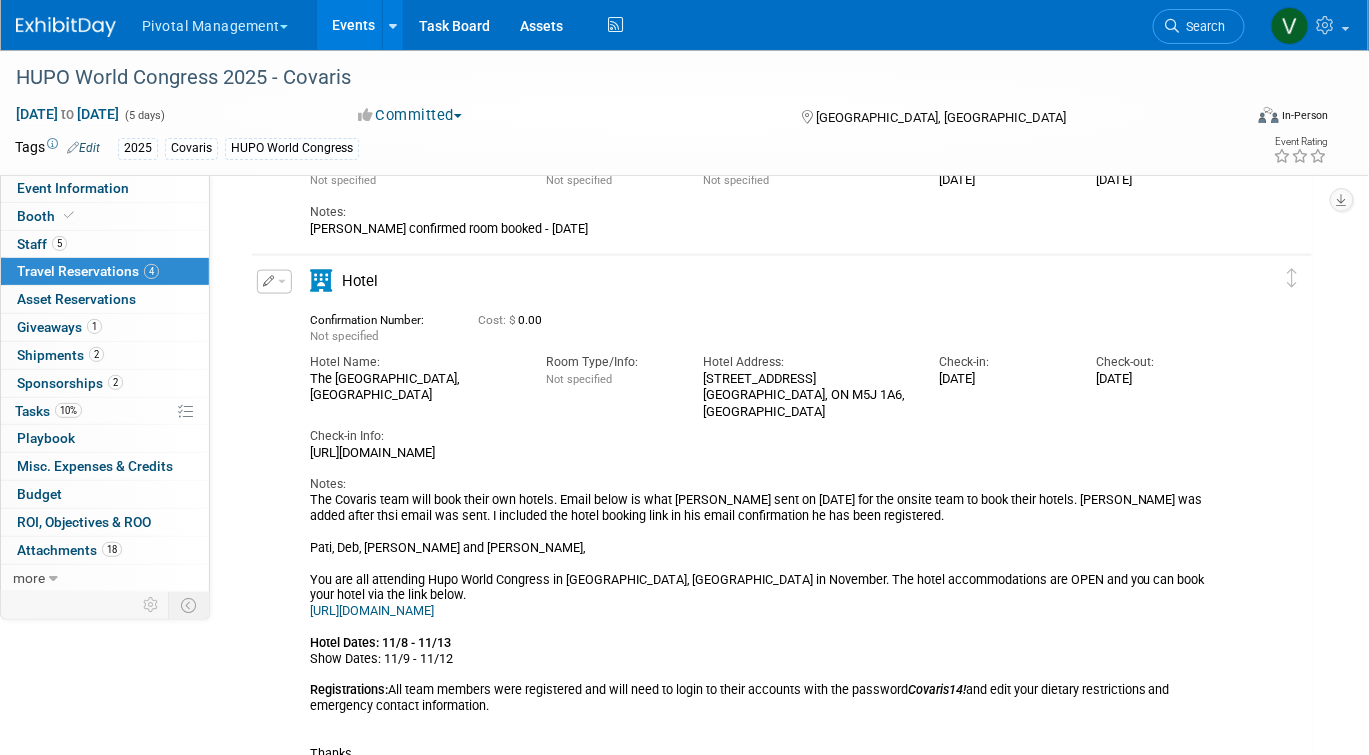 click on "https://book.passkey.com/event/50994915/owner/14756890/home" at bounding box center [372, 611] 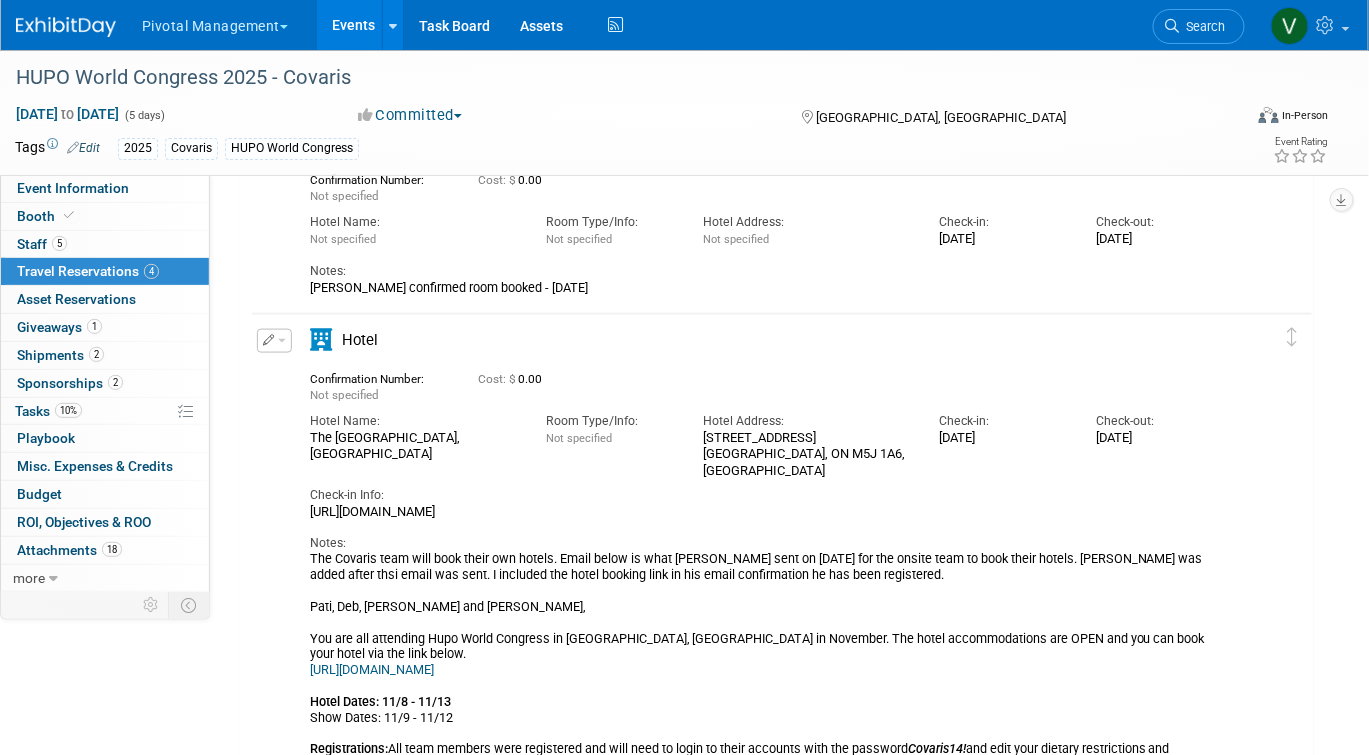 scroll, scrollTop: 542, scrollLeft: 0, axis: vertical 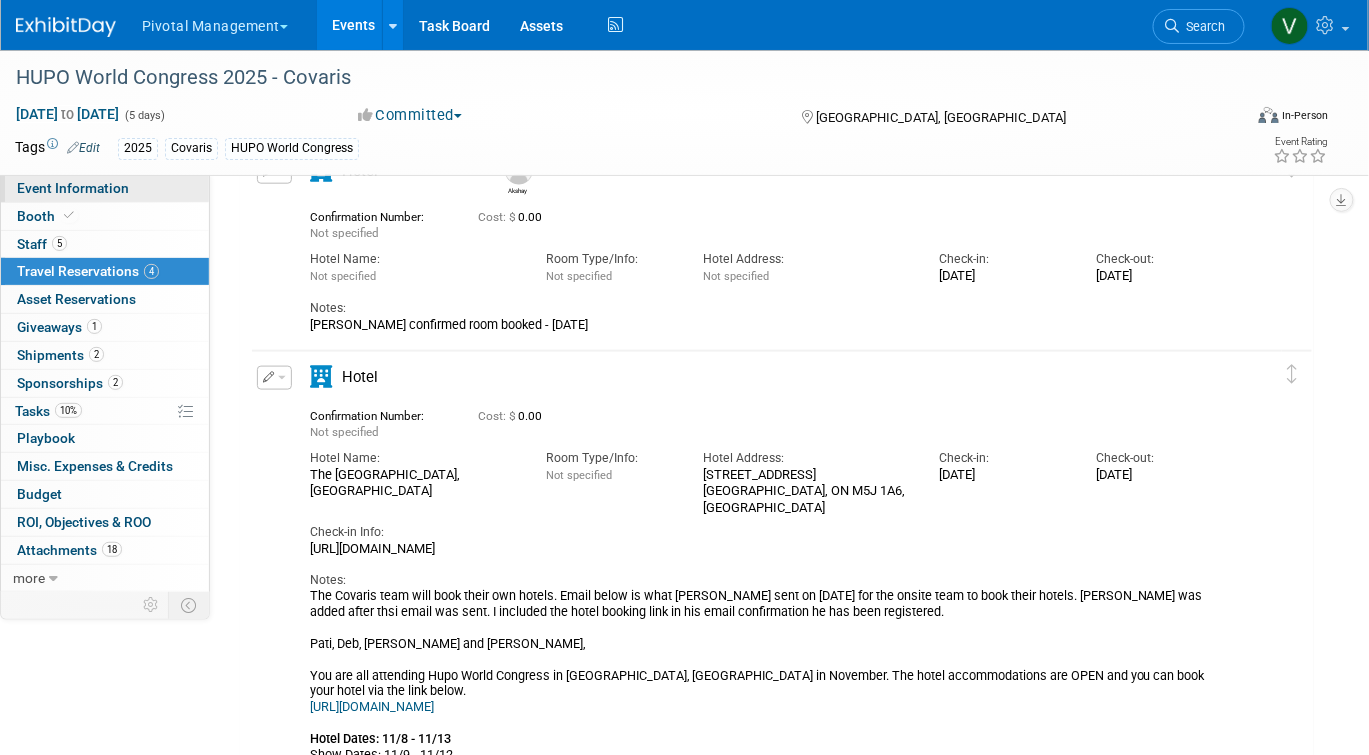 click on "Event Information" at bounding box center (105, 188) 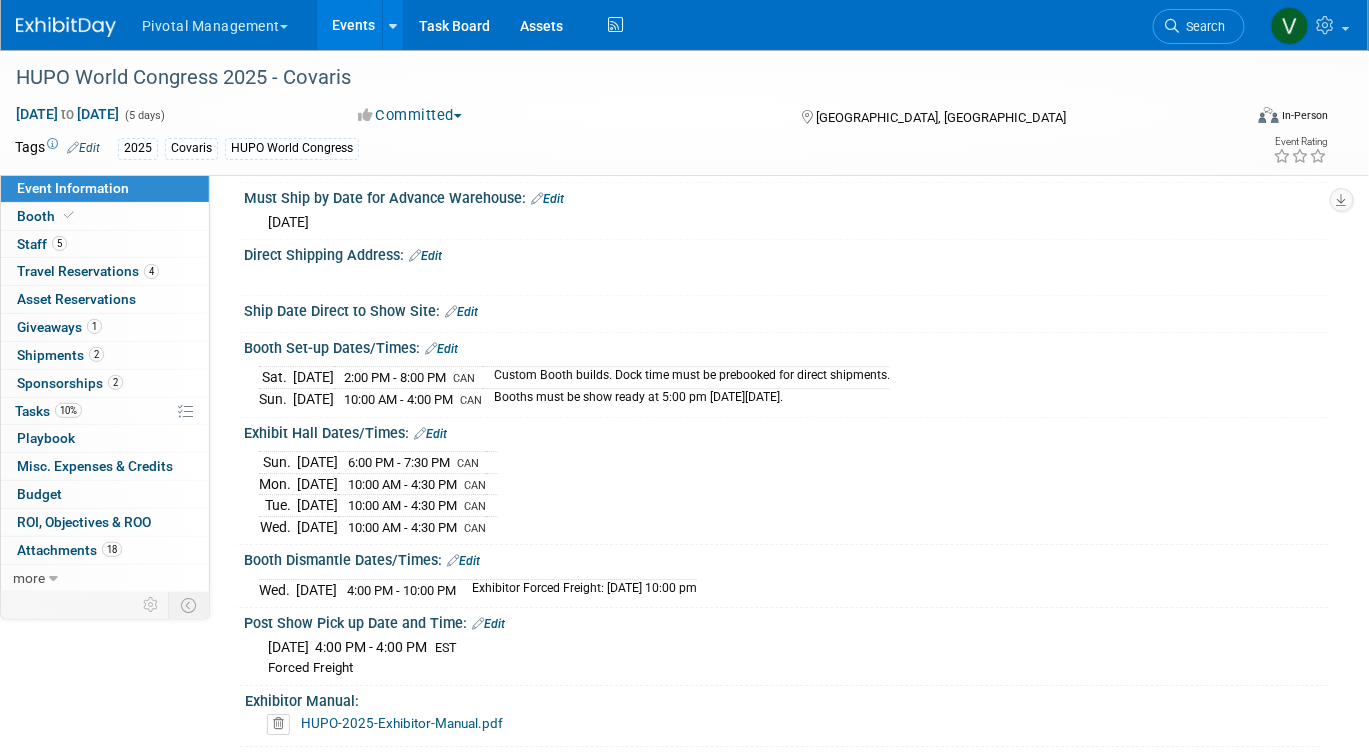 scroll, scrollTop: 3758, scrollLeft: 0, axis: vertical 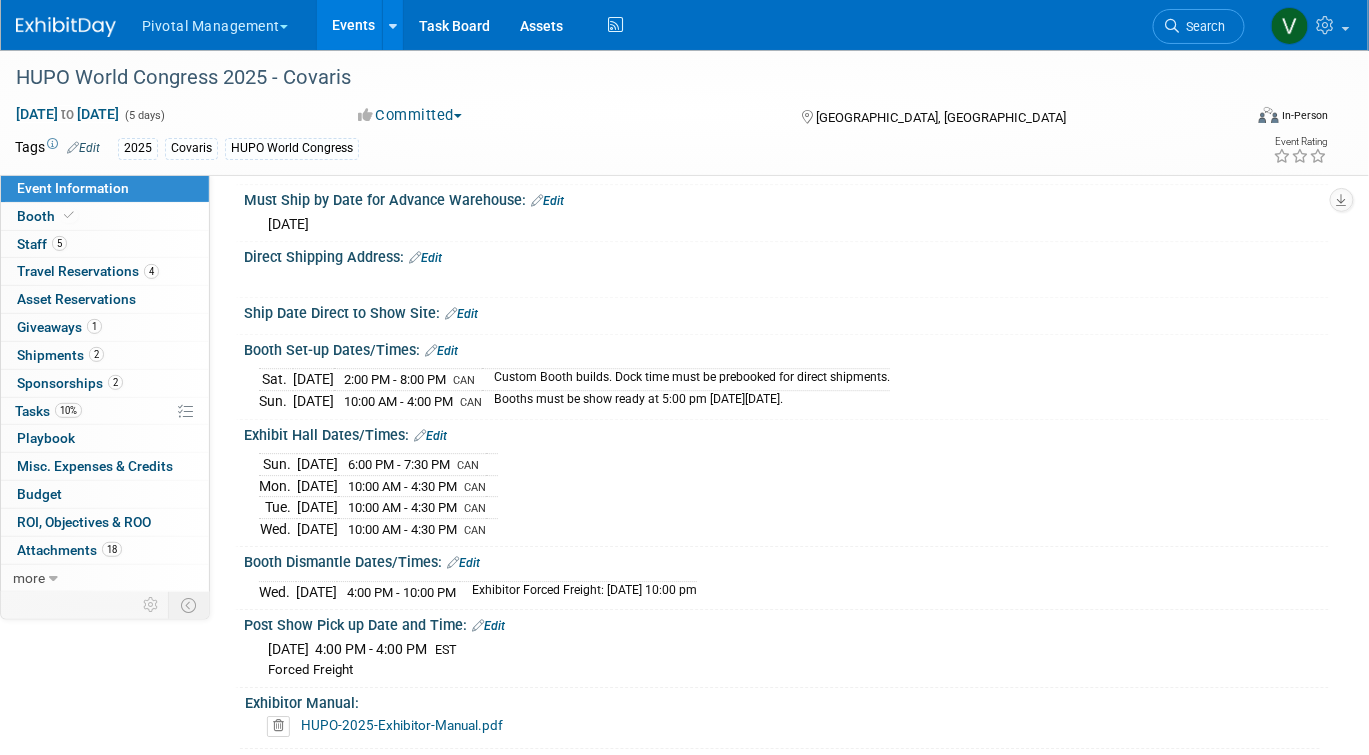 click on "Events" at bounding box center [353, 25] 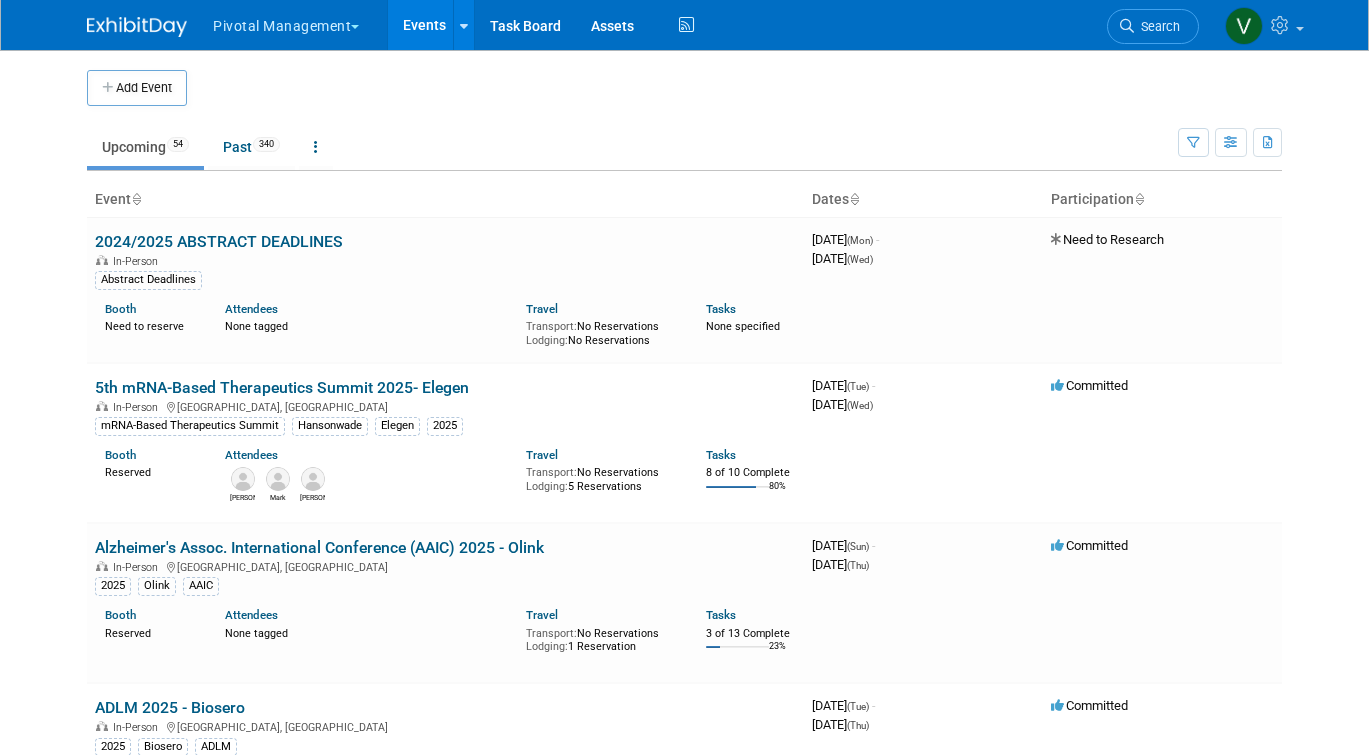 scroll, scrollTop: 0, scrollLeft: 0, axis: both 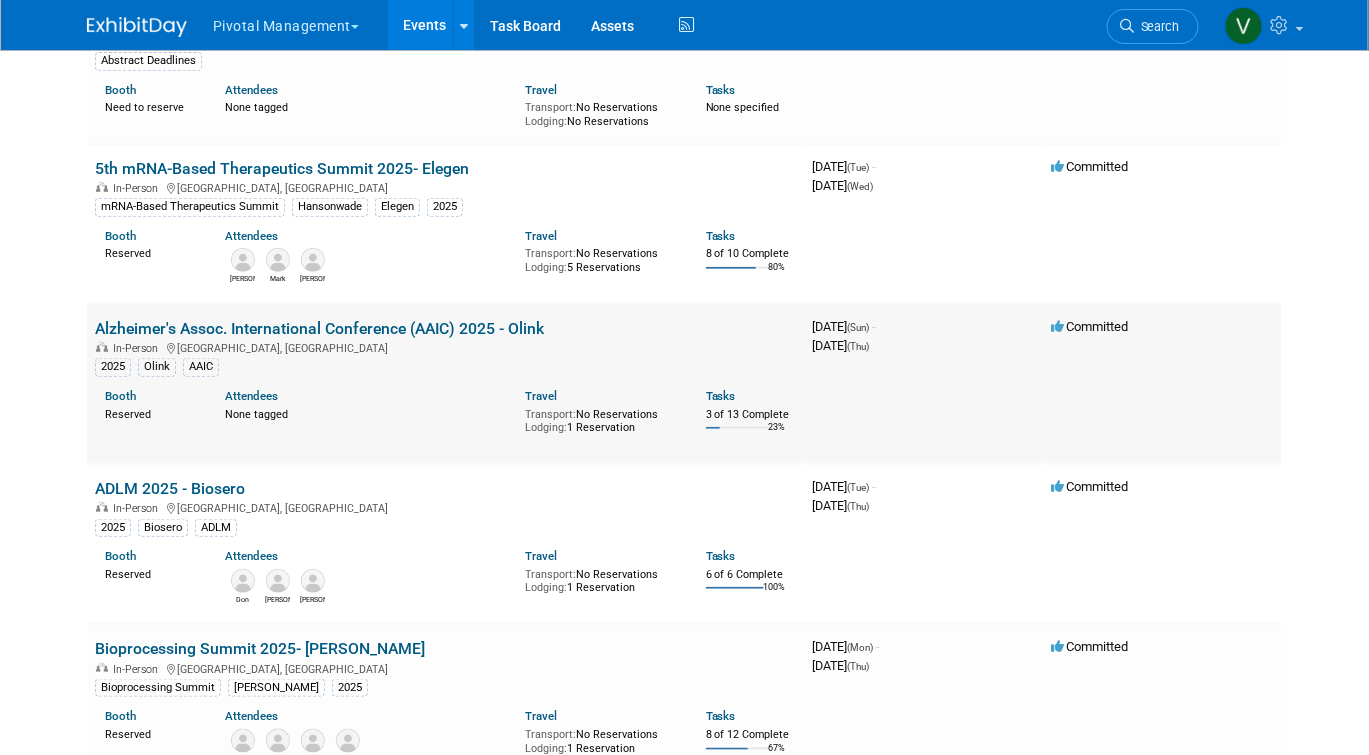 click on "Alzheimer's Assoc. International Conference (AAIC) 2025 - Olink" at bounding box center [319, 328] 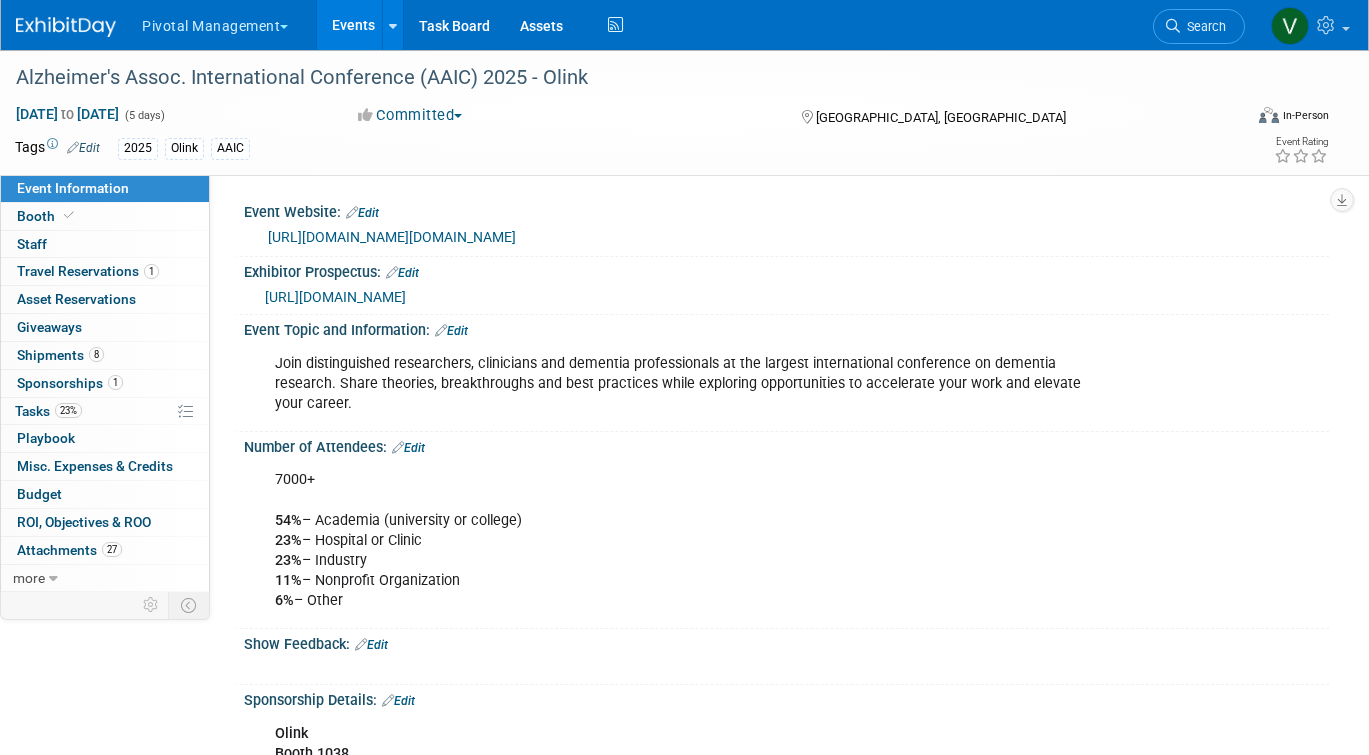 scroll, scrollTop: 0, scrollLeft: 0, axis: both 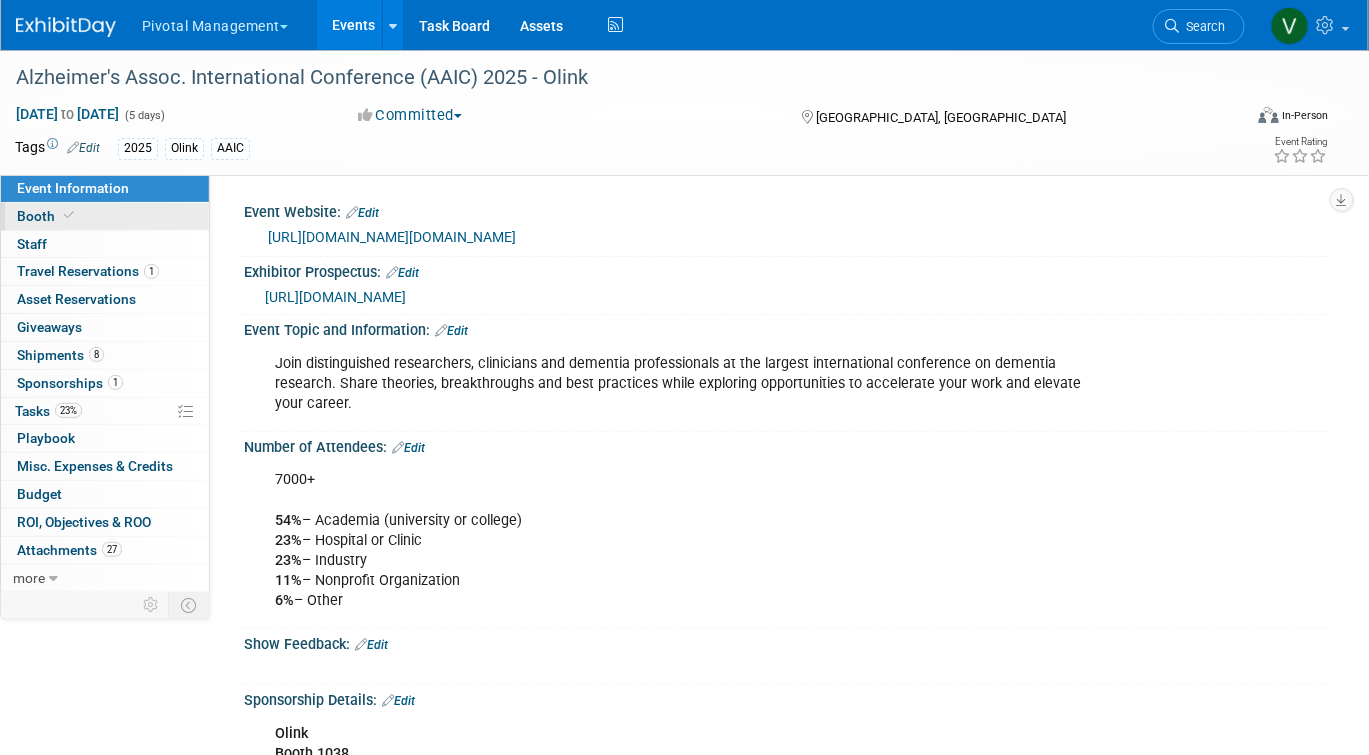 click on "Booth" at bounding box center (105, 216) 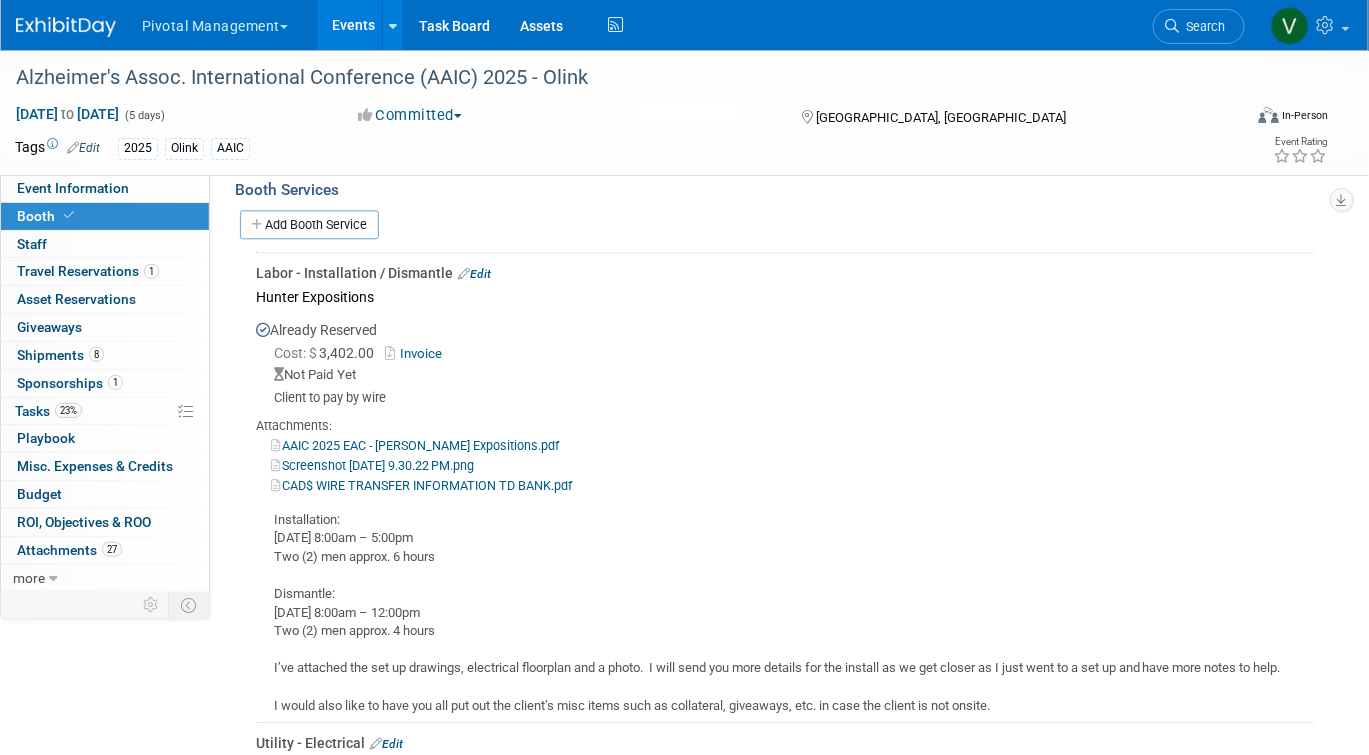 scroll, scrollTop: 1364, scrollLeft: 0, axis: vertical 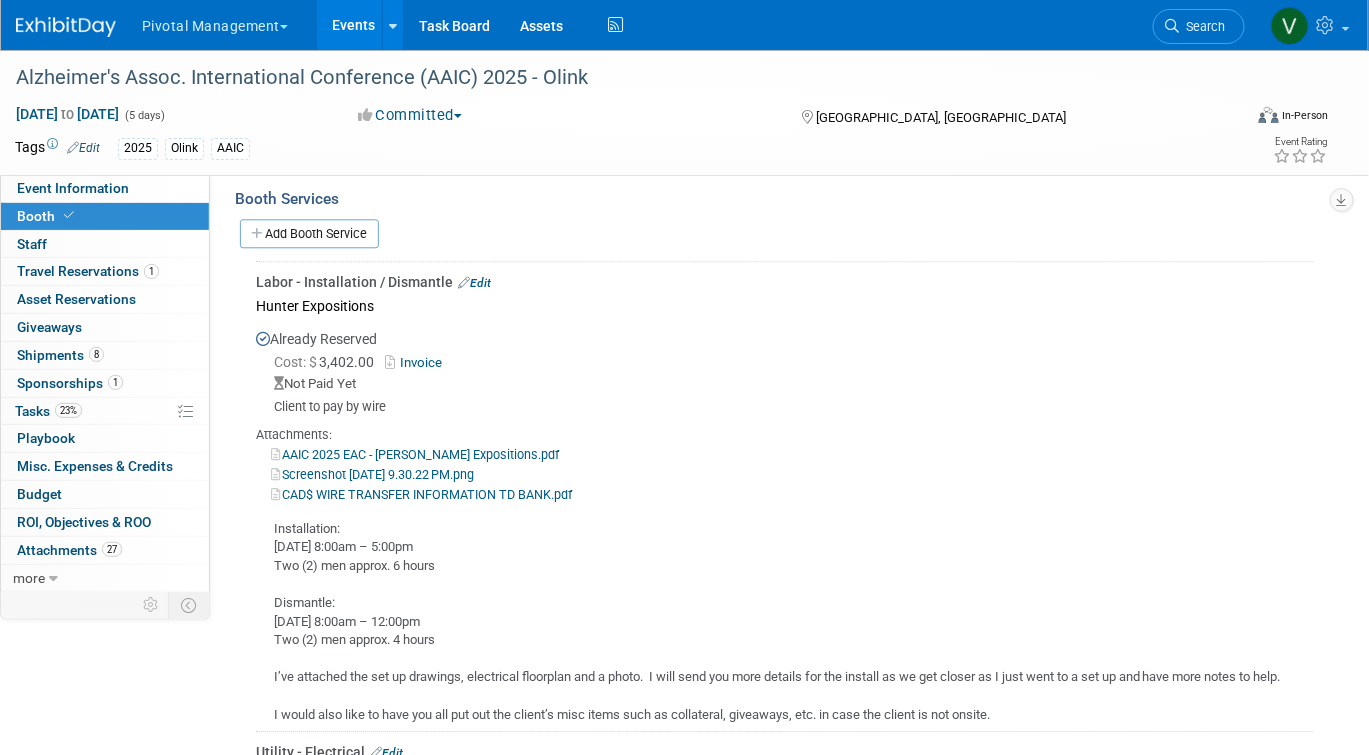 click on "Edit" at bounding box center [474, 283] 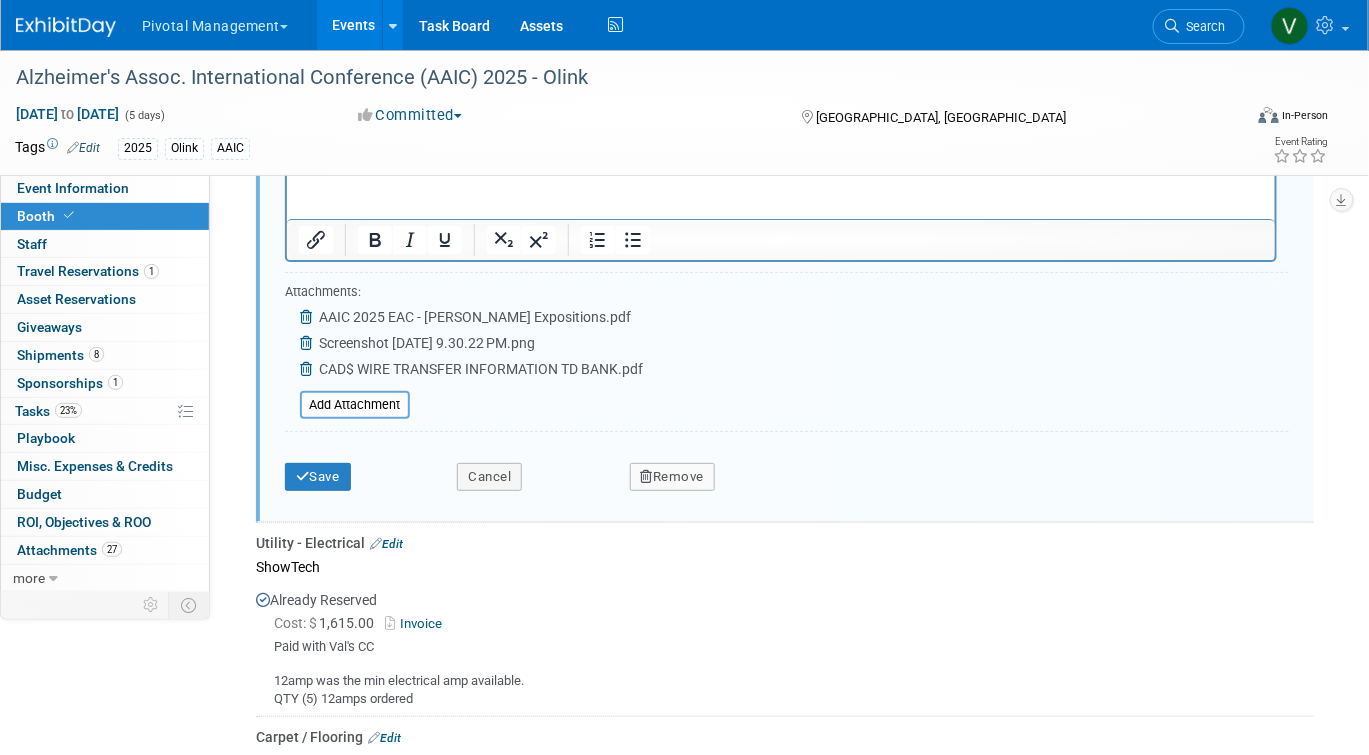 scroll, scrollTop: 2258, scrollLeft: 0, axis: vertical 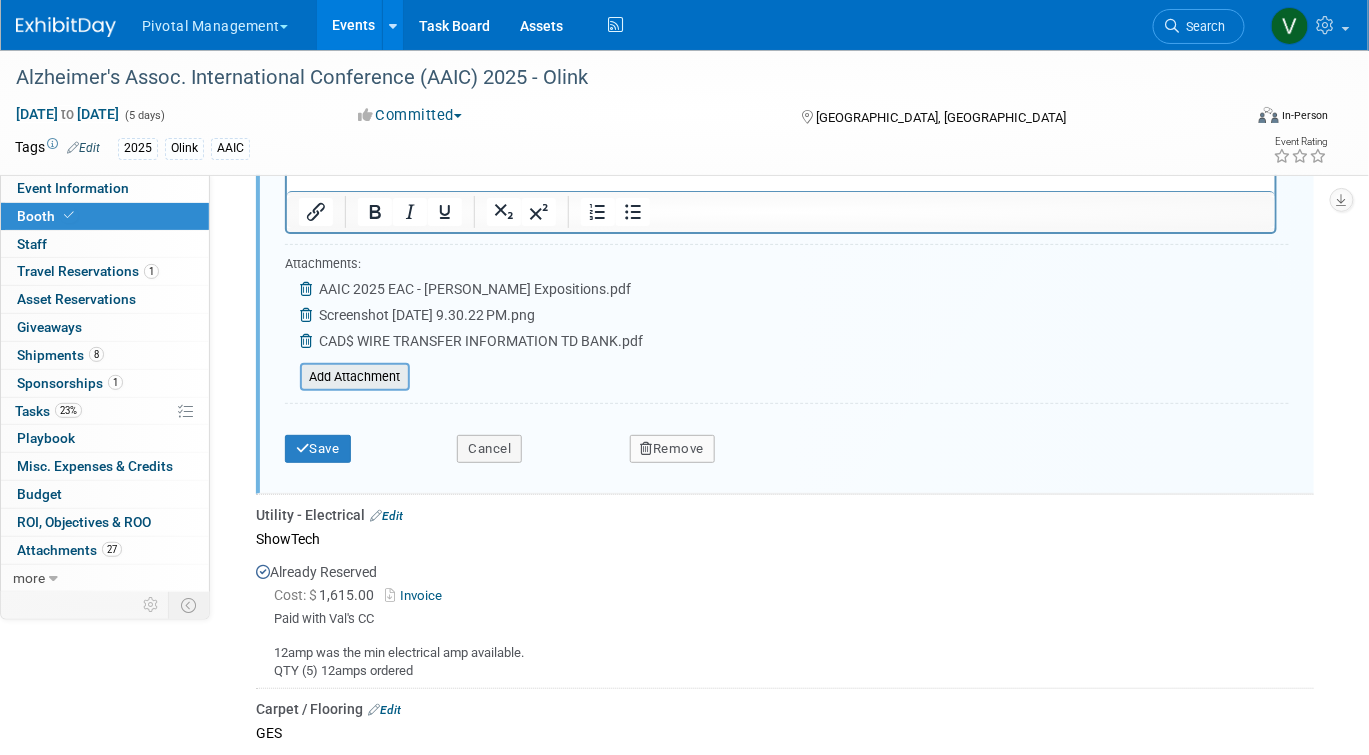 click at bounding box center (289, 377) 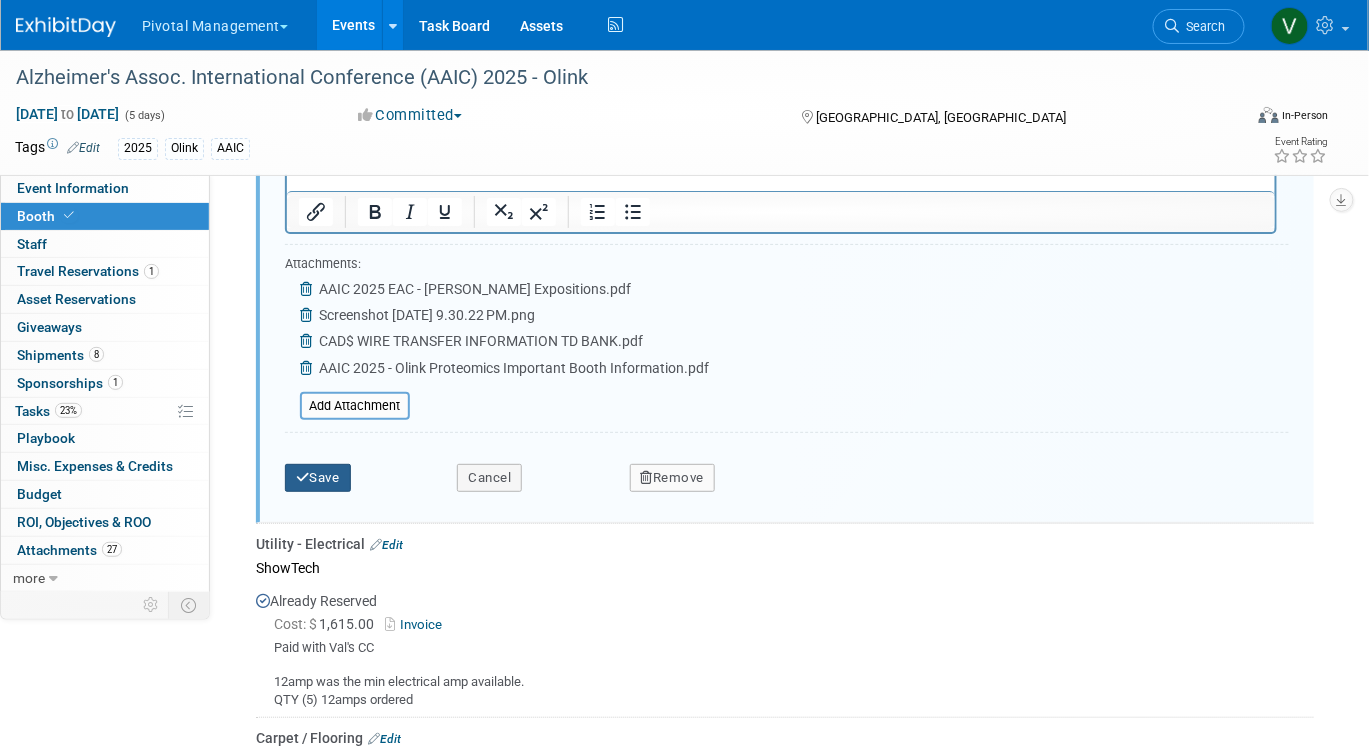 click on "Save" at bounding box center [318, 478] 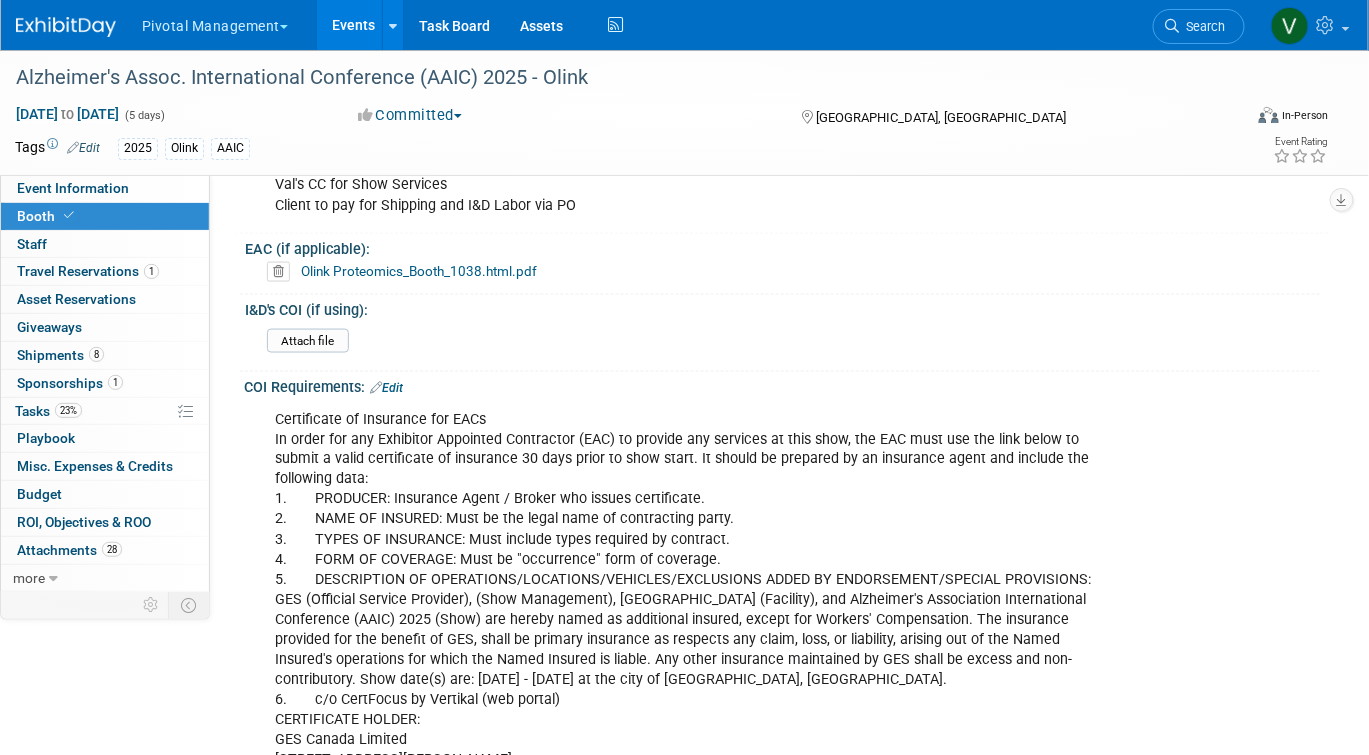 scroll, scrollTop: 2959, scrollLeft: 0, axis: vertical 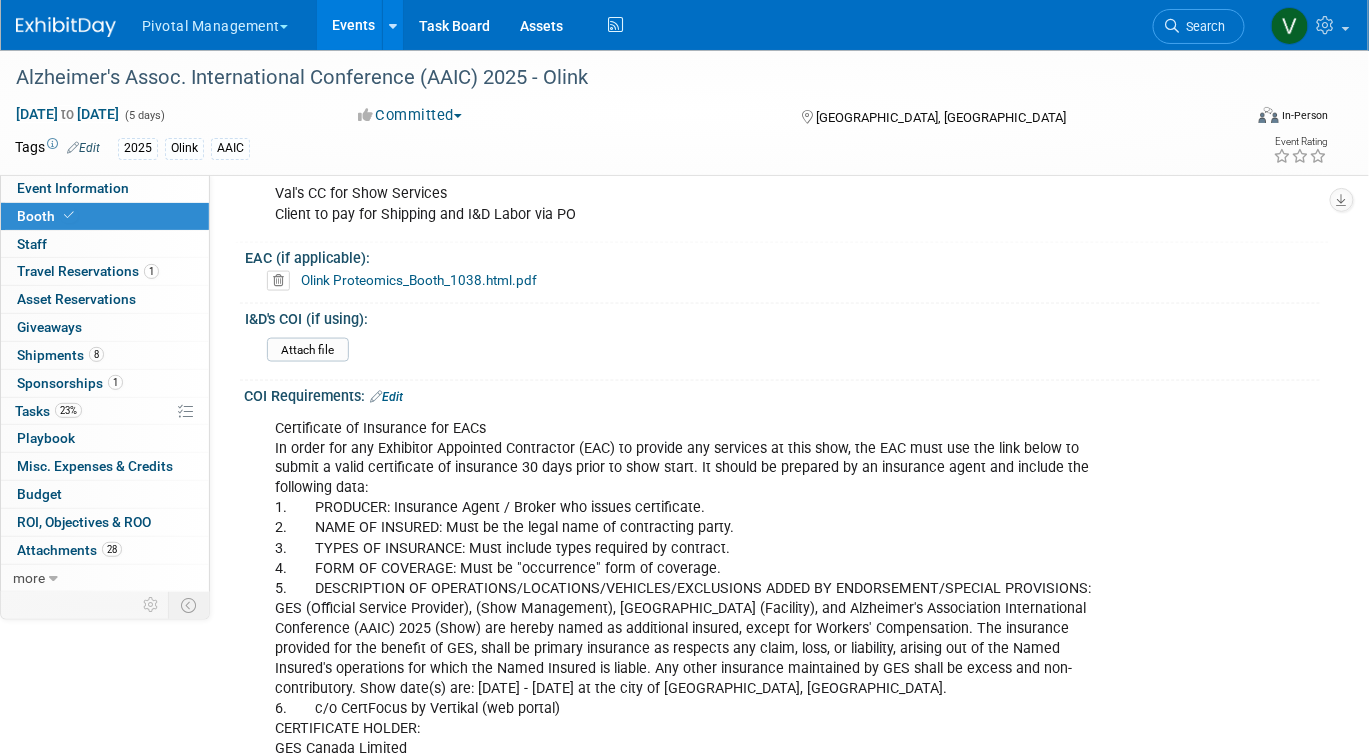 click on "Olink Proteomics_Booth_1038.html.pdf" at bounding box center [419, 280] 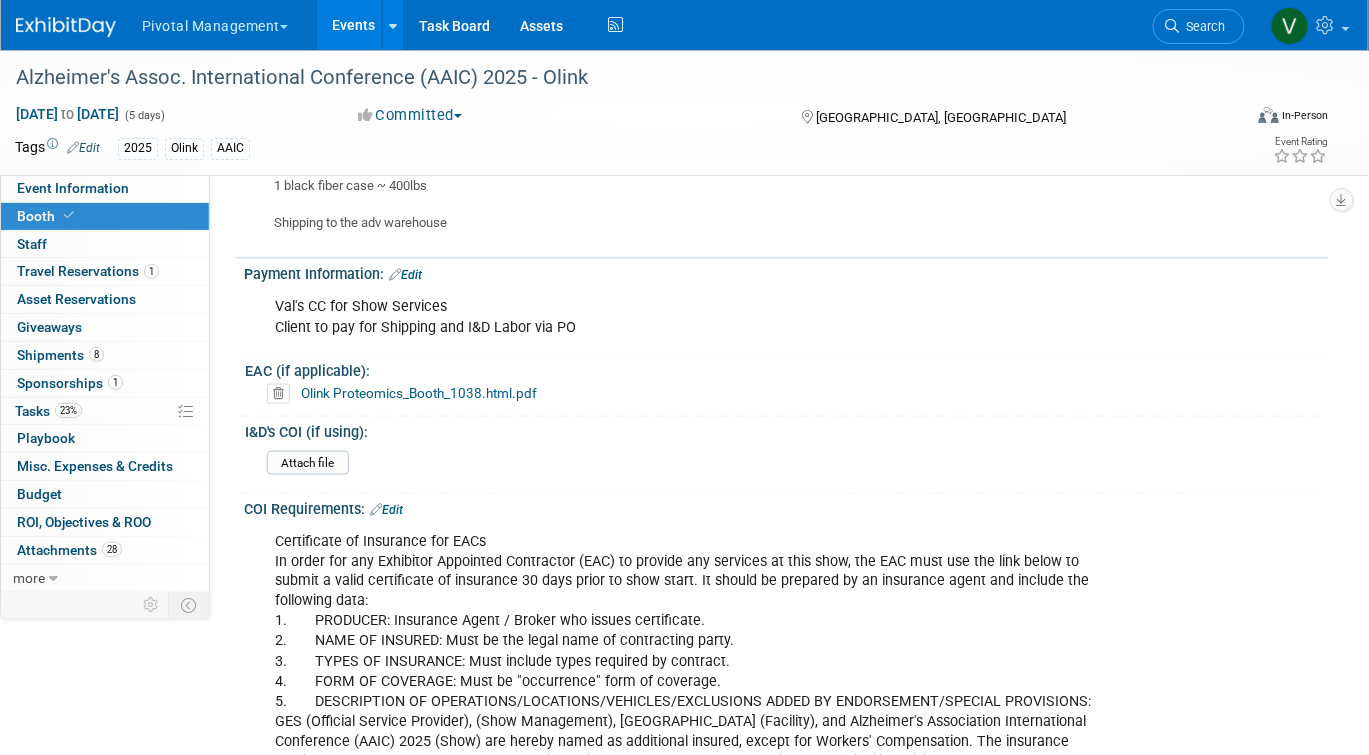 scroll, scrollTop: 2840, scrollLeft: 0, axis: vertical 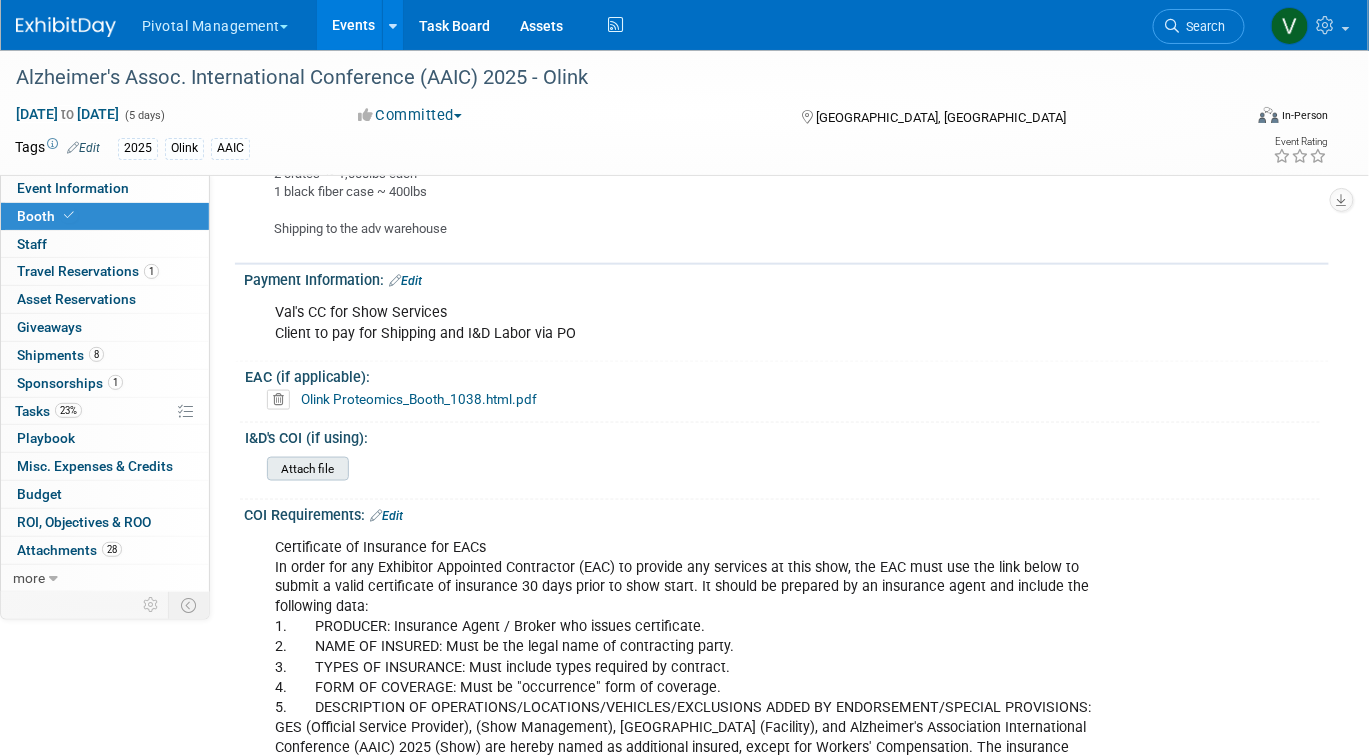 click at bounding box center [212, 469] 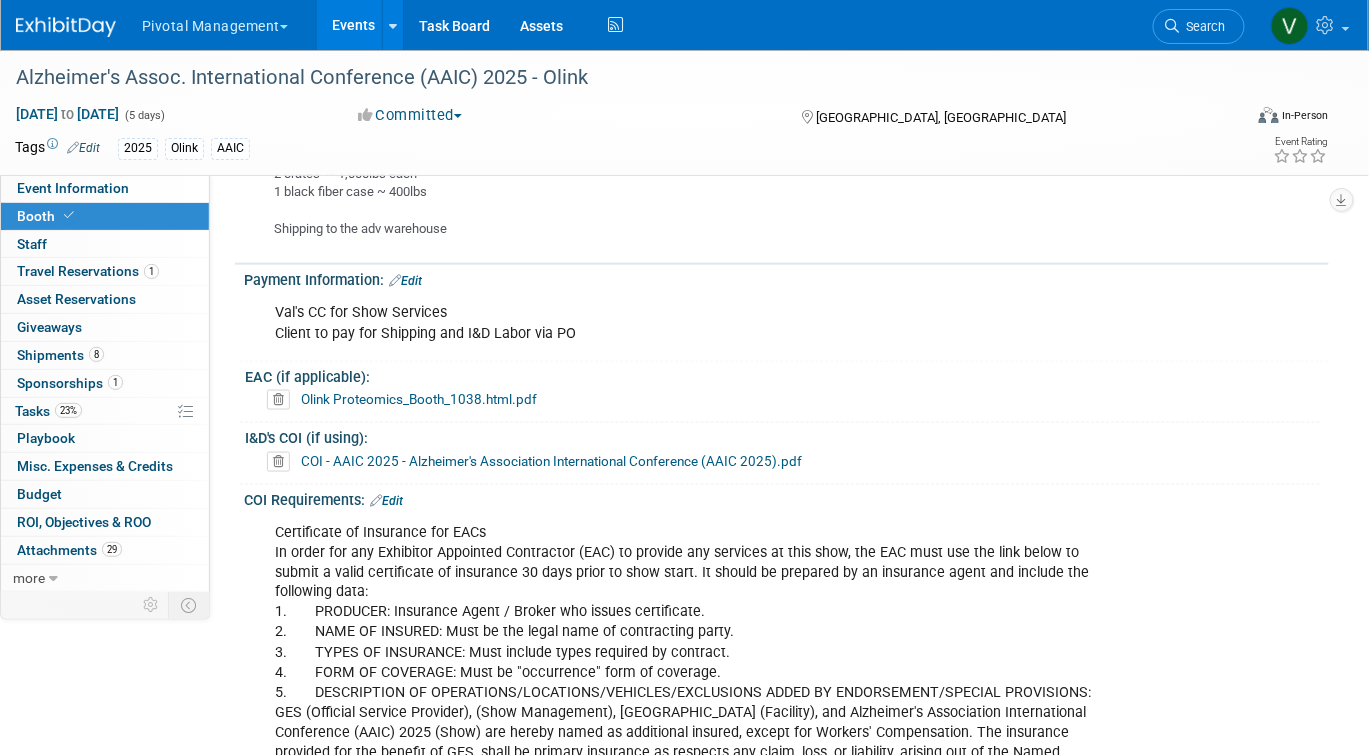 click on "Olink Proteomics_Booth_1038.html.pdf" at bounding box center [419, 399] 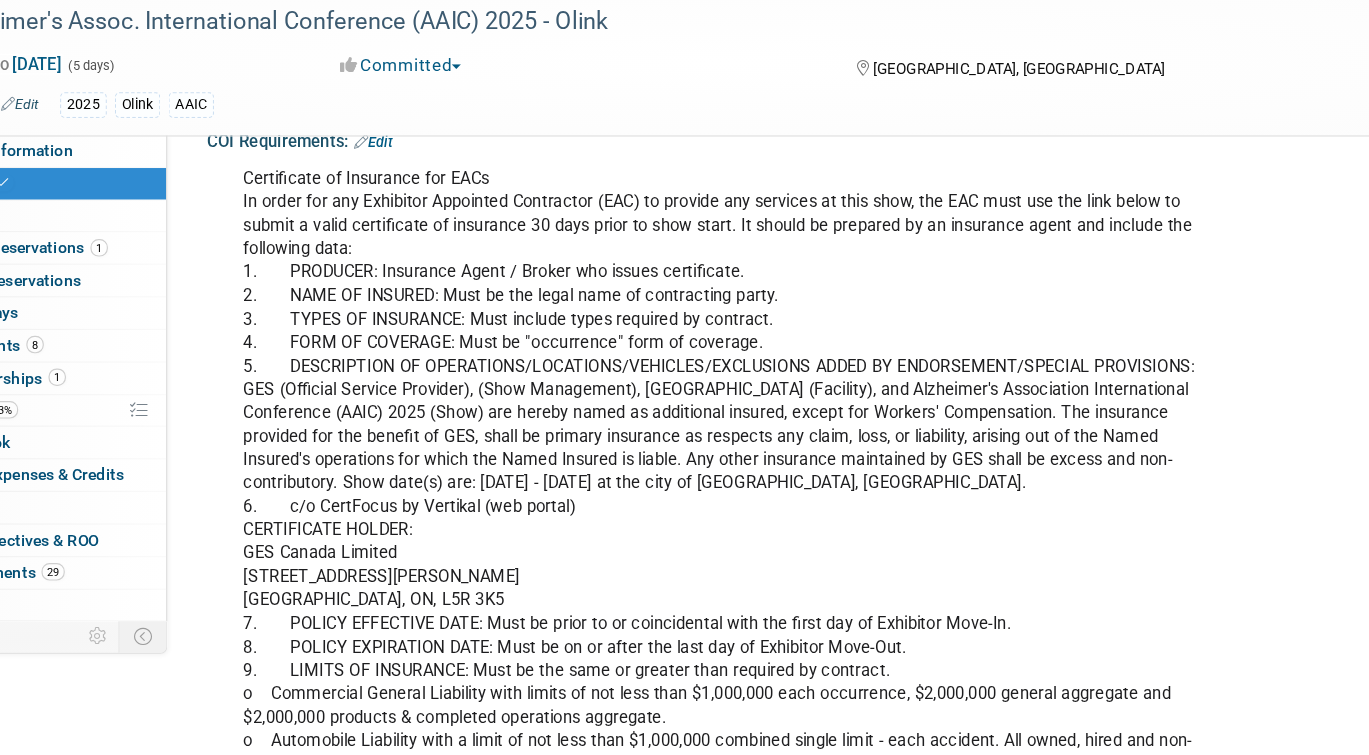 scroll, scrollTop: 3160, scrollLeft: 0, axis: vertical 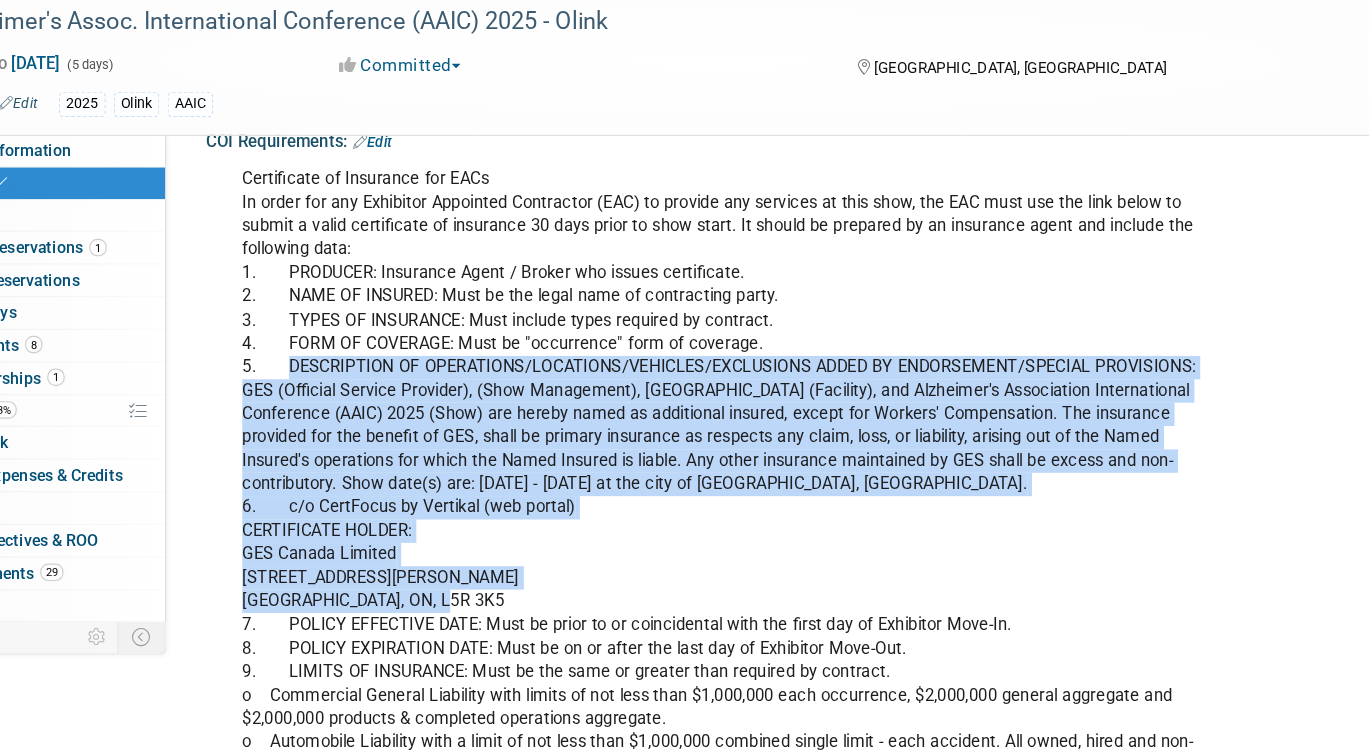 drag, startPoint x: 310, startPoint y: 358, endPoint x: 457, endPoint y: 557, distance: 247.40656 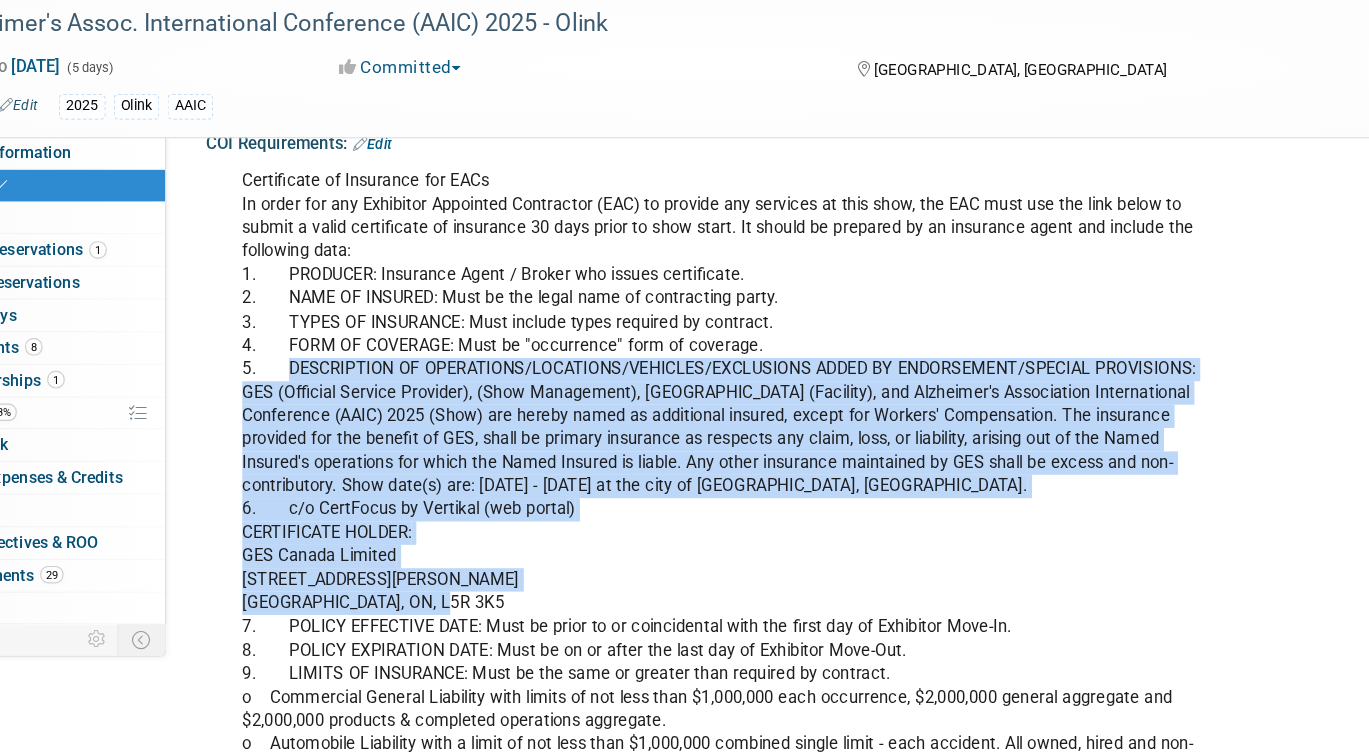 click on "Certificate of Insurance for EACs In order for any Exhibitor Appointed Contractor (EAC) to provide any services at this show, the EAC must use the link below to submit a valid certificate of insurance 30 days prior to show start. It should be prepared by an insurance agent and include the following data: 1.       PRODUCER: Insurance Agent / Broker who issues certificate. 2.       NAME OF INSURED: Must be the legal name of contracting party. 3.       TYPES OF INSURANCE: Must include types required by contract. 4.       FORM OF COVERAGE: Must be "occurrence" form of coverage. 6.       c/o CertFocus by Vertikal (web portal) CERTIFICATE HOLDER: GES Canada Limited 5675 McLaughlin Rd. Mississauga, ON, L5R 3K5 7.       POLICY EFFECTIVE DATE: Must be prior to or coincidental with the first day of Exhibitor Move-In. 8.       POLICY EXPIRATION DATE: Must be on or after the last day of Exhibitor Move-Out." at bounding box center (689, 504) 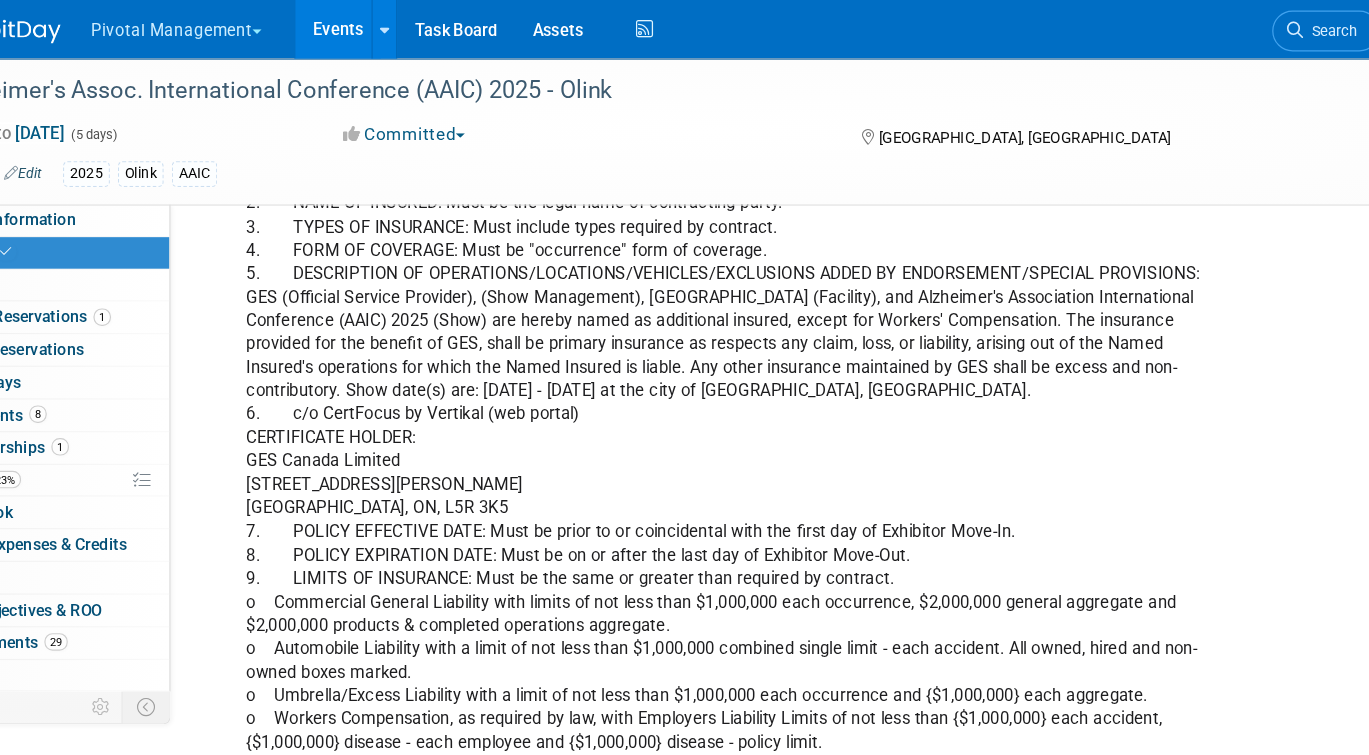 scroll, scrollTop: 3298, scrollLeft: 0, axis: vertical 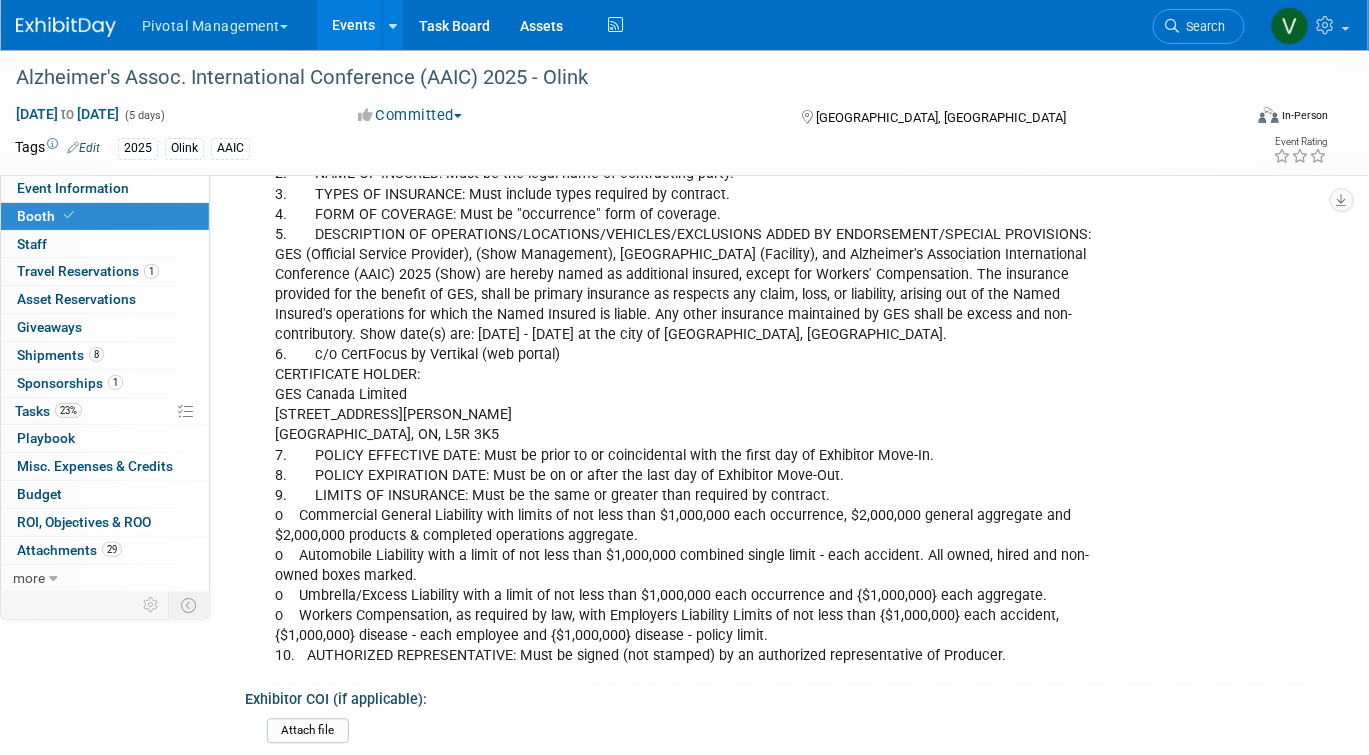 click on "Events" at bounding box center [353, 25] 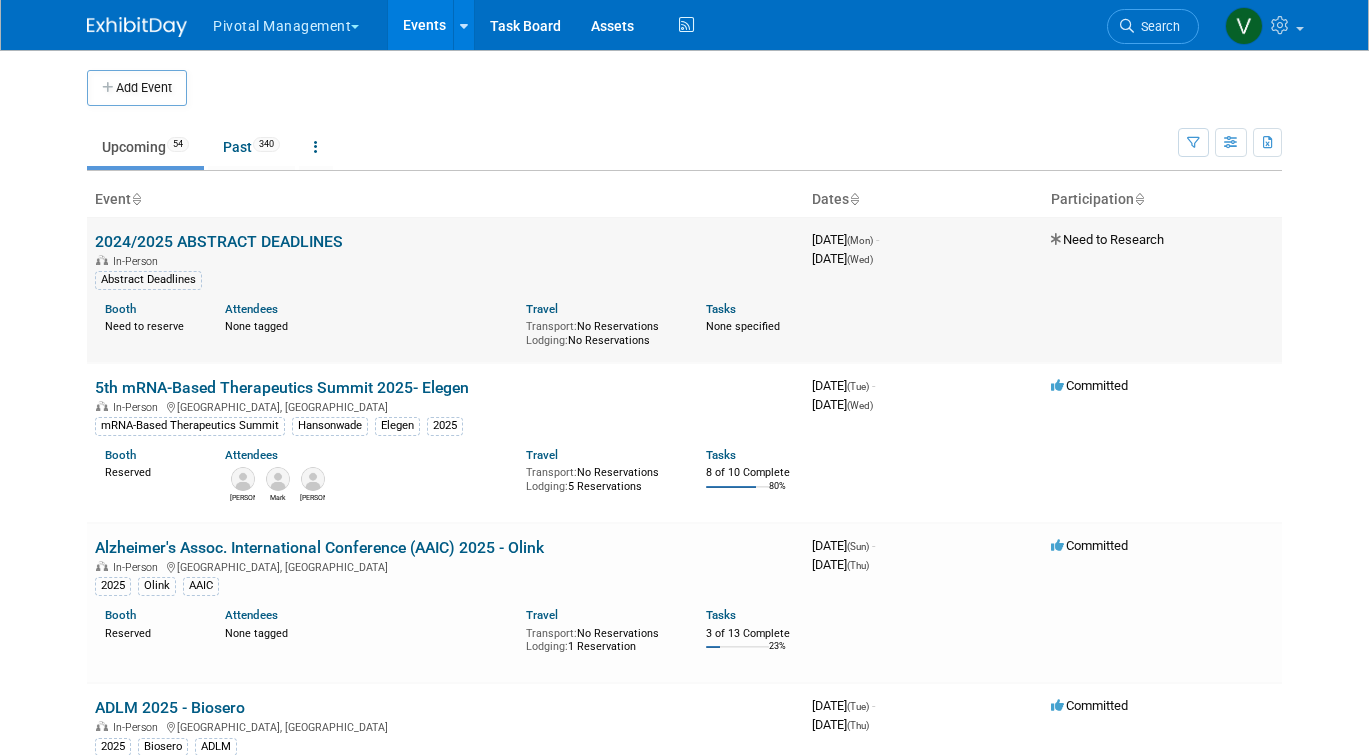 scroll, scrollTop: 0, scrollLeft: 0, axis: both 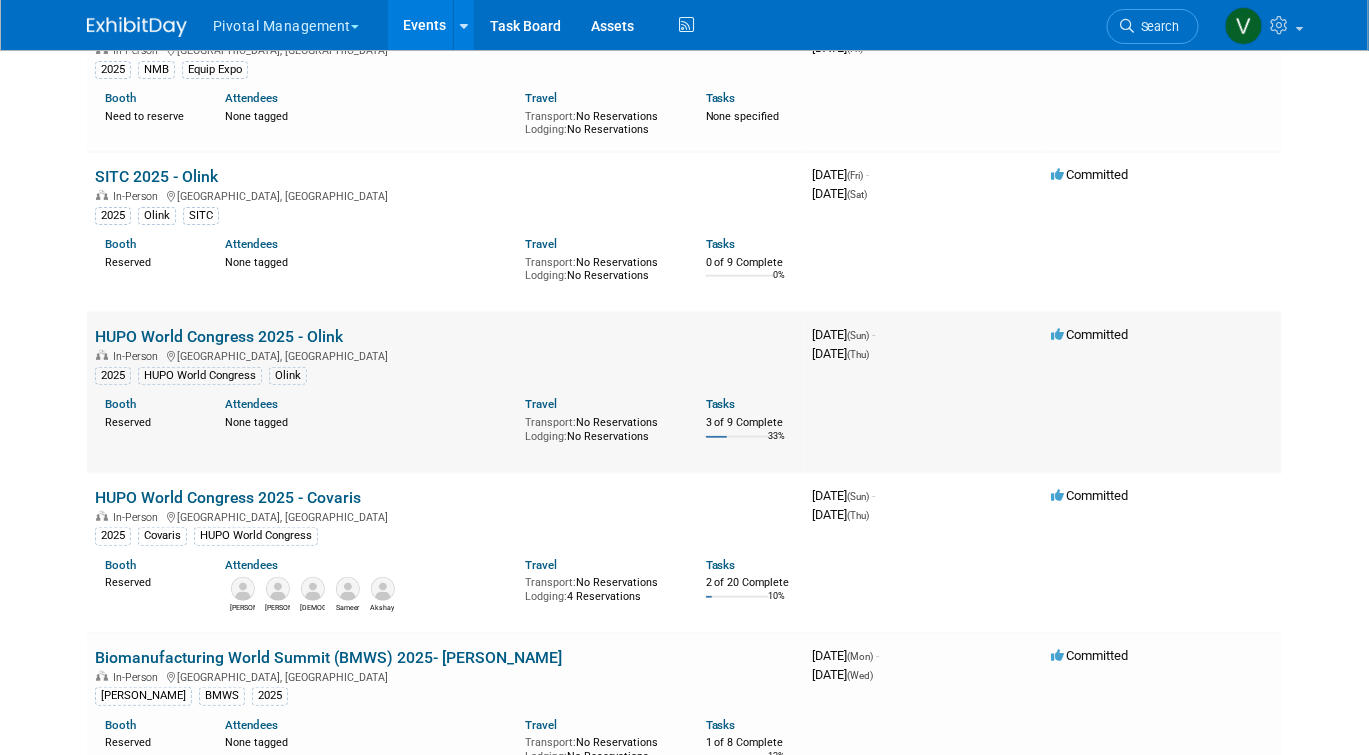 click on "HUPO World Congress 2025 - Olink" at bounding box center [219, 336] 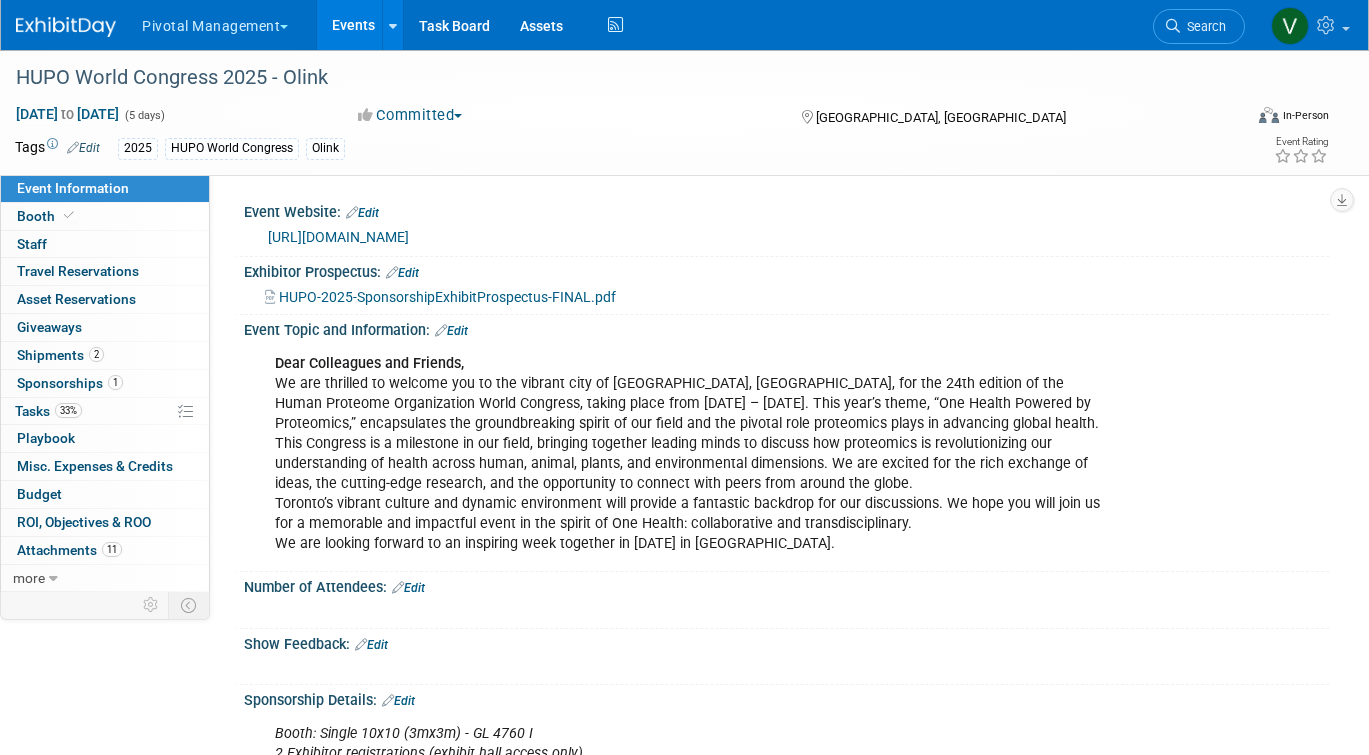 scroll, scrollTop: 0, scrollLeft: 0, axis: both 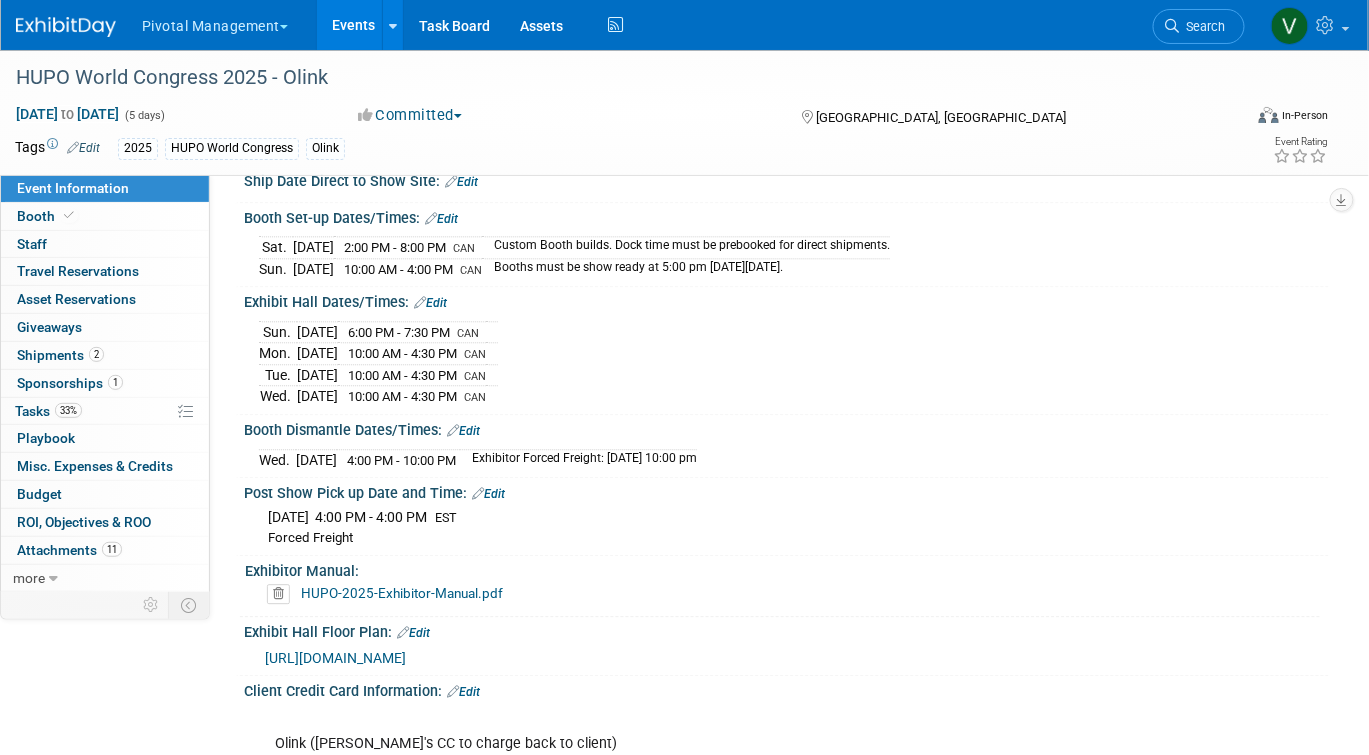 click on "Events" at bounding box center (353, 25) 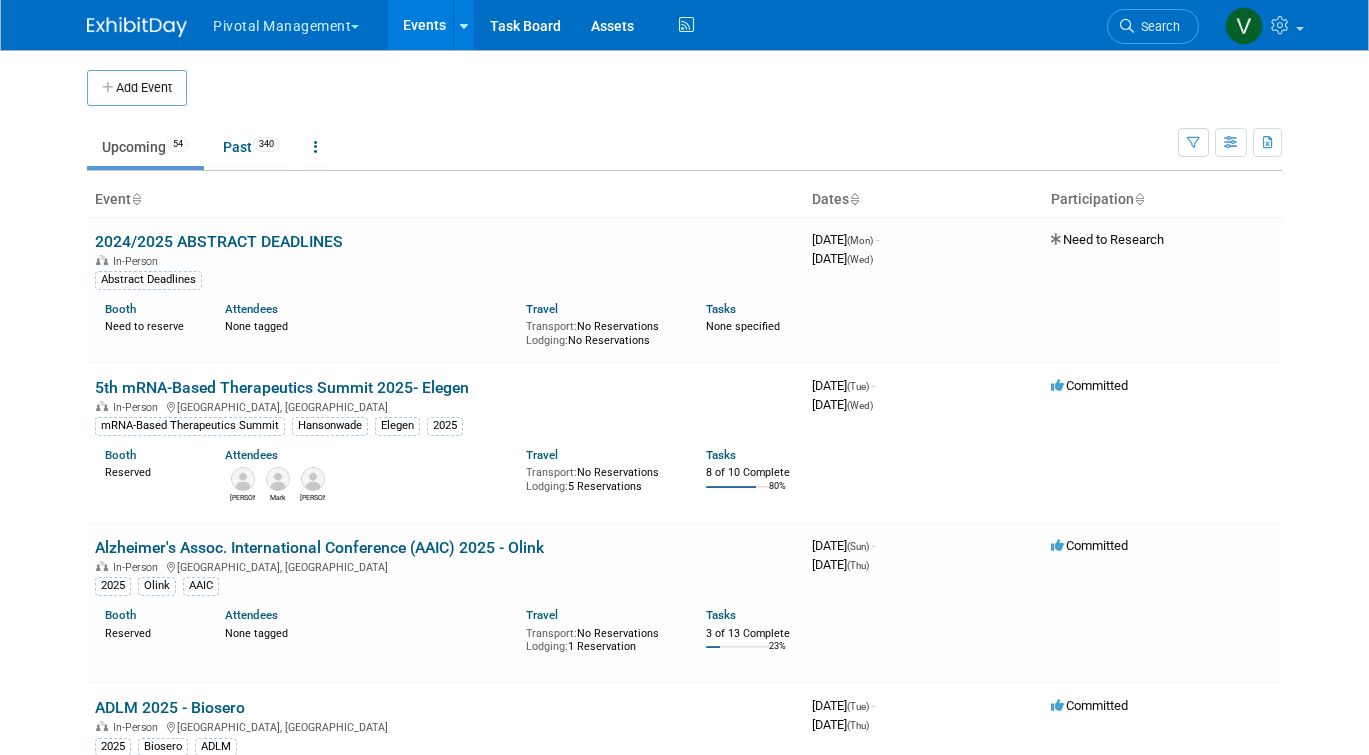 scroll, scrollTop: 0, scrollLeft: 0, axis: both 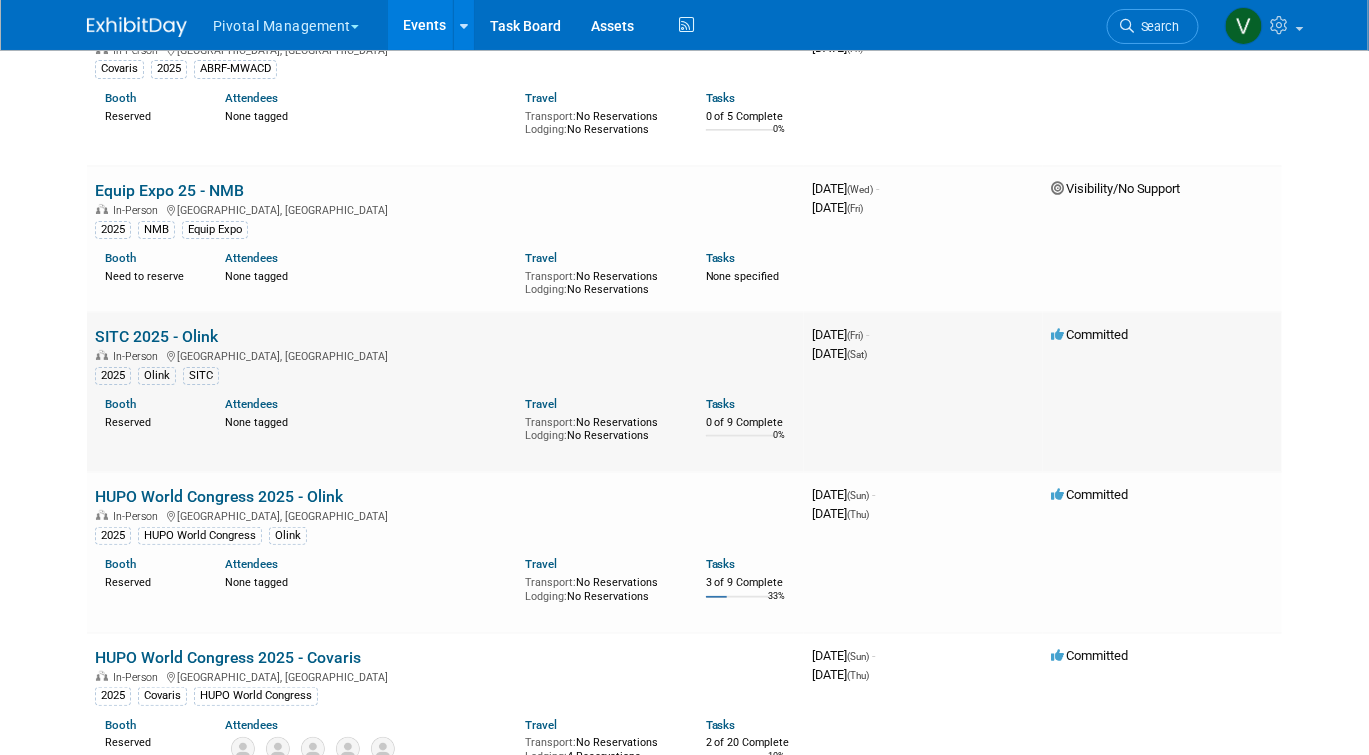 click on "SITC 2025 - Olink" at bounding box center (156, 336) 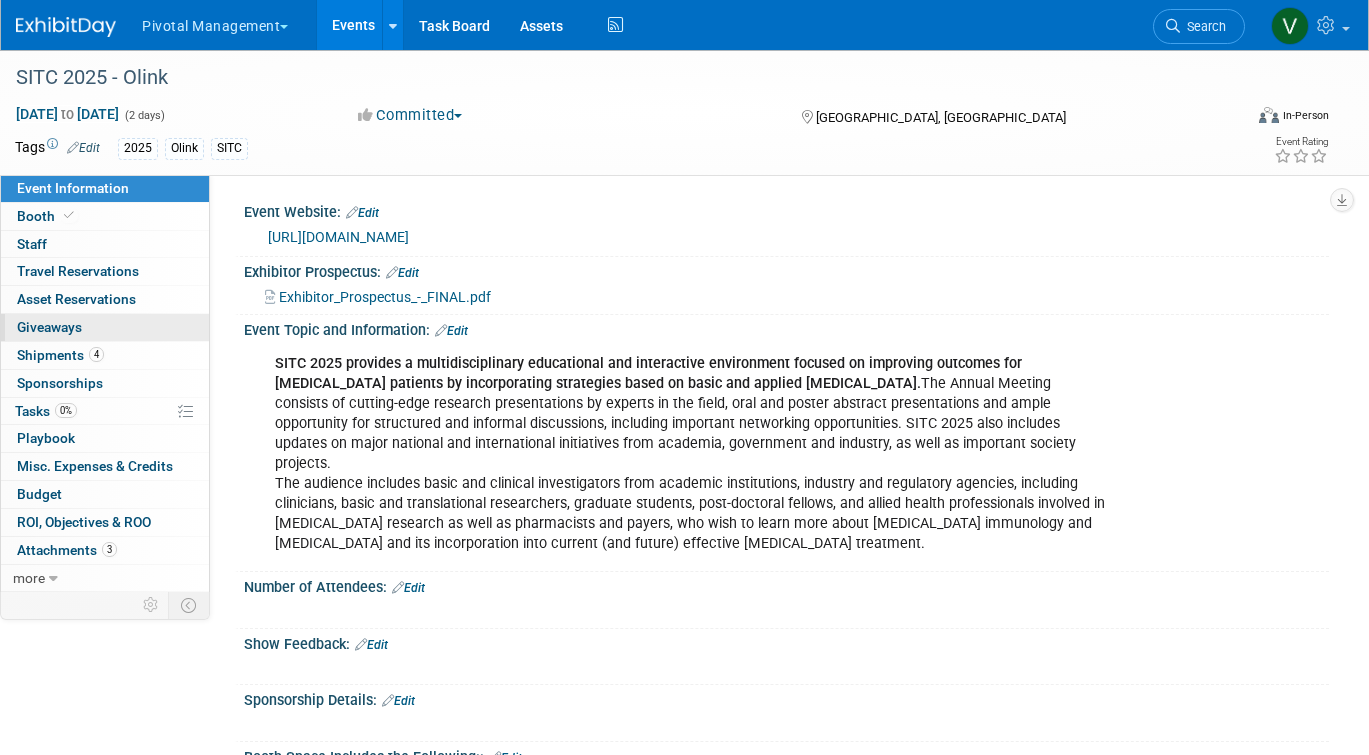 scroll, scrollTop: 0, scrollLeft: 0, axis: both 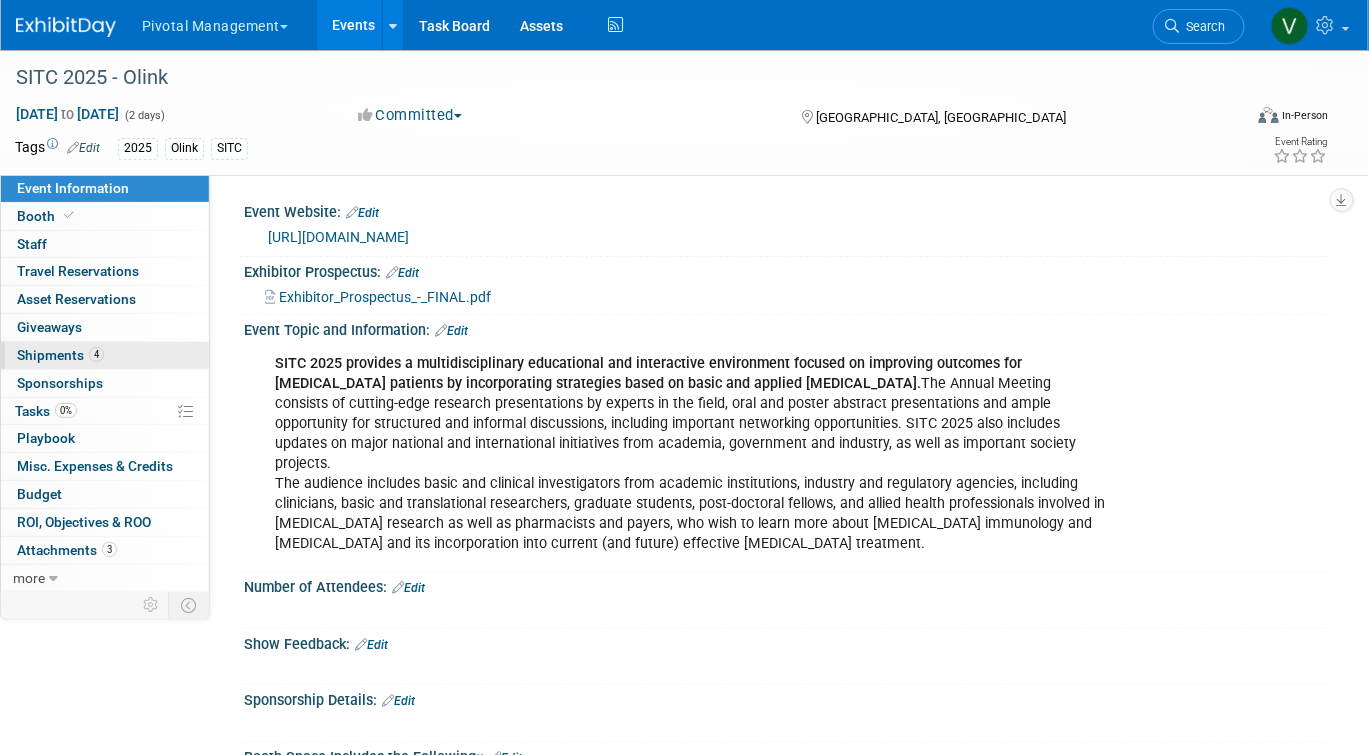 click on "Shipments 4" at bounding box center (60, 355) 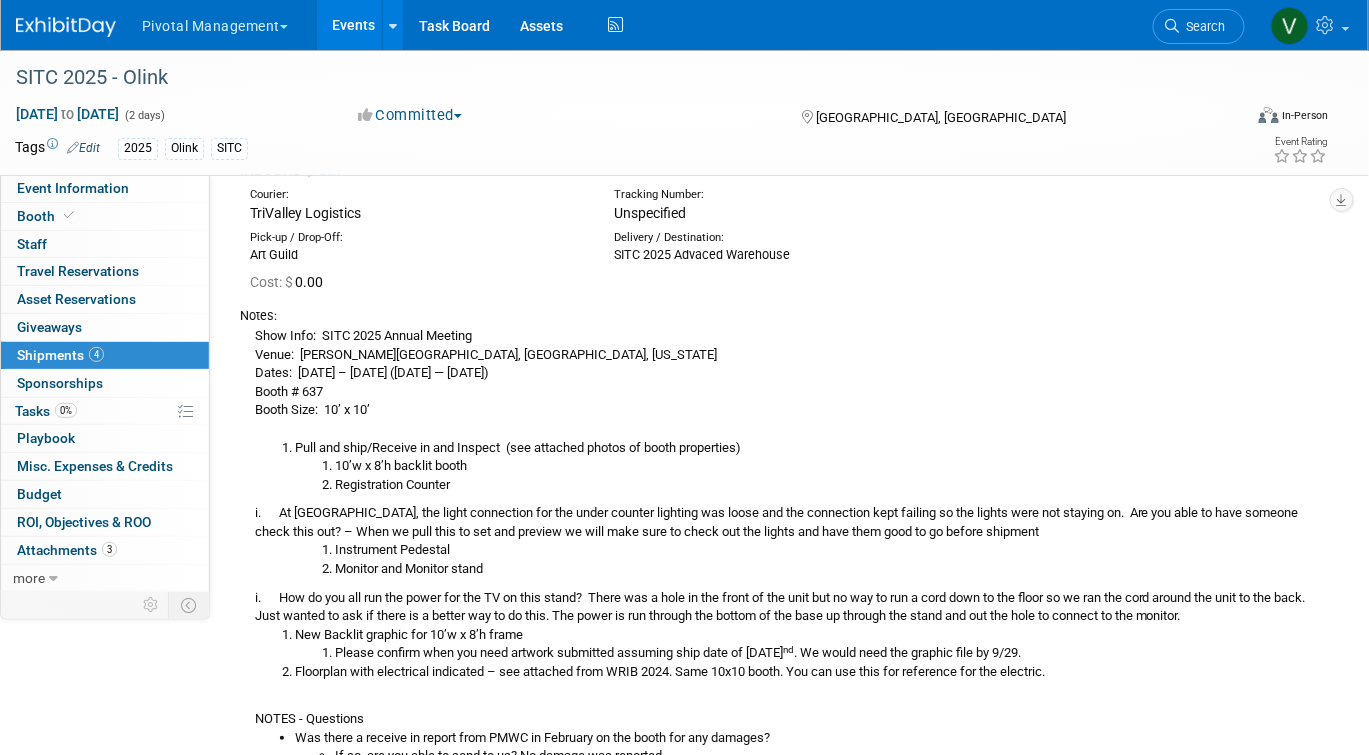 scroll, scrollTop: 0, scrollLeft: 0, axis: both 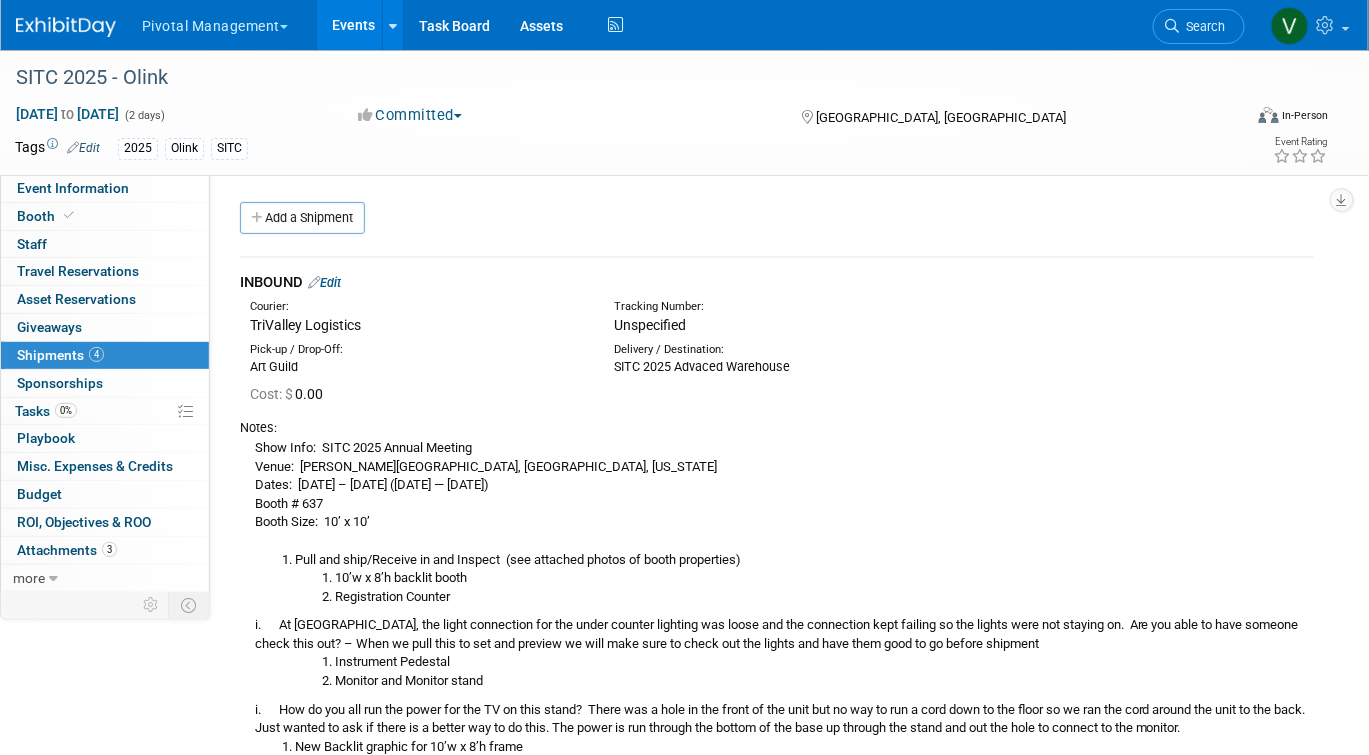 click on "Edit" at bounding box center (324, 282) 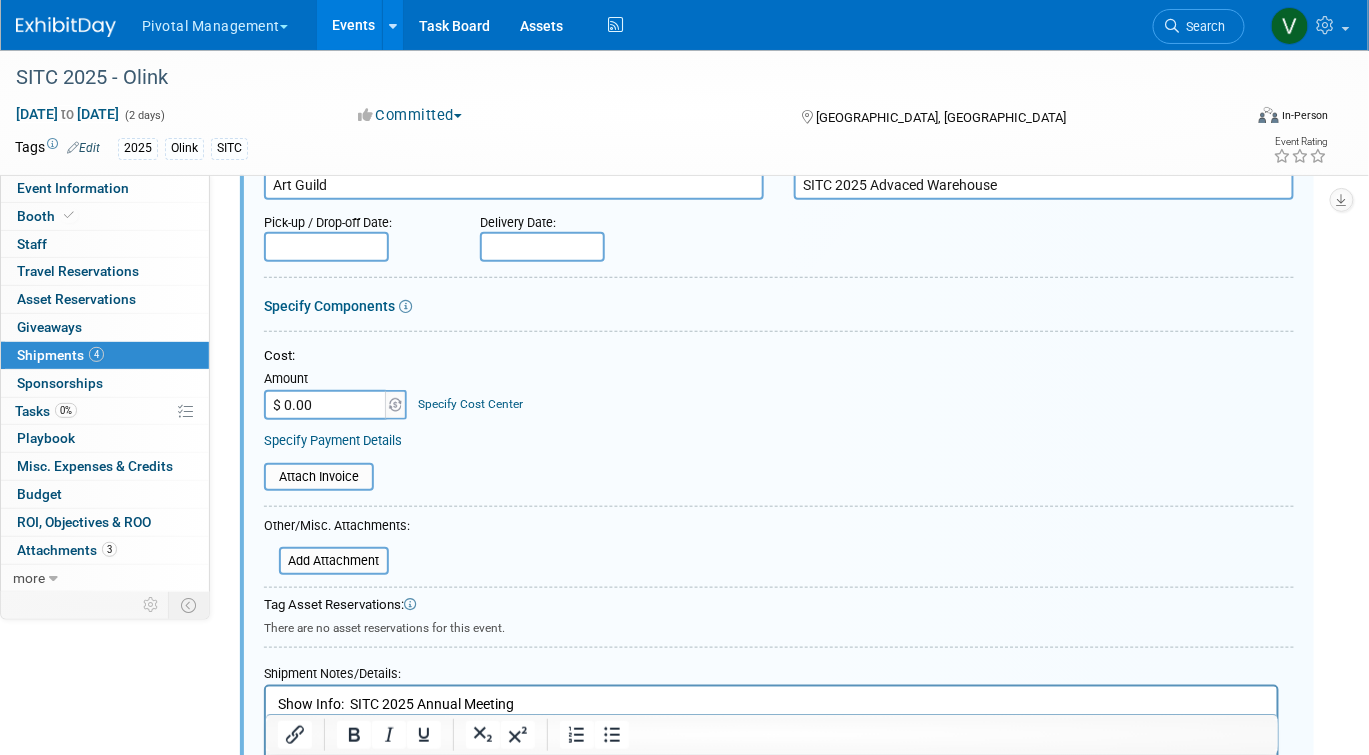 scroll, scrollTop: 432, scrollLeft: 0, axis: vertical 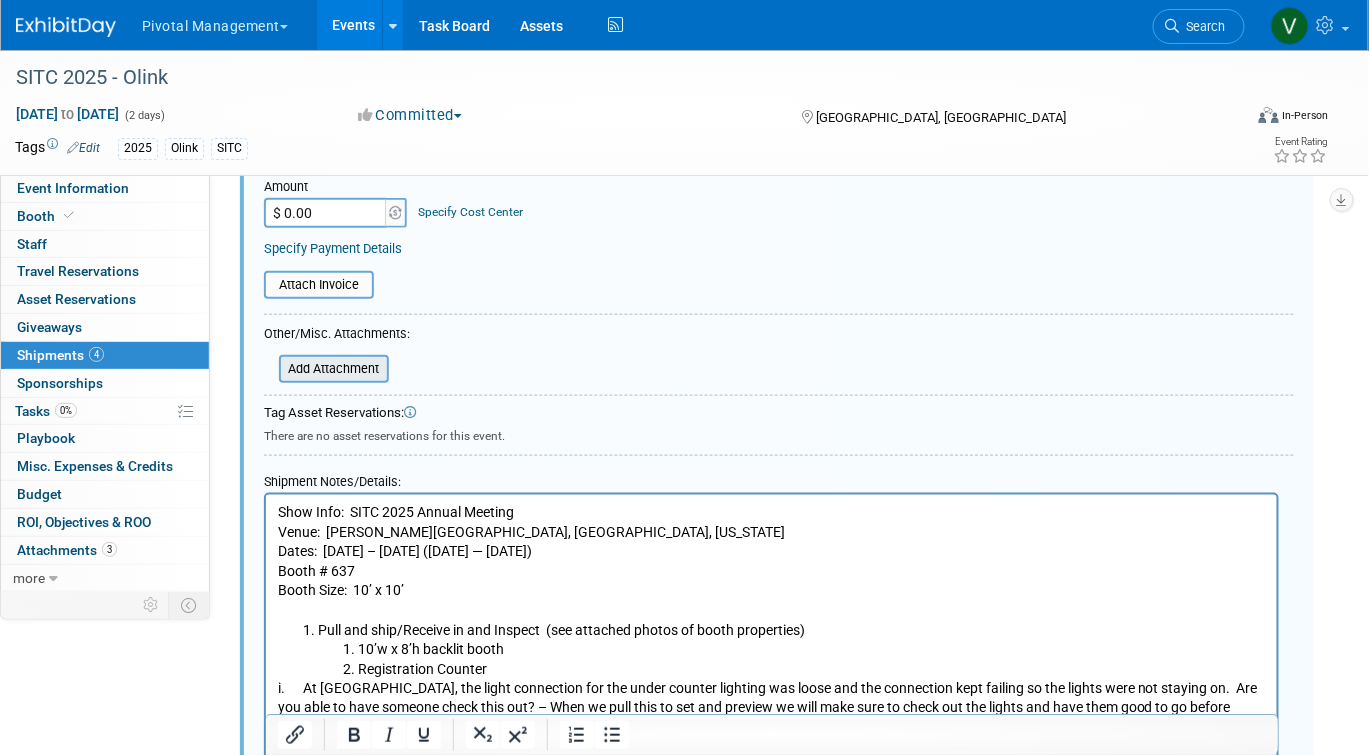 click at bounding box center [268, 369] 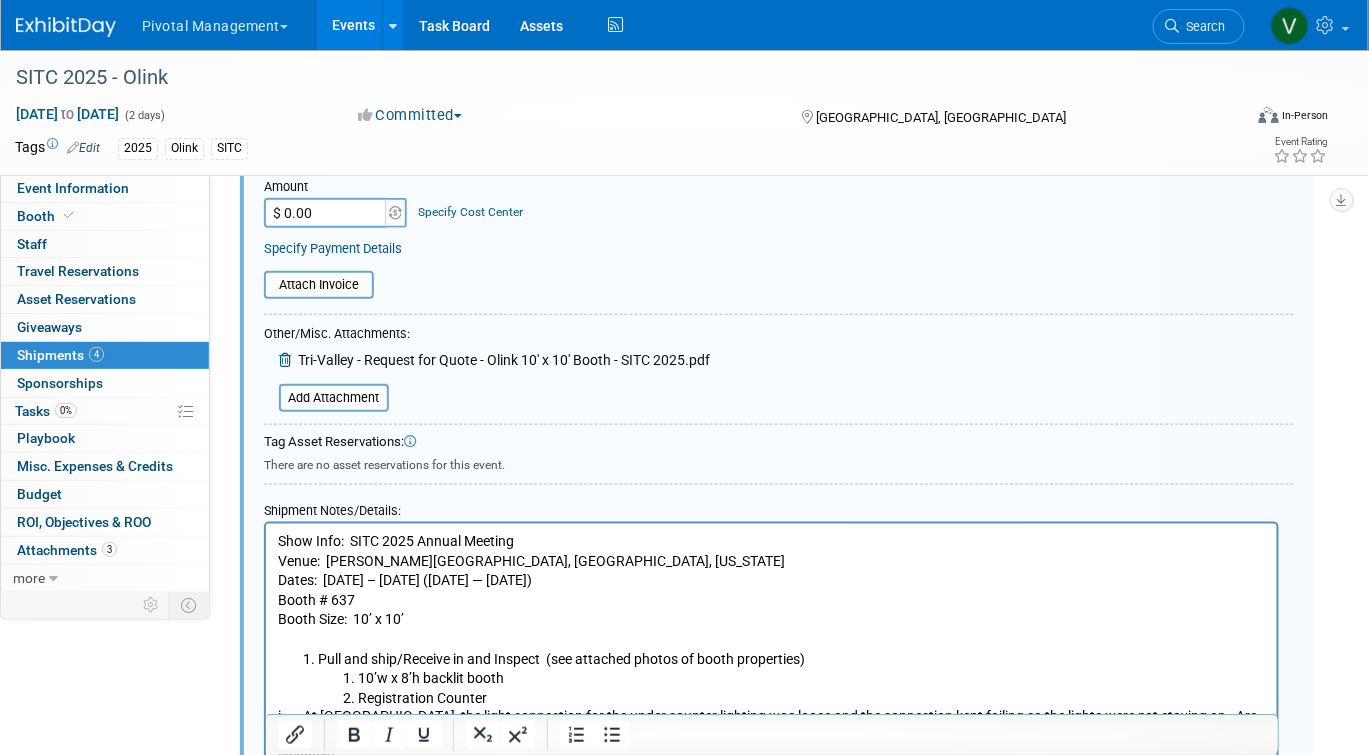 click on "$ 0.00" at bounding box center (326, 213) 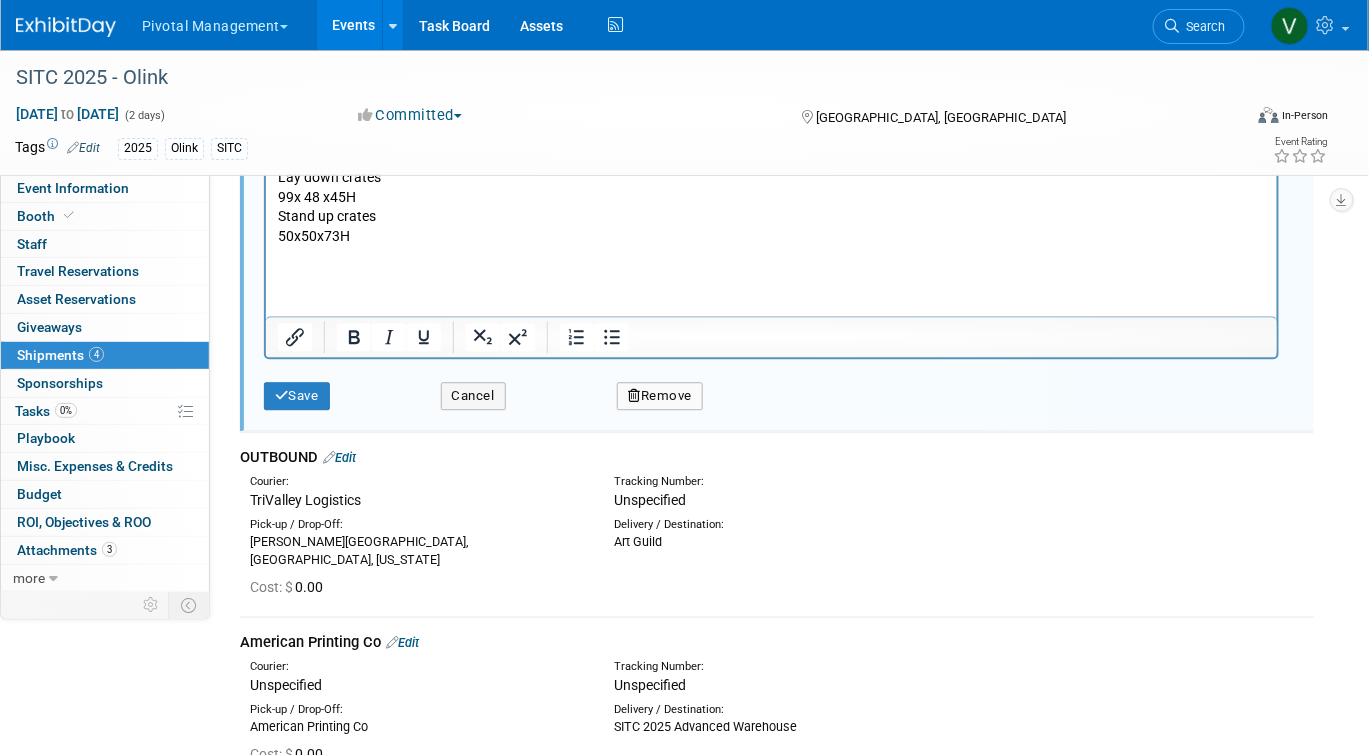 scroll, scrollTop: 1442, scrollLeft: 0, axis: vertical 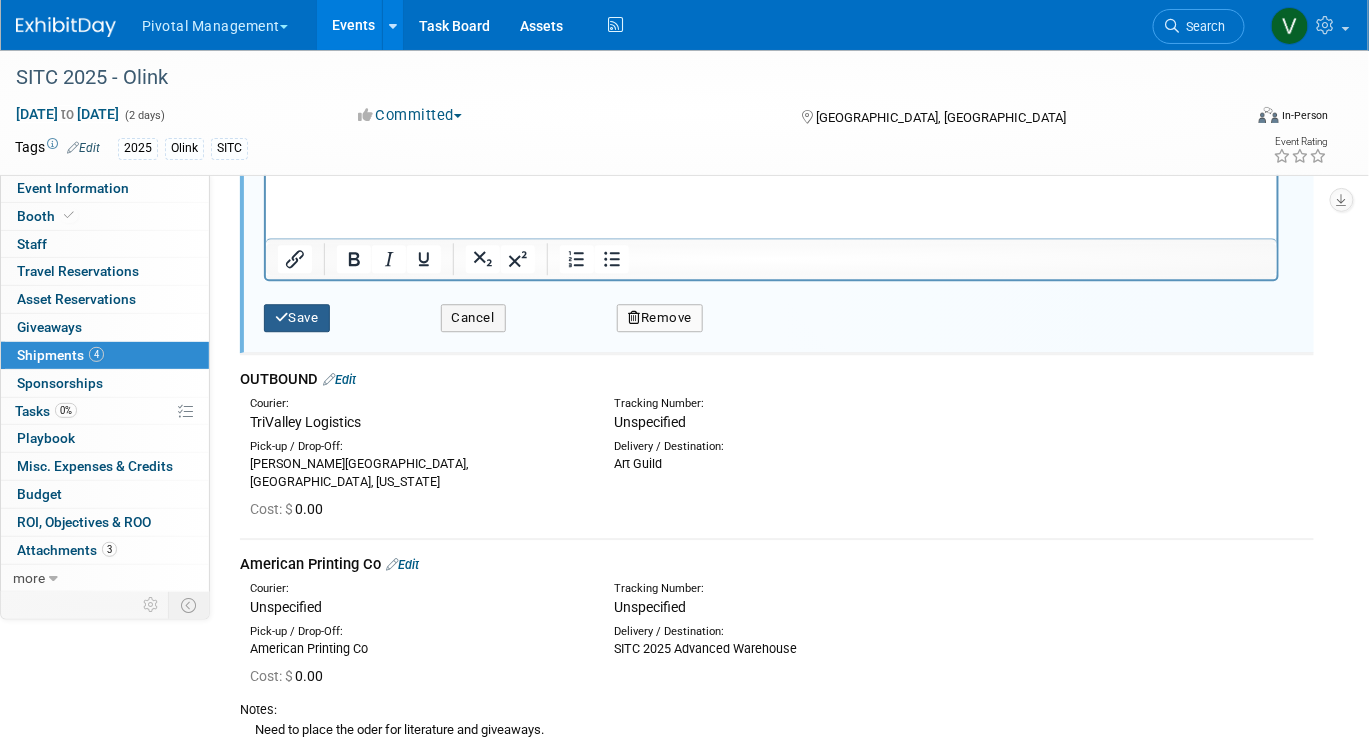 click on "Save" at bounding box center [297, 318] 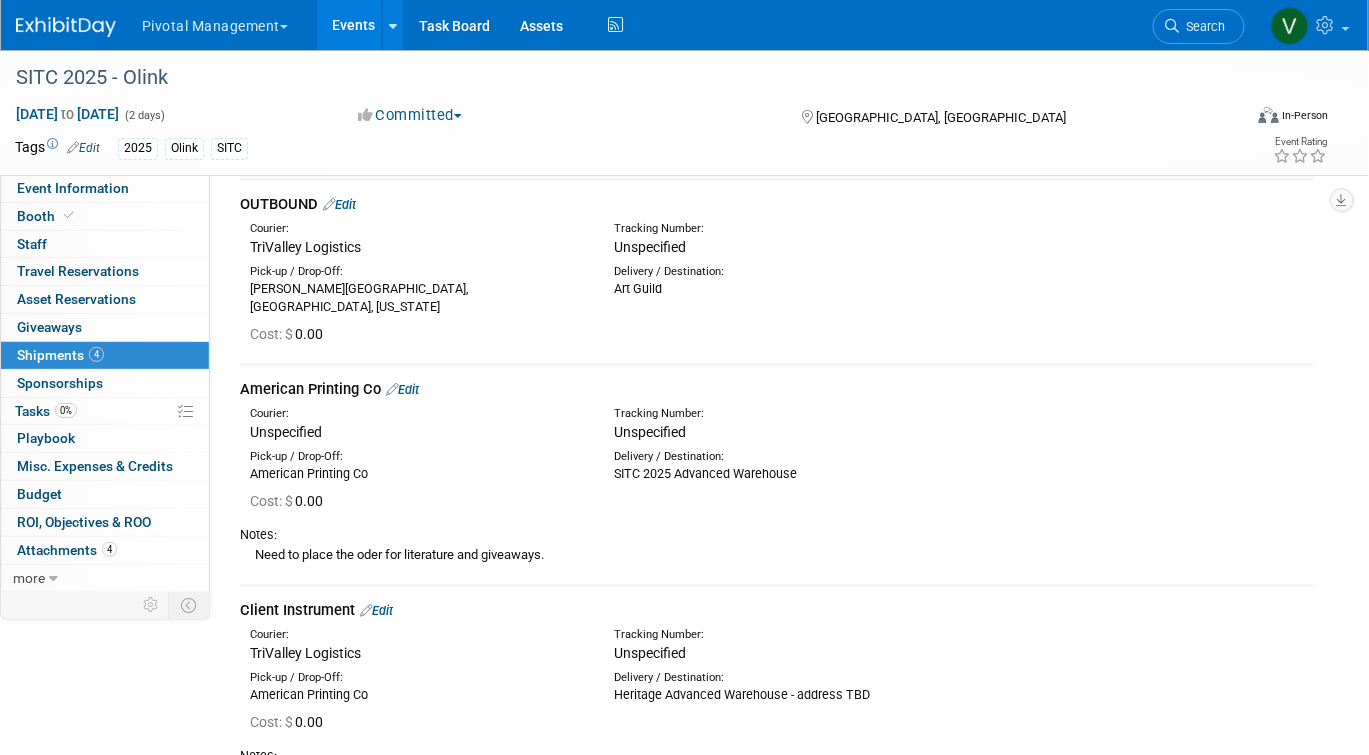 scroll, scrollTop: 980, scrollLeft: 0, axis: vertical 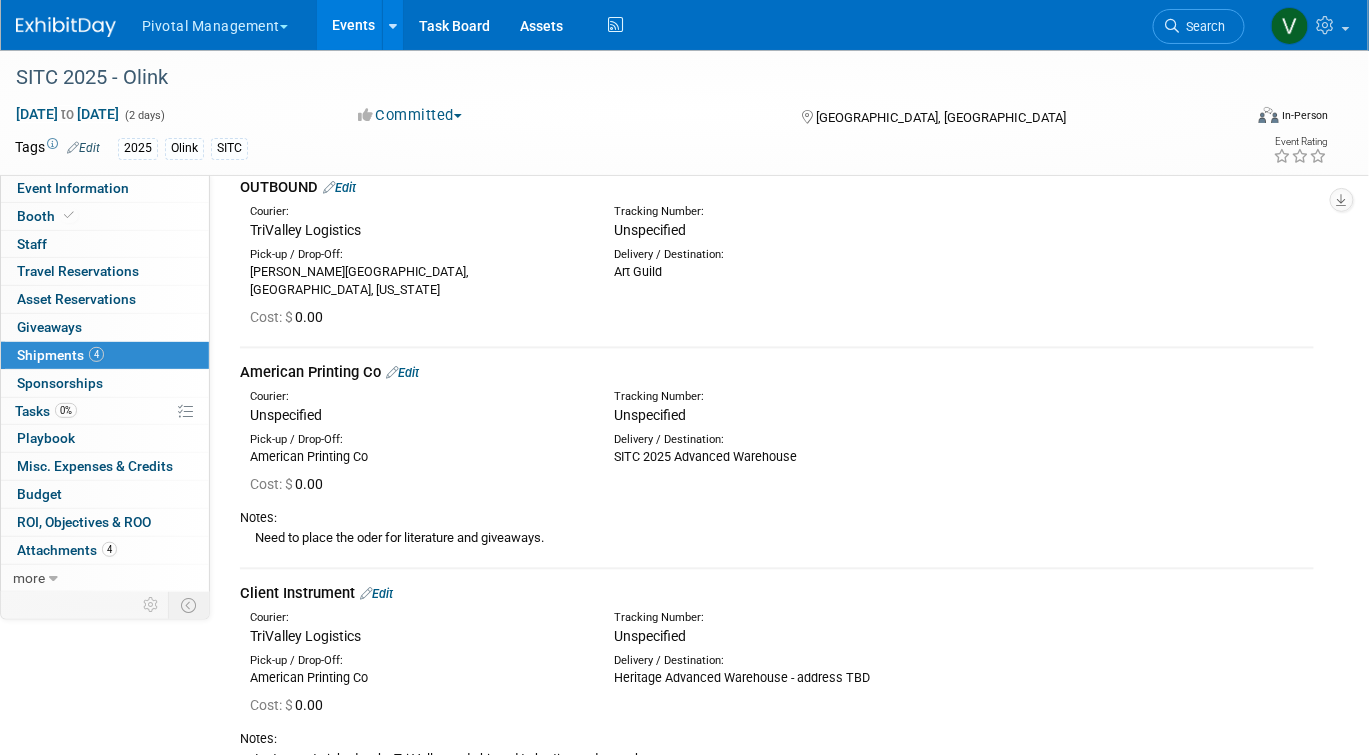 click on "Edit" at bounding box center [339, 188] 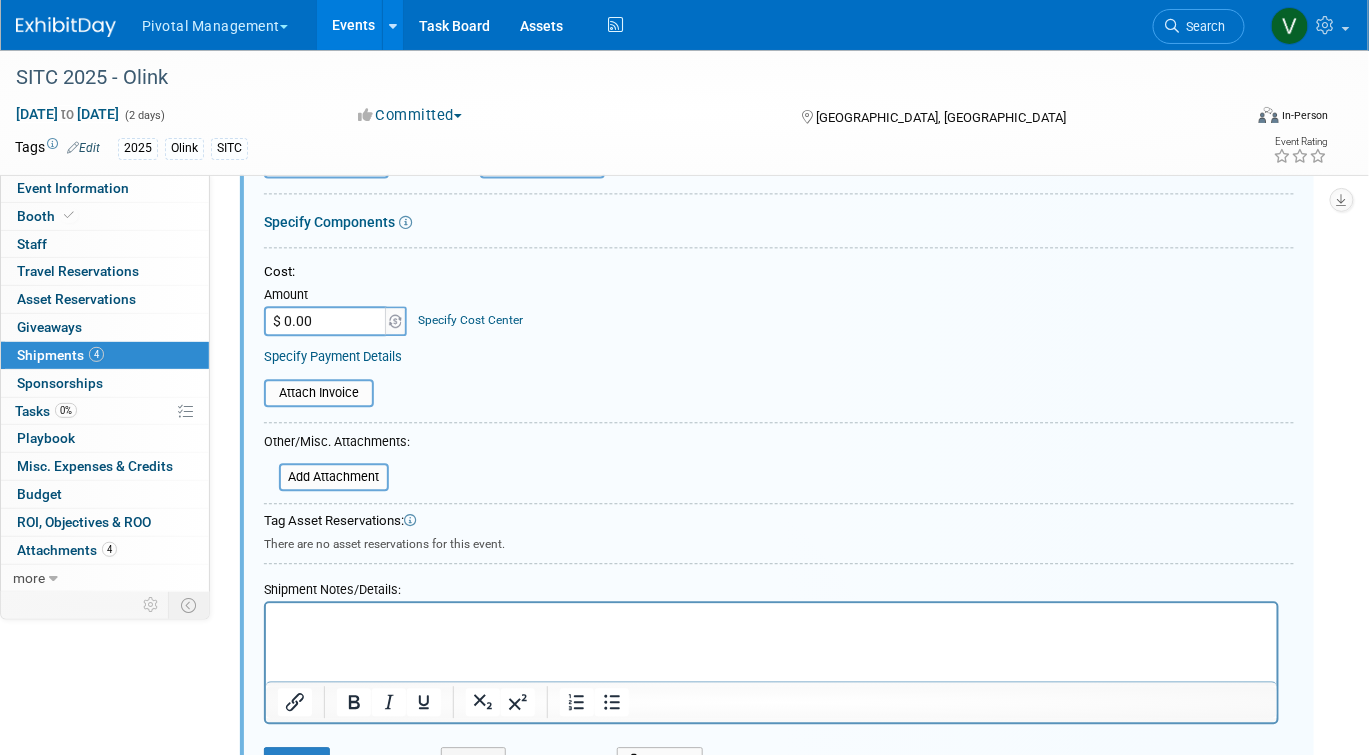 scroll, scrollTop: 1233, scrollLeft: 0, axis: vertical 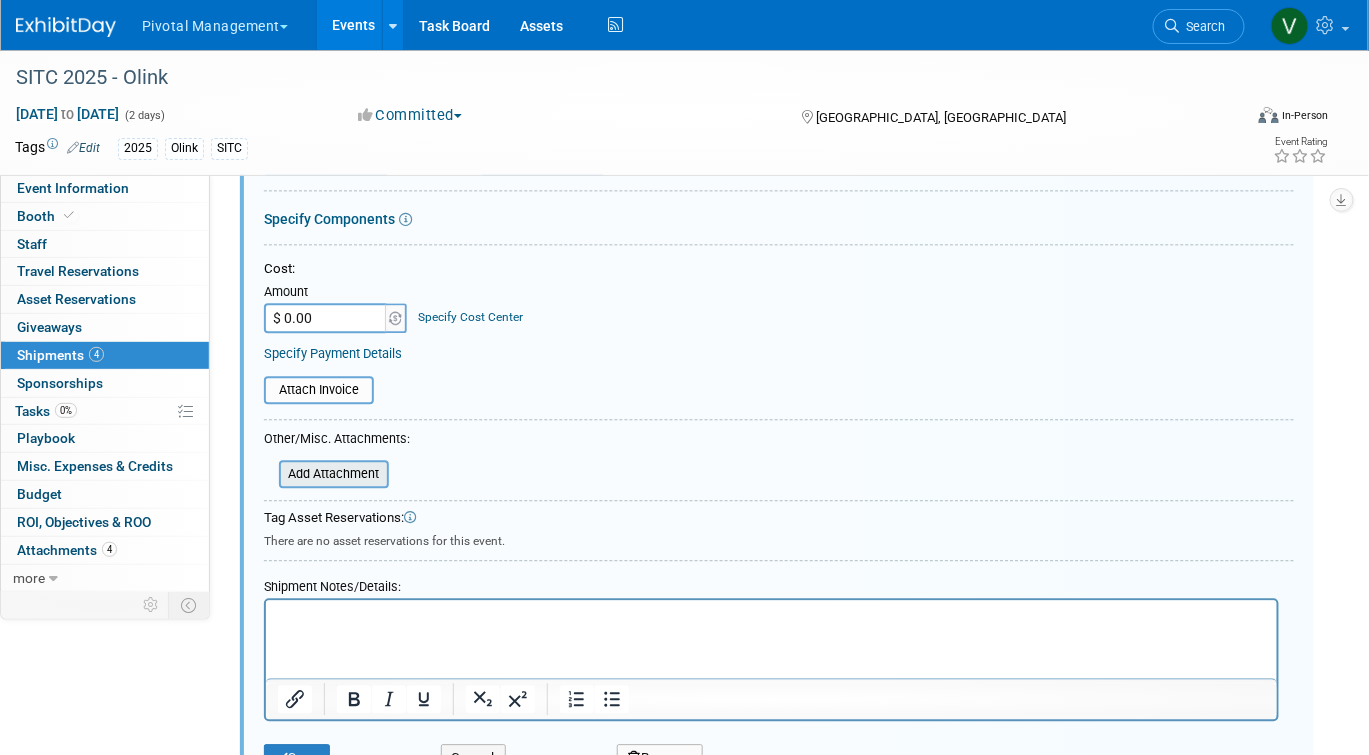 click at bounding box center (268, 474) 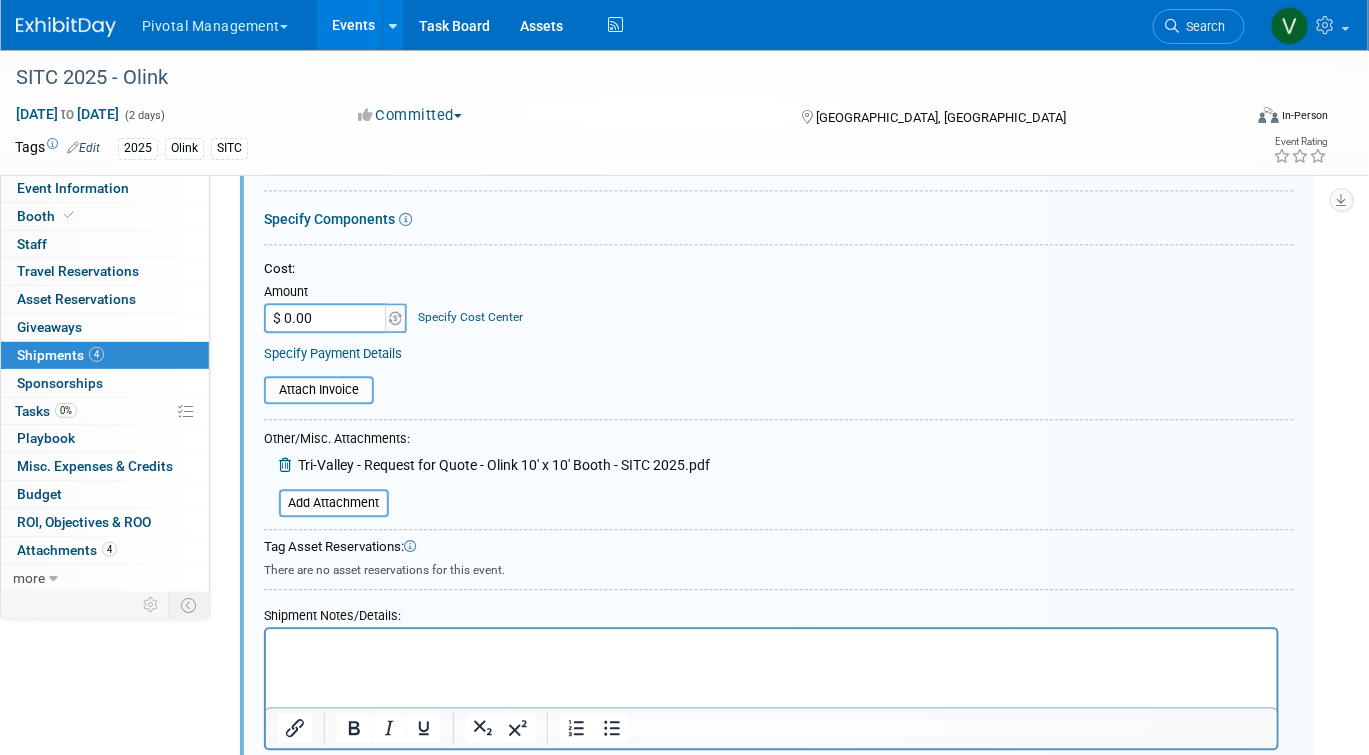 click on "$ 0.00" at bounding box center (326, 318) 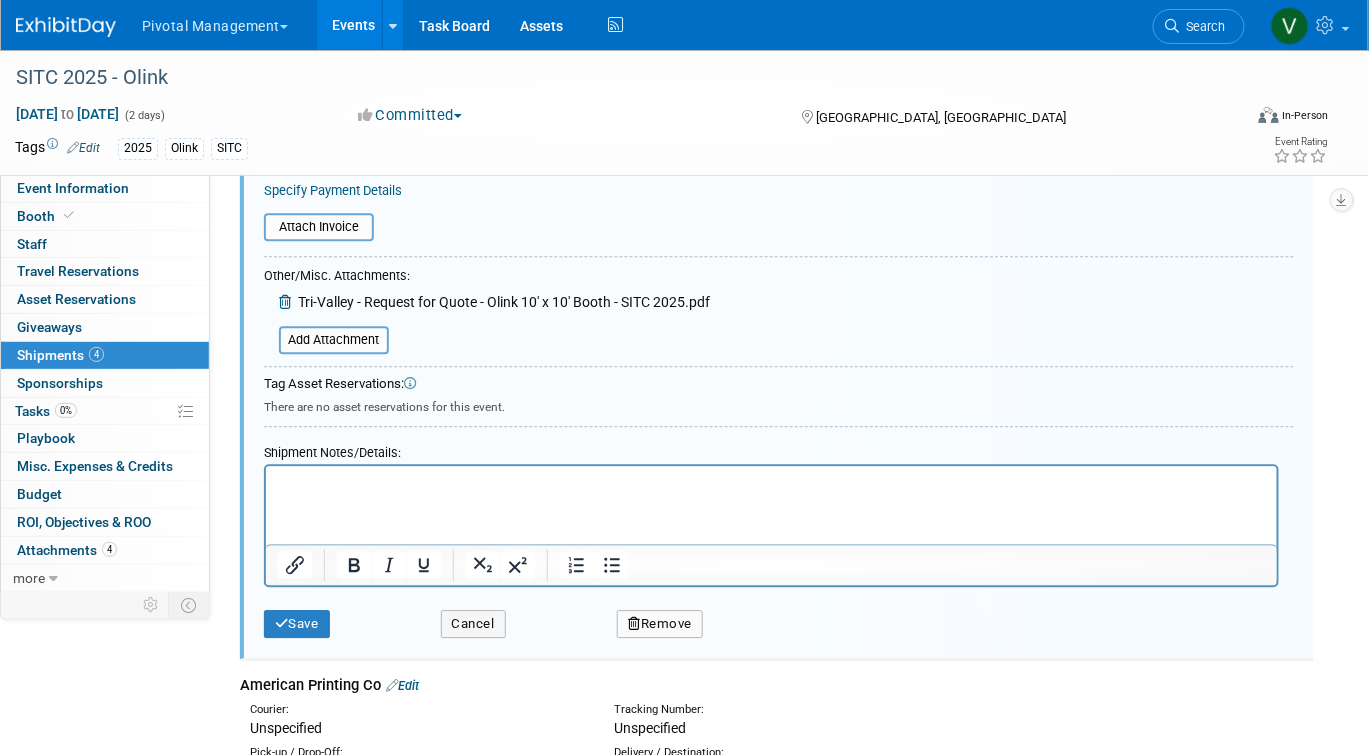 scroll, scrollTop: 1618, scrollLeft: 0, axis: vertical 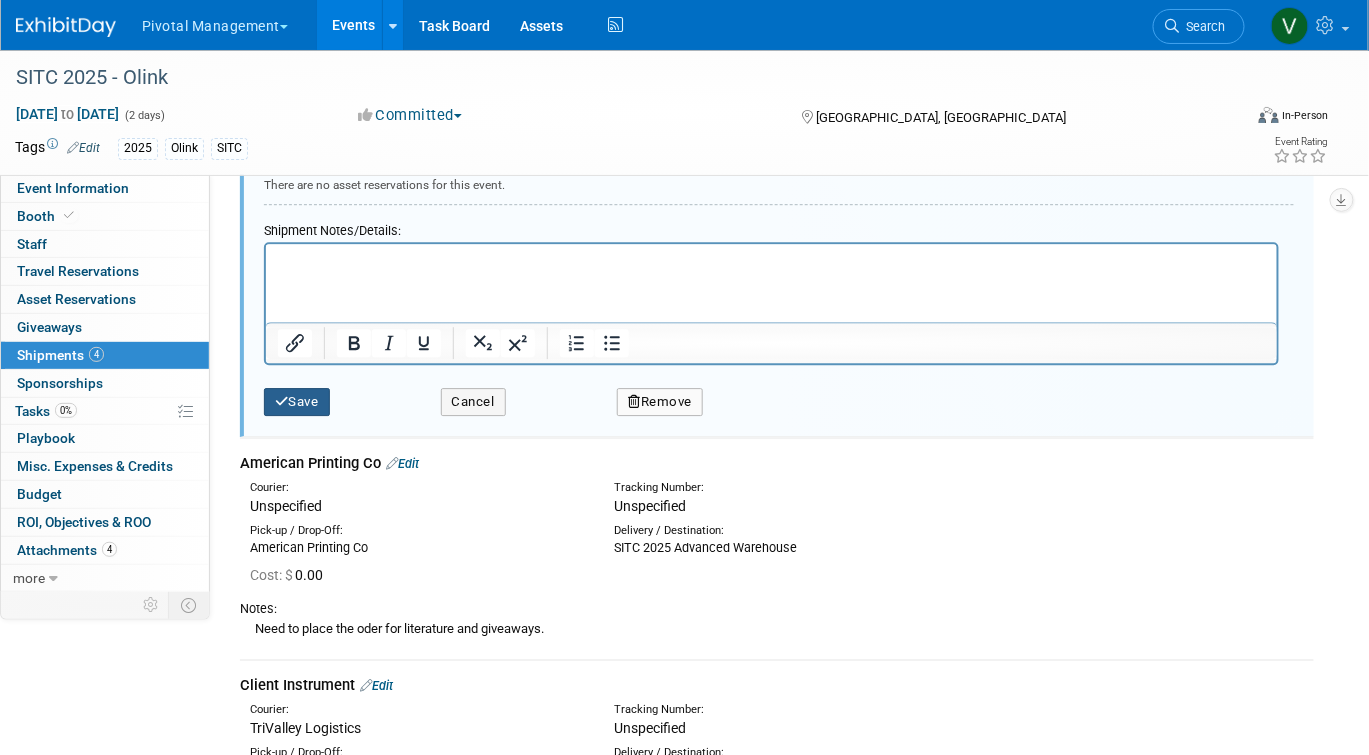 click on "Save" at bounding box center [297, 402] 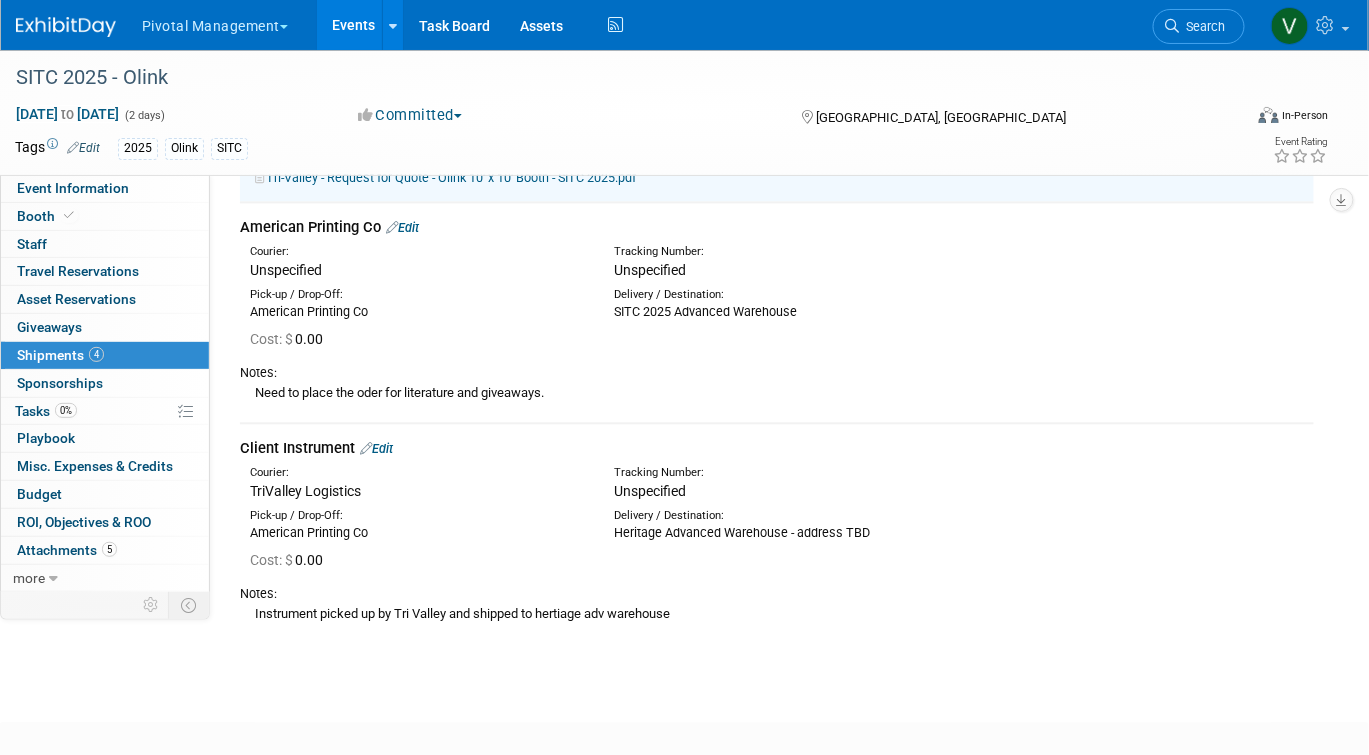 scroll, scrollTop: 1170, scrollLeft: 0, axis: vertical 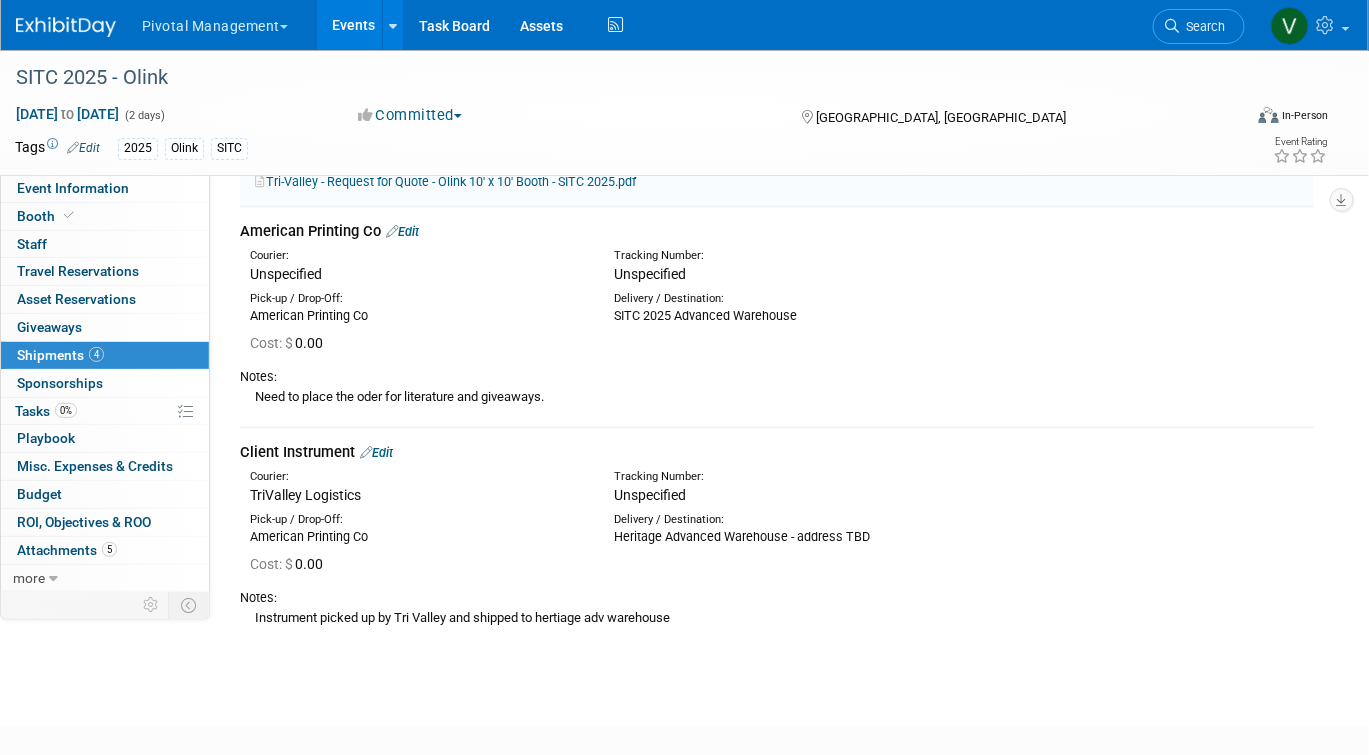 click on "Edit" at bounding box center [402, 231] 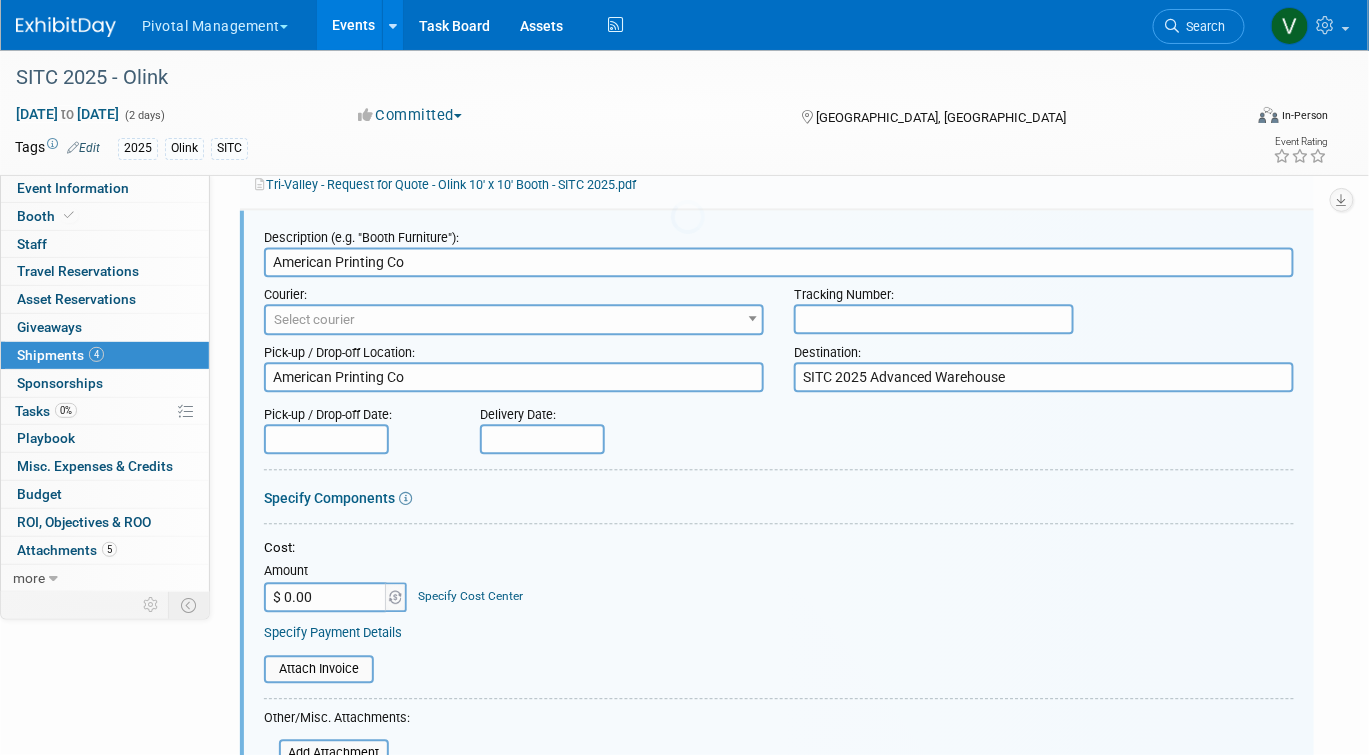 scroll, scrollTop: 0, scrollLeft: 0, axis: both 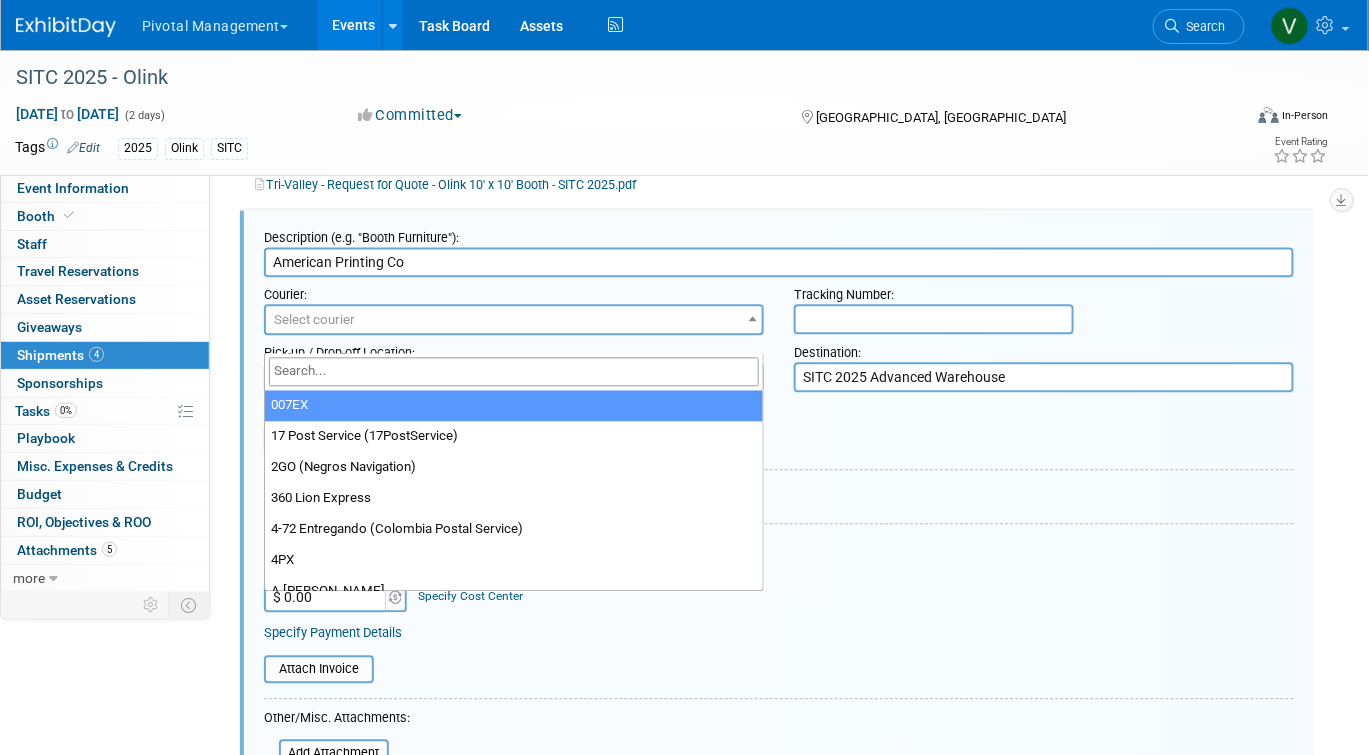 click on "Select courier" at bounding box center [514, 320] 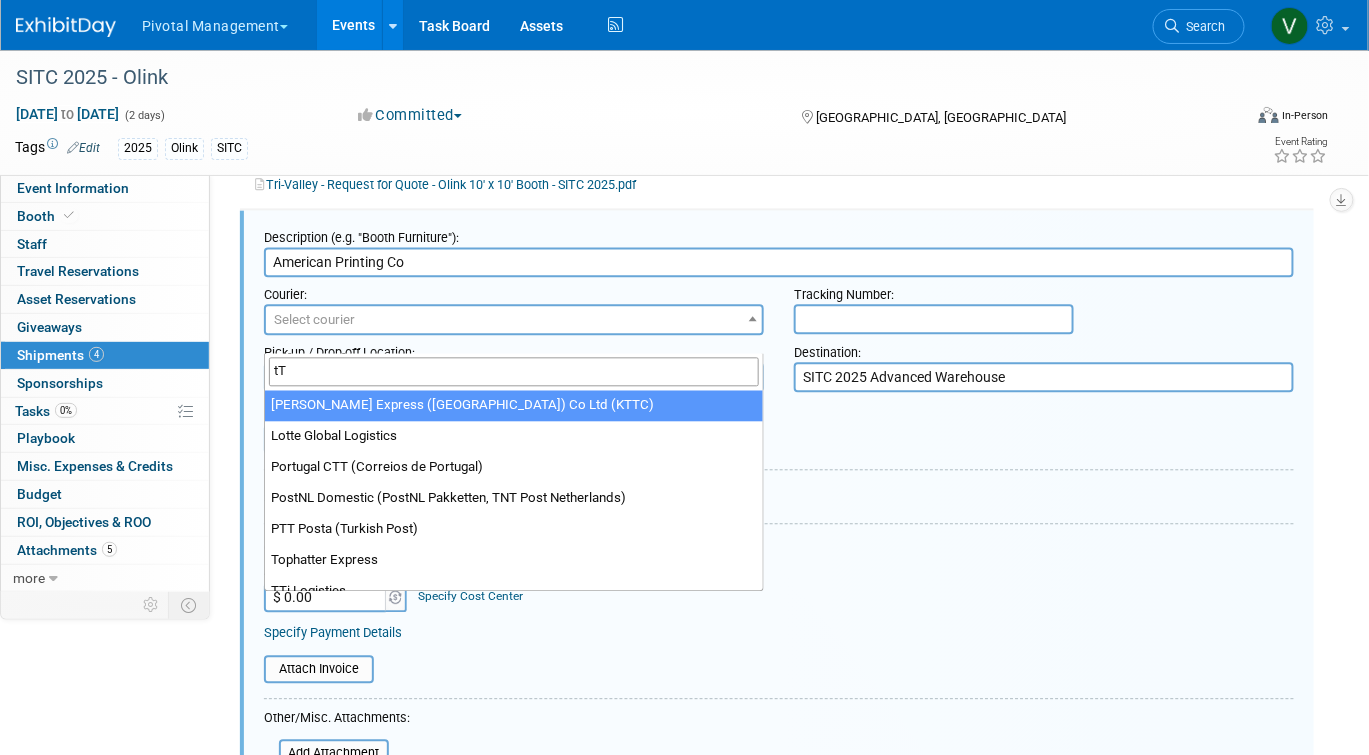 type on "t" 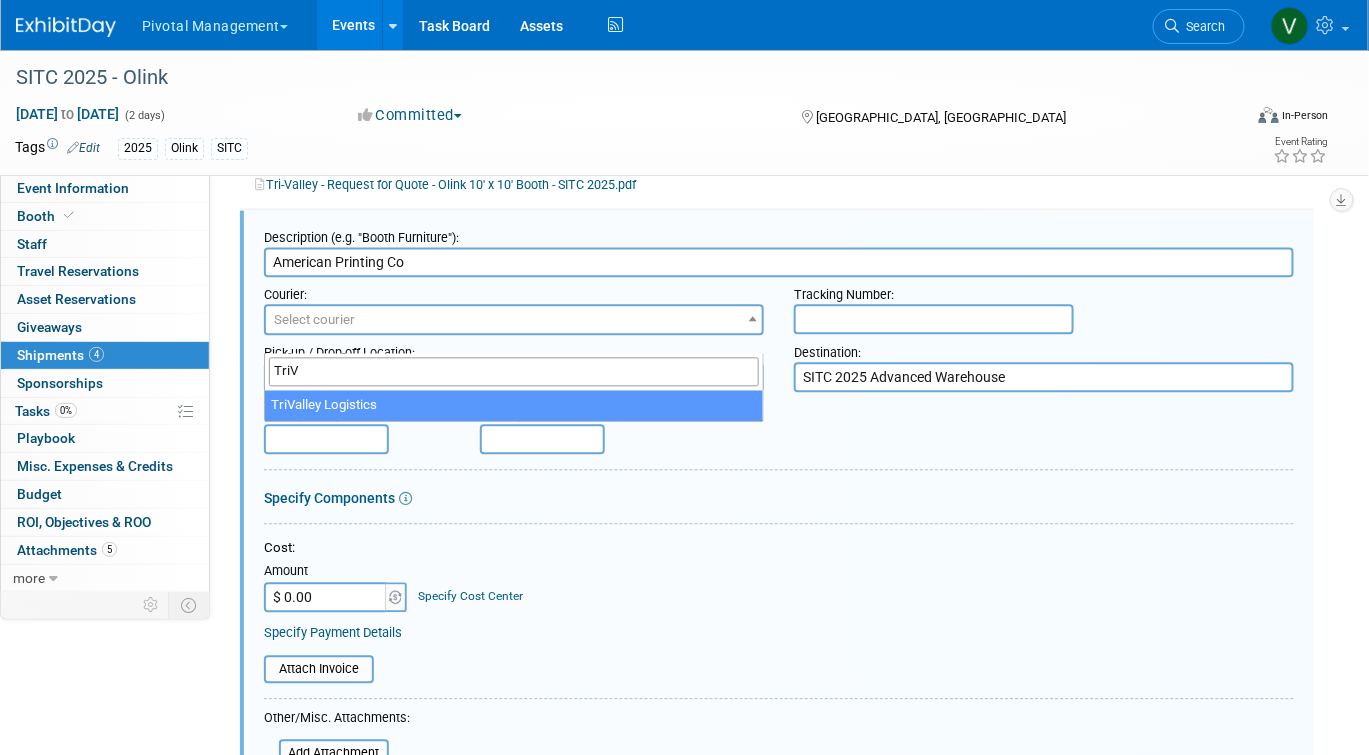 type on "TriV" 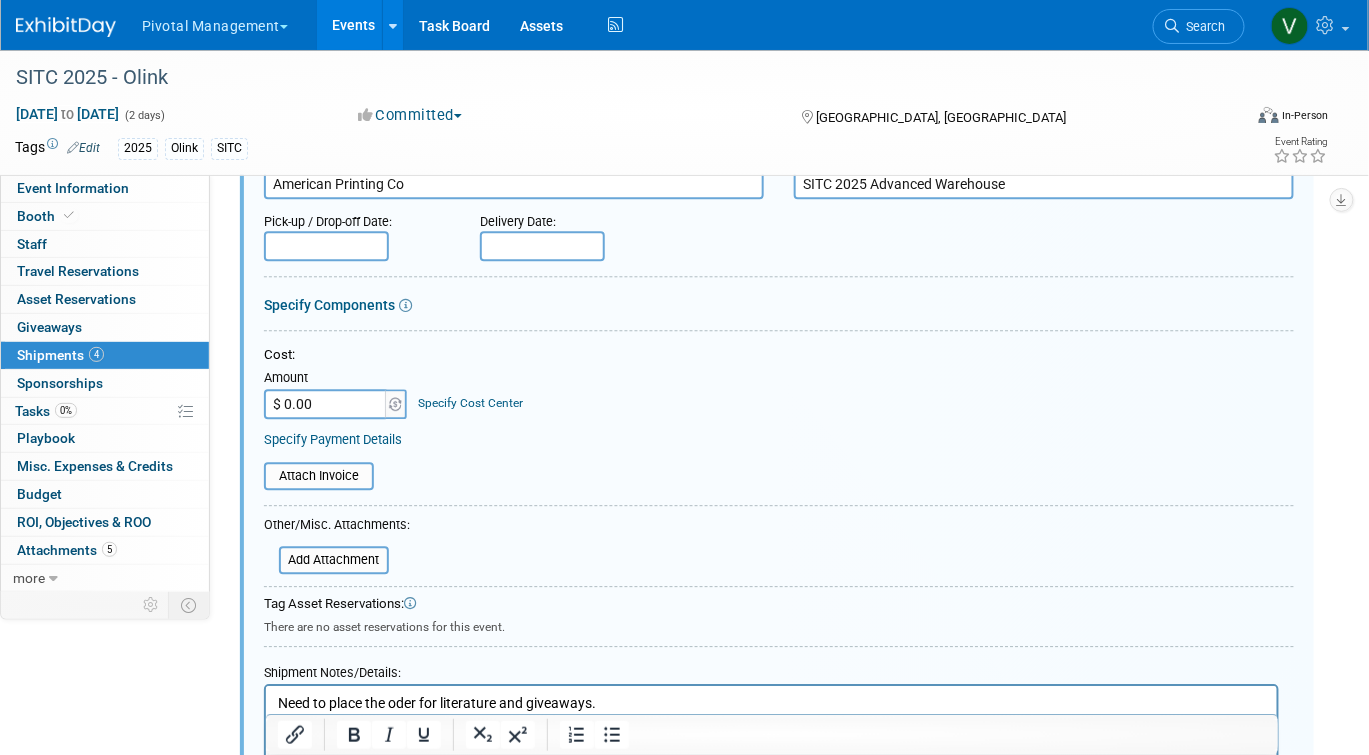 scroll, scrollTop: 1371, scrollLeft: 0, axis: vertical 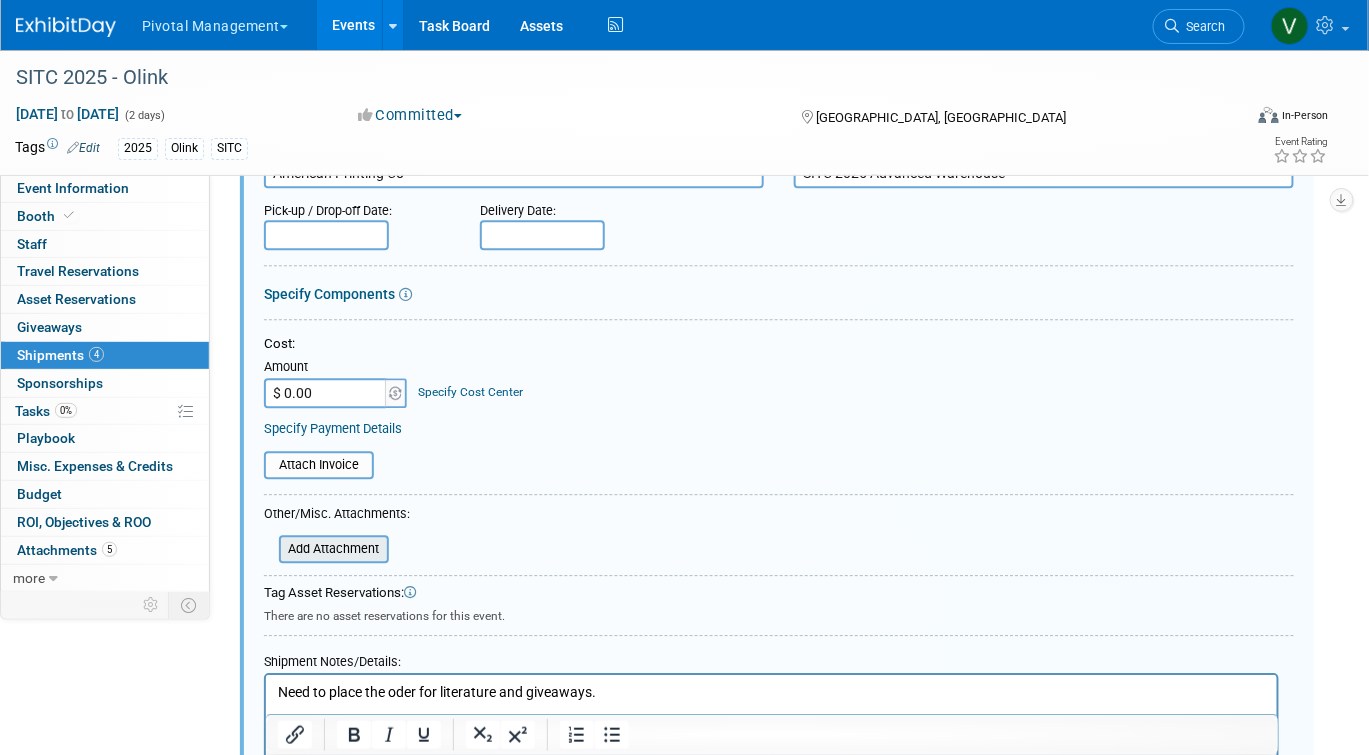 click at bounding box center [268, 549] 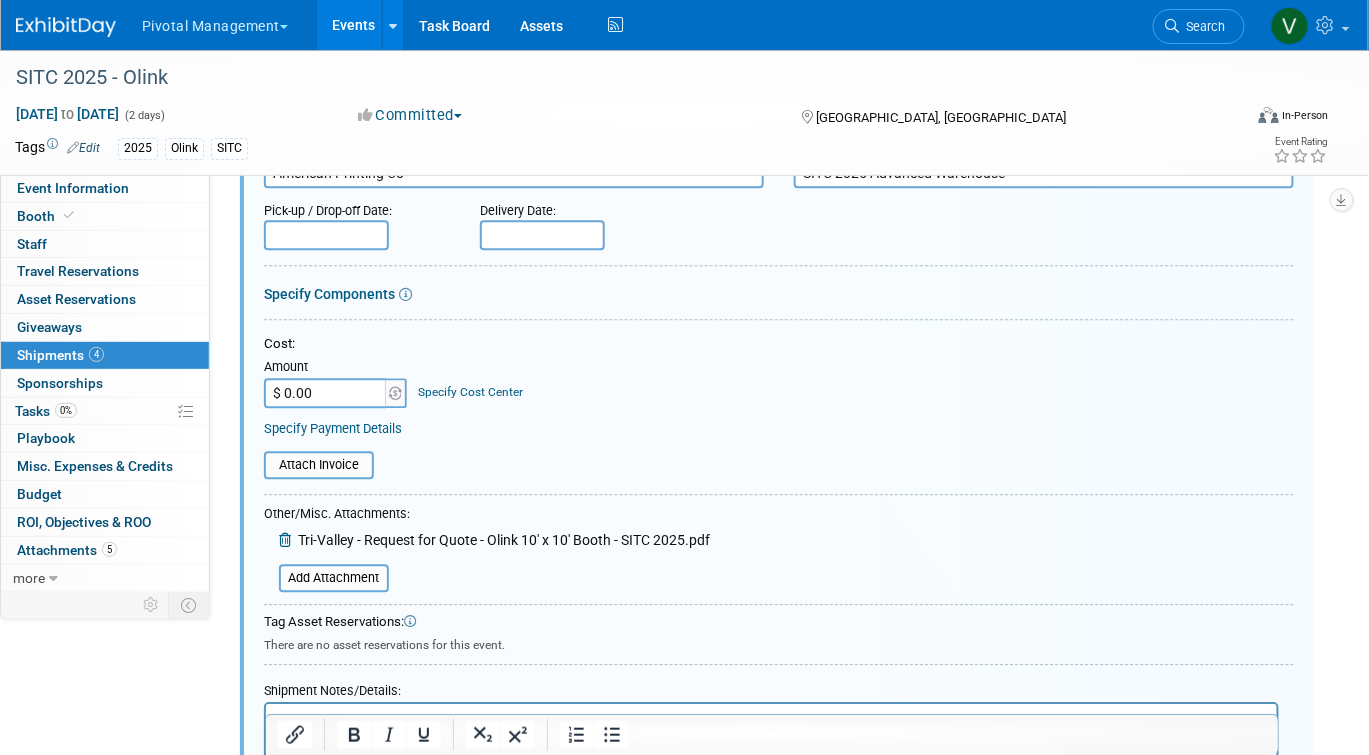 click on "$ 0.00" at bounding box center [326, 393] 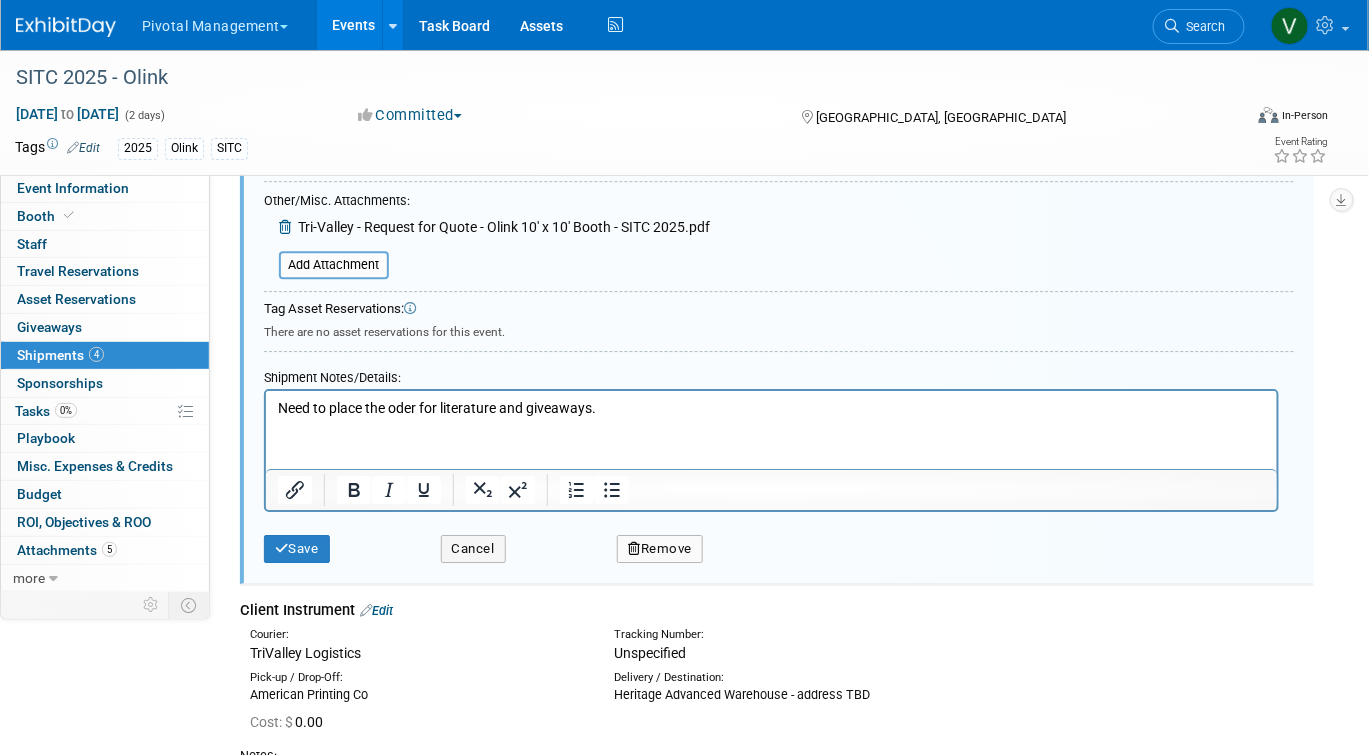 scroll, scrollTop: 1696, scrollLeft: 0, axis: vertical 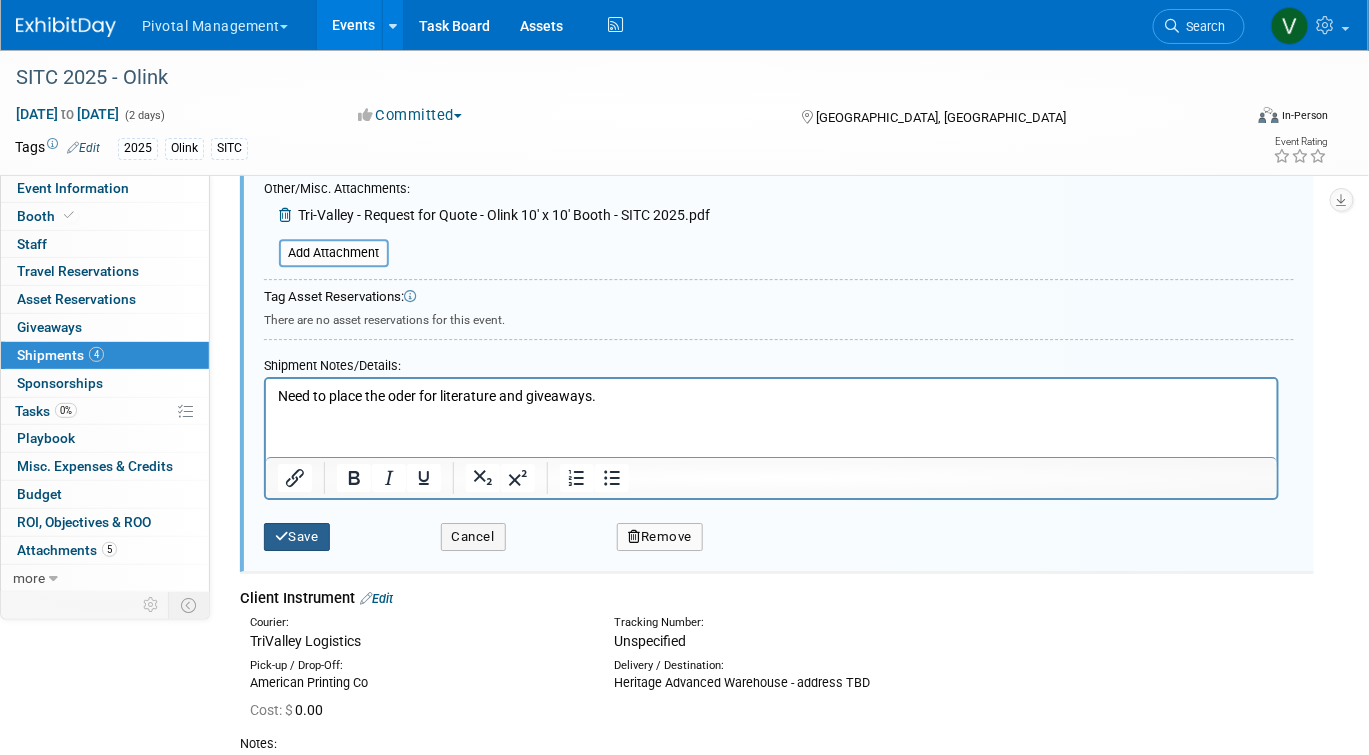 click at bounding box center [282, 536] 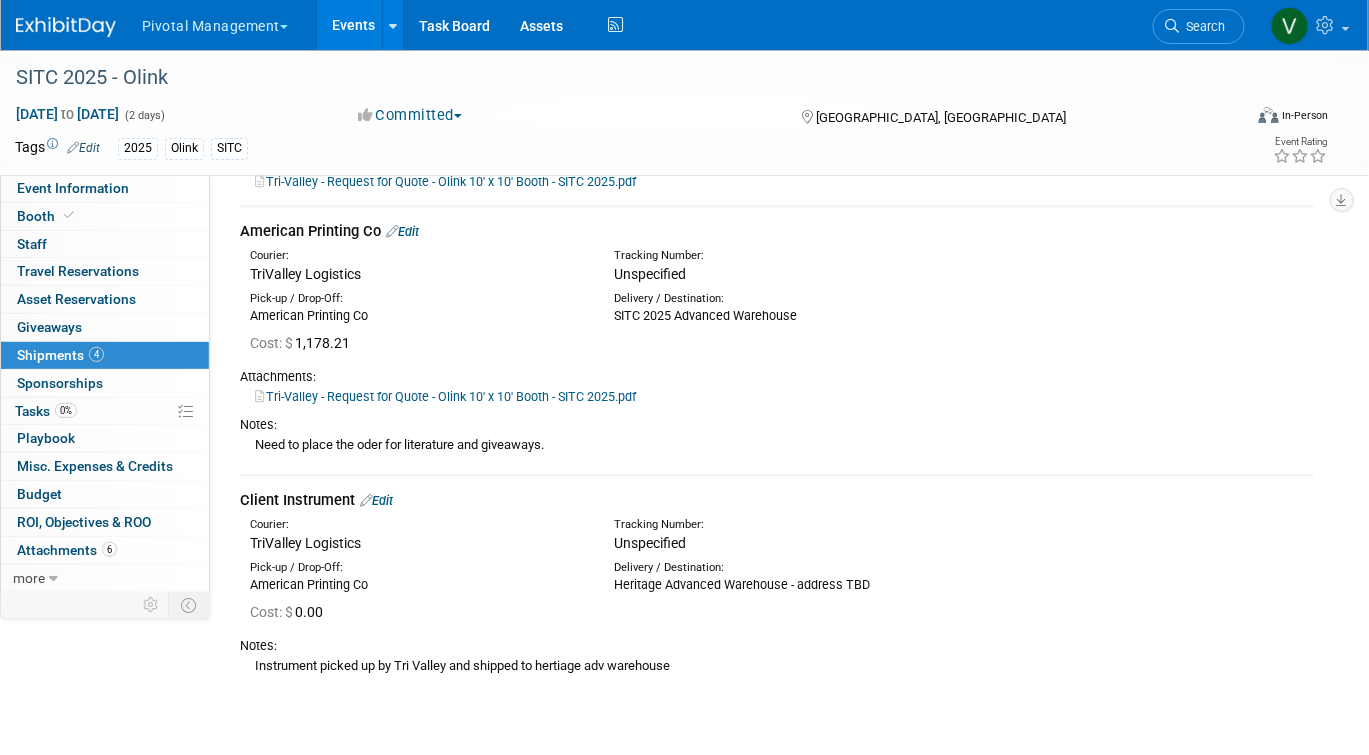scroll, scrollTop: 1157, scrollLeft: 0, axis: vertical 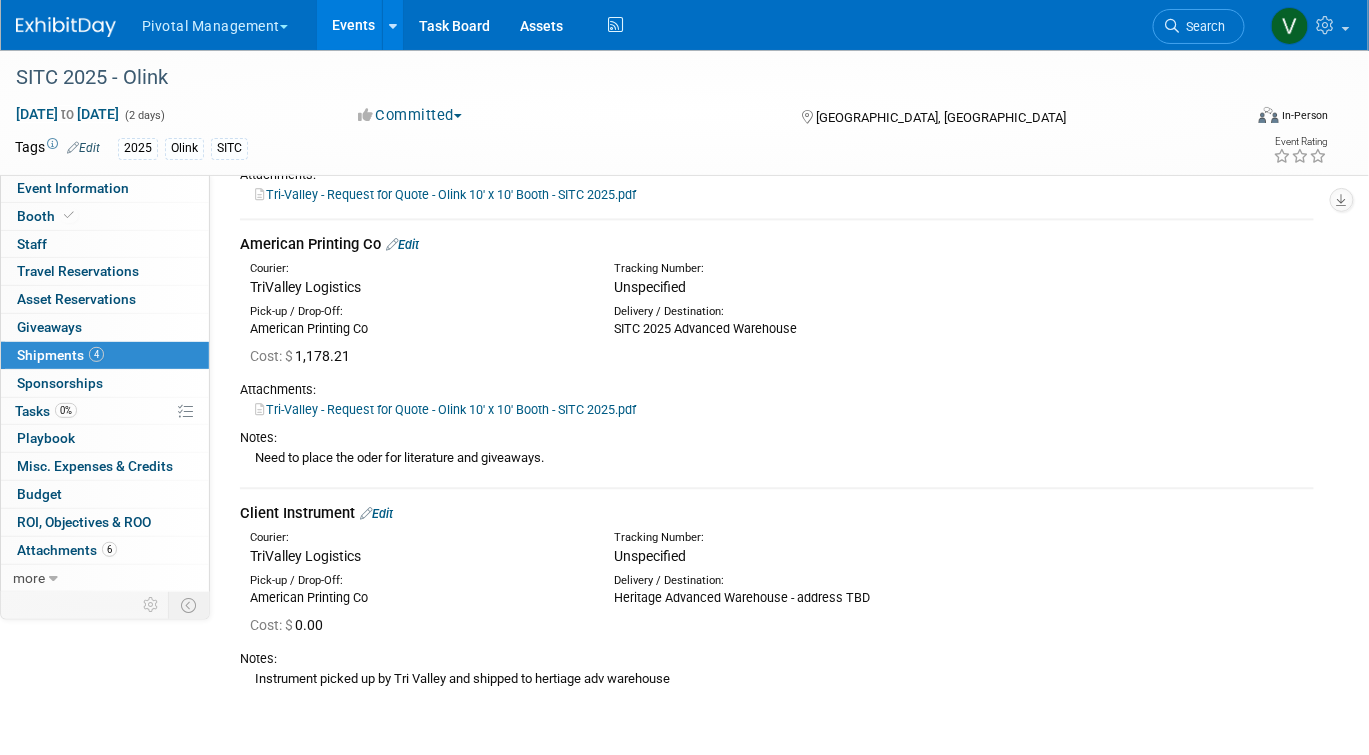 click on "Edit" at bounding box center [402, 244] 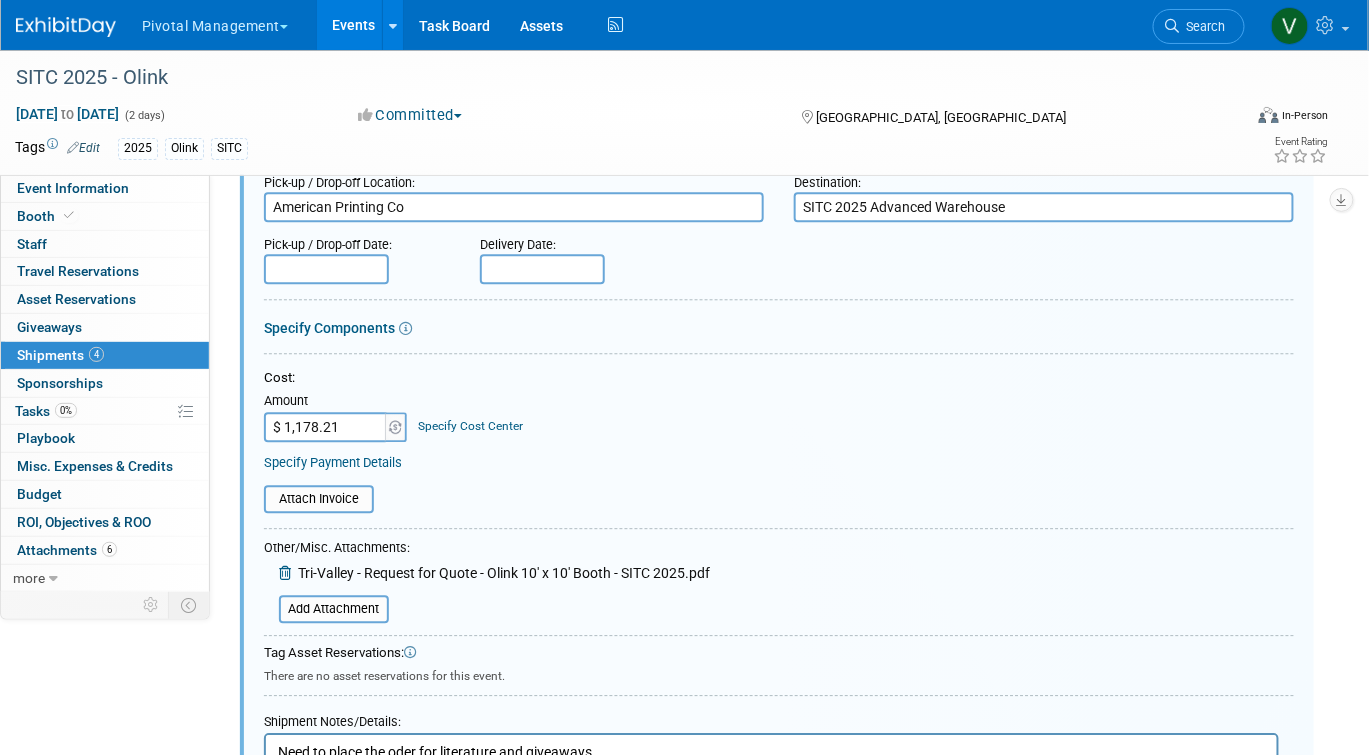 scroll, scrollTop: 1588, scrollLeft: 0, axis: vertical 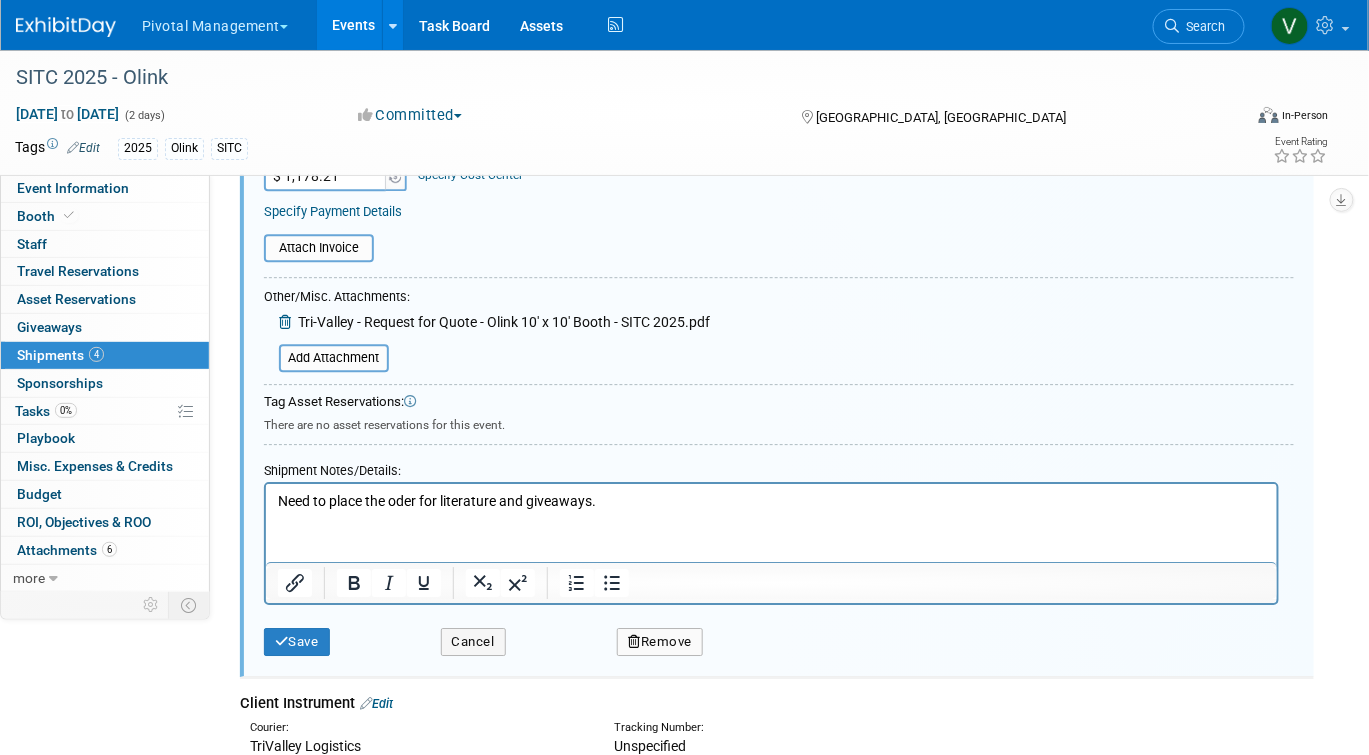 click on "Need to place the oder for literature and giveaways." at bounding box center [771, 502] 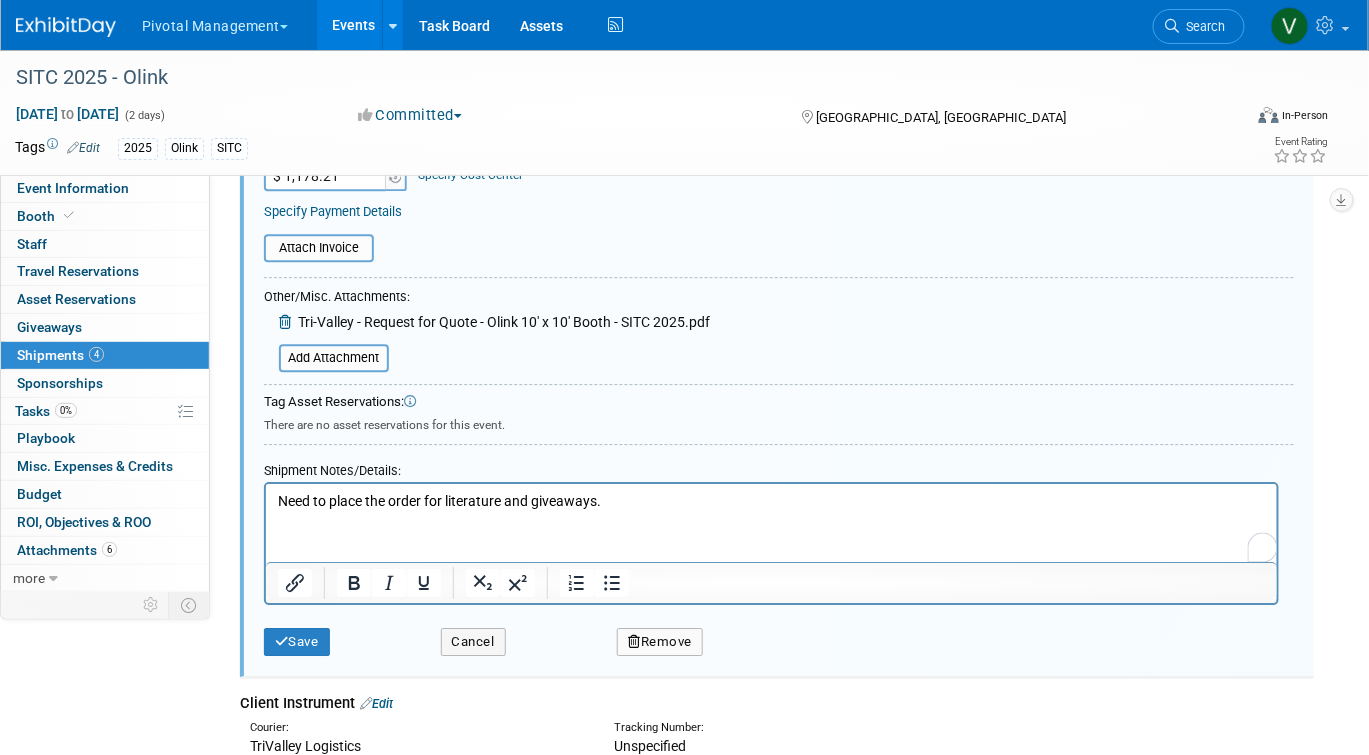 drag, startPoint x: 445, startPoint y: 500, endPoint x: 745, endPoint y: 934, distance: 527.59454 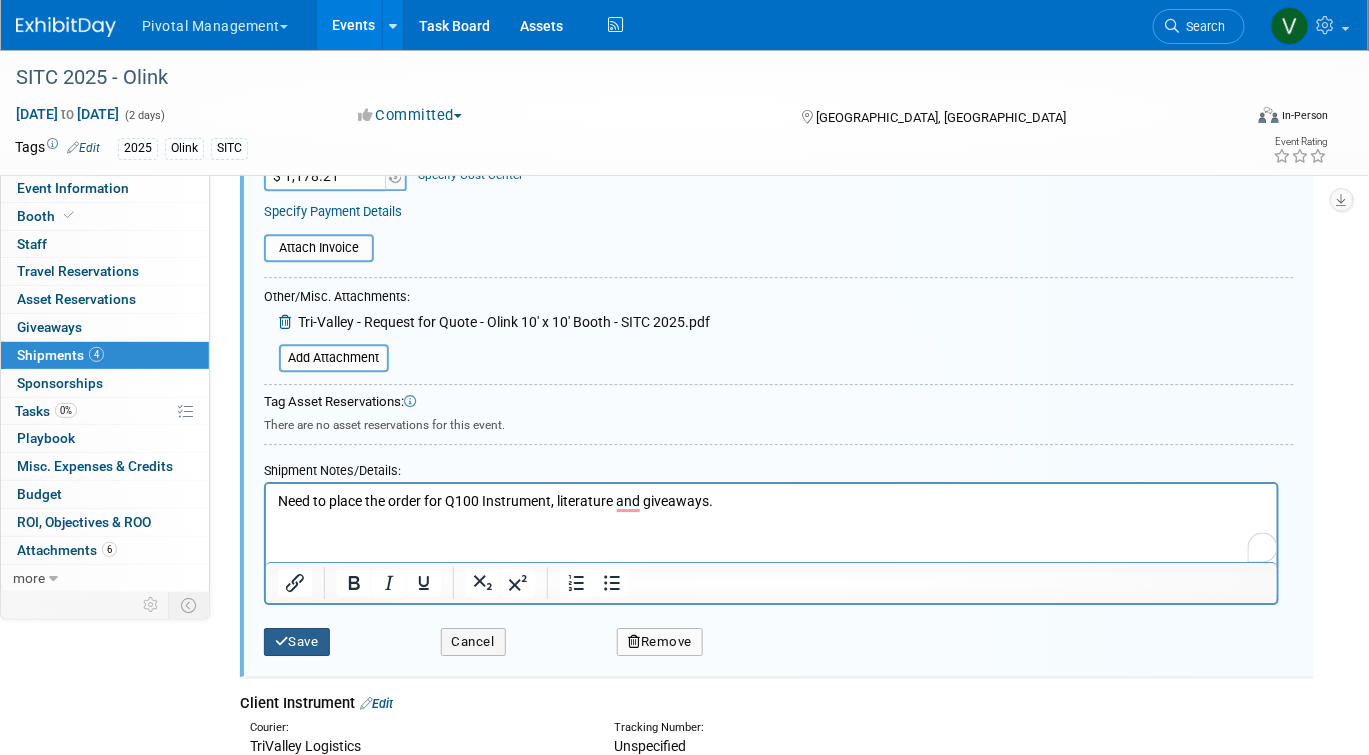 click on "Save" at bounding box center (297, 642) 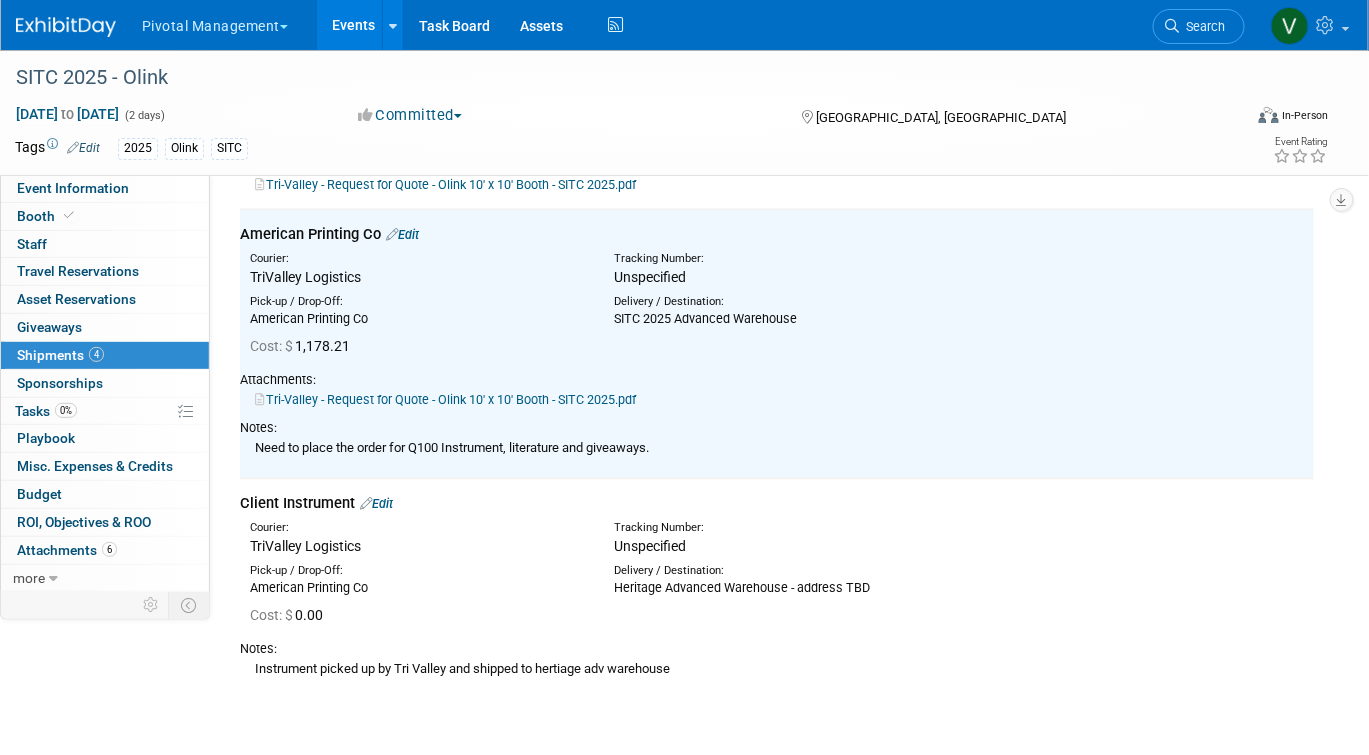 scroll, scrollTop: 1187, scrollLeft: 0, axis: vertical 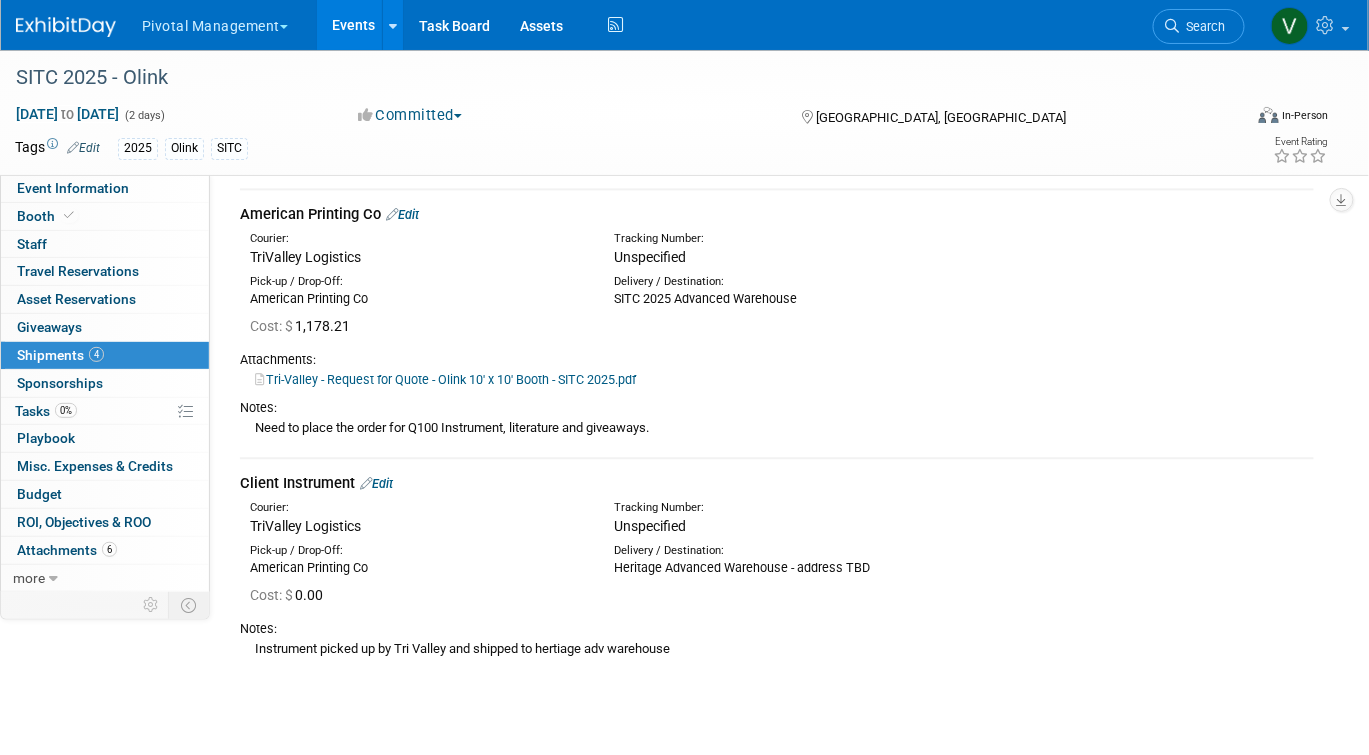 click on "Edit" at bounding box center (376, 483) 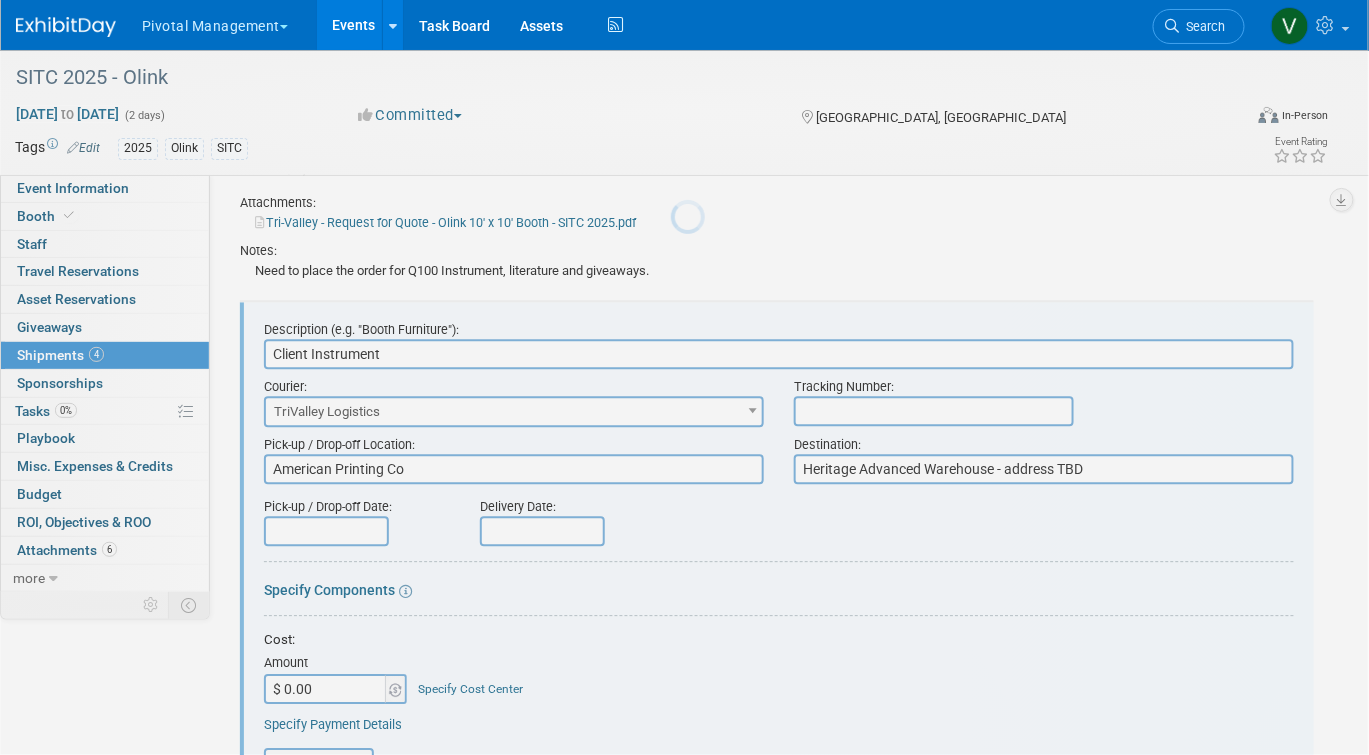 scroll, scrollTop: 1378, scrollLeft: 0, axis: vertical 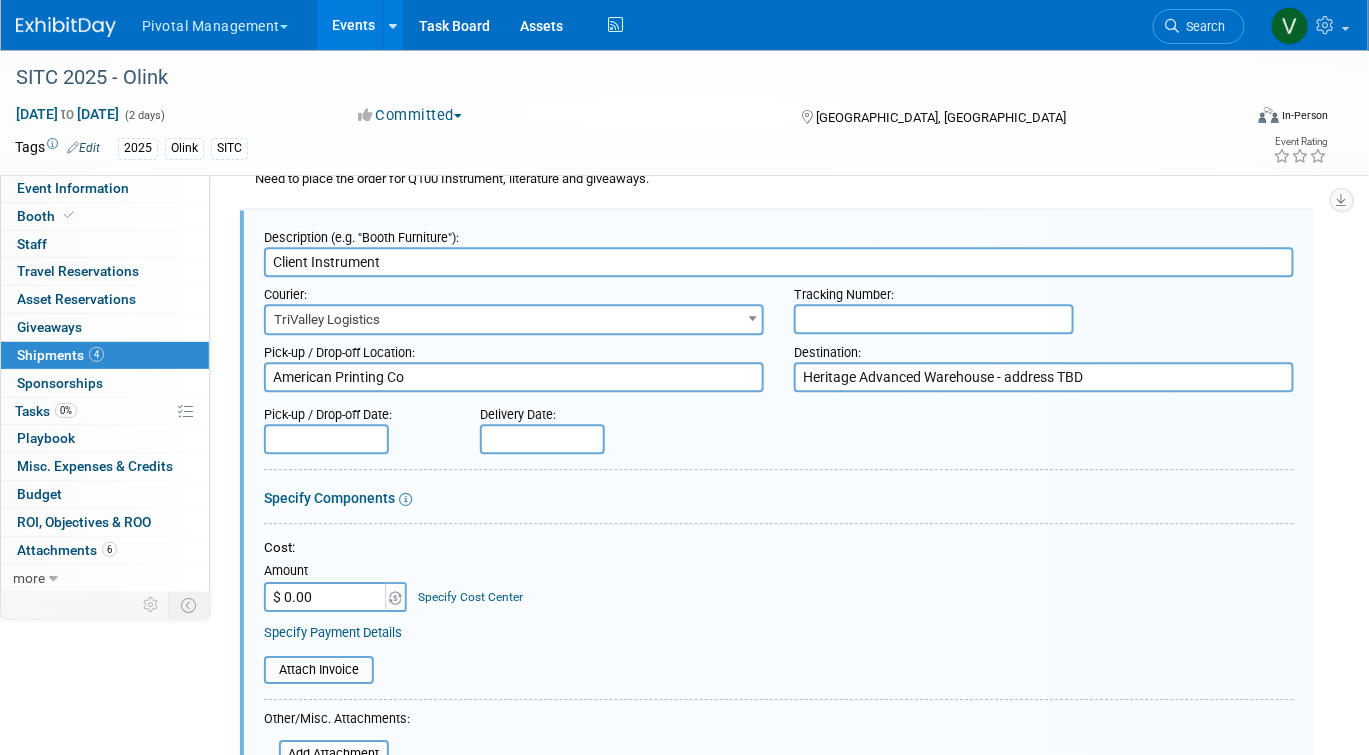 click on "$ 0.00" at bounding box center (326, 597) 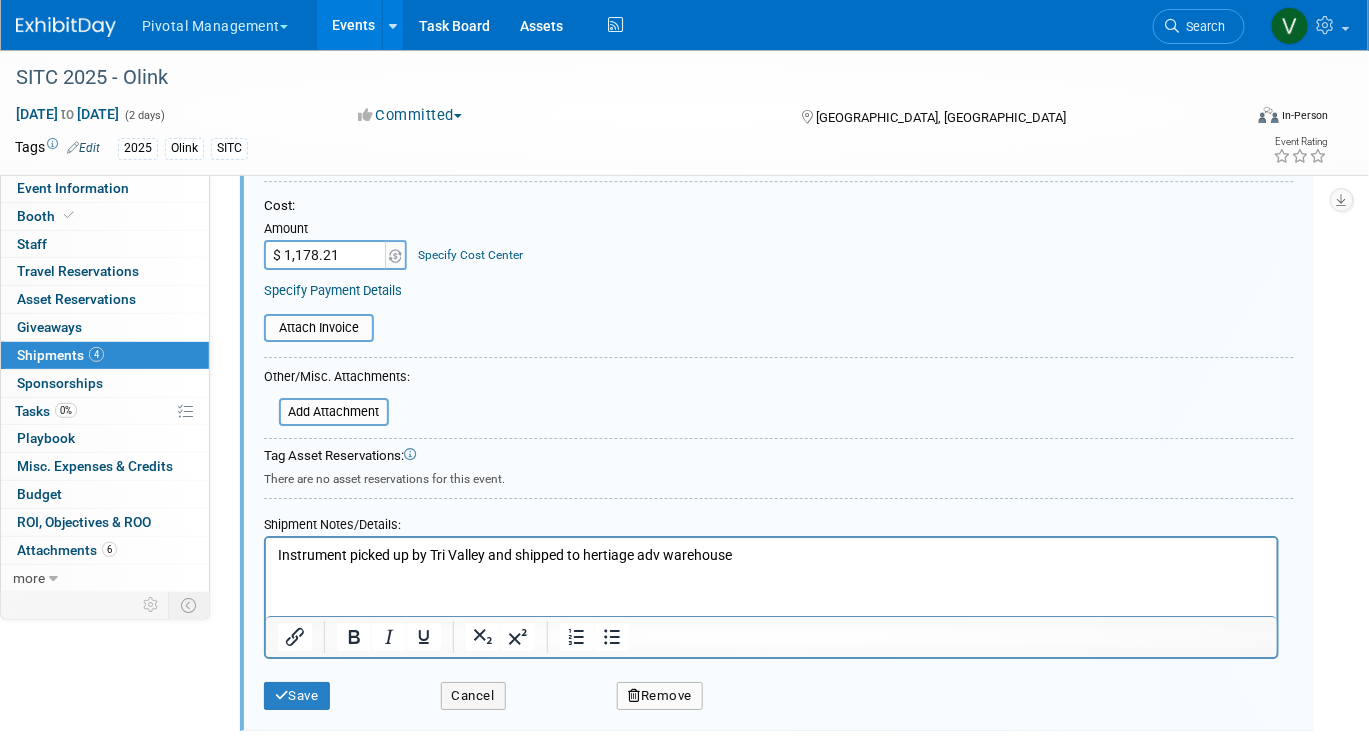 scroll, scrollTop: 1794, scrollLeft: 0, axis: vertical 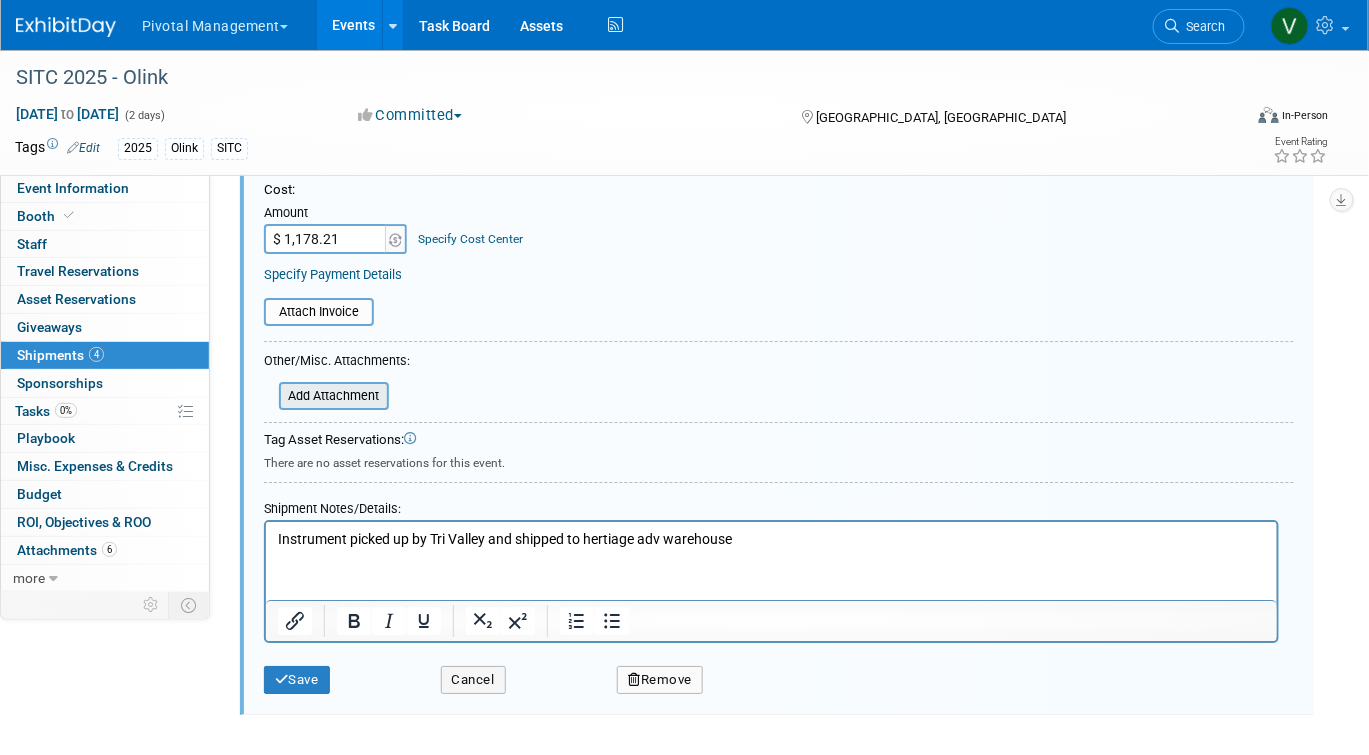 click at bounding box center [268, 396] 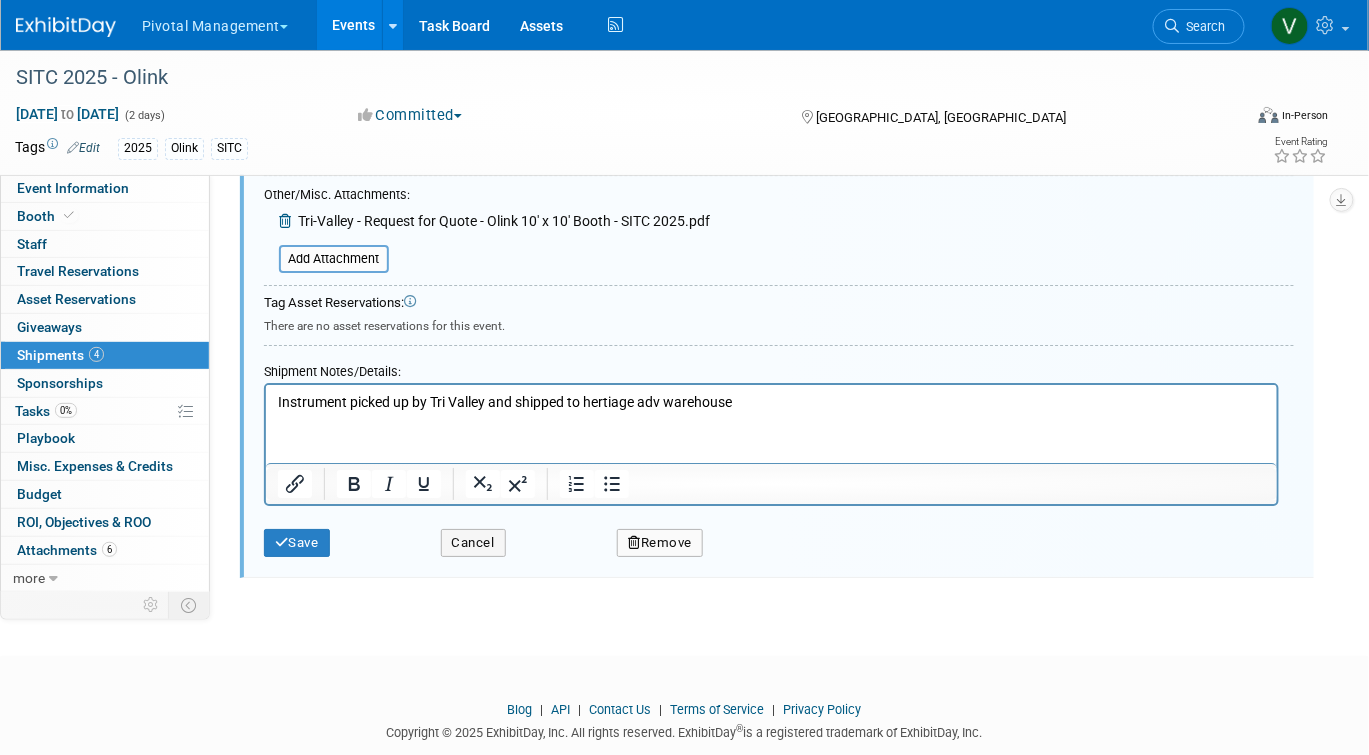 scroll, scrollTop: 2016, scrollLeft: 0, axis: vertical 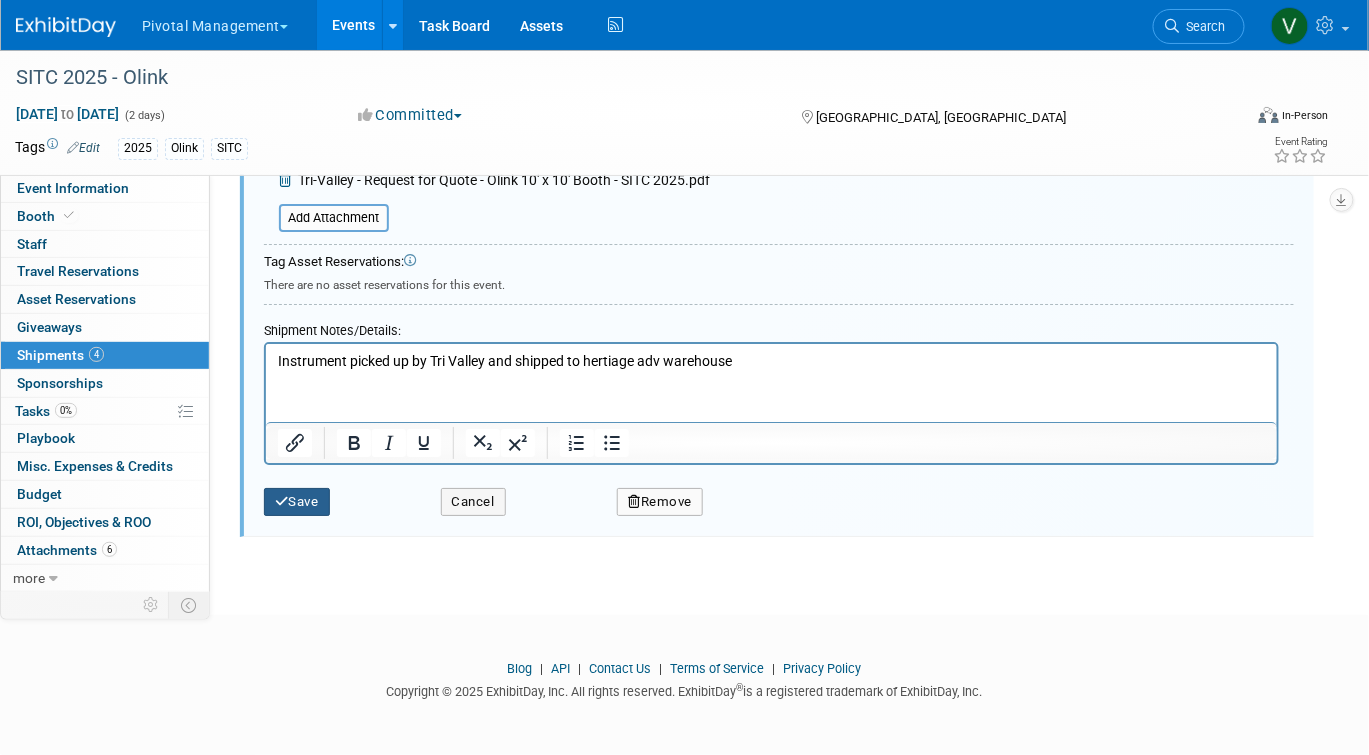 click at bounding box center (282, 501) 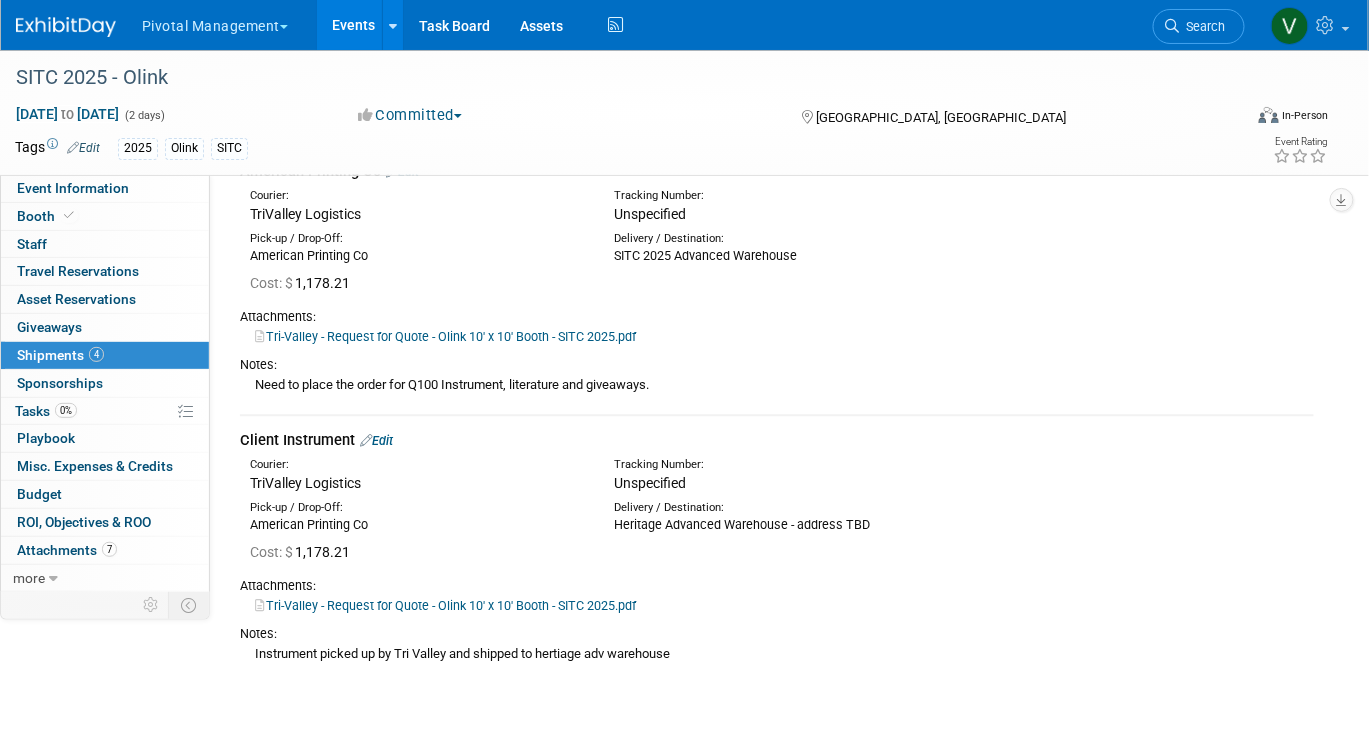 scroll, scrollTop: 1232, scrollLeft: 0, axis: vertical 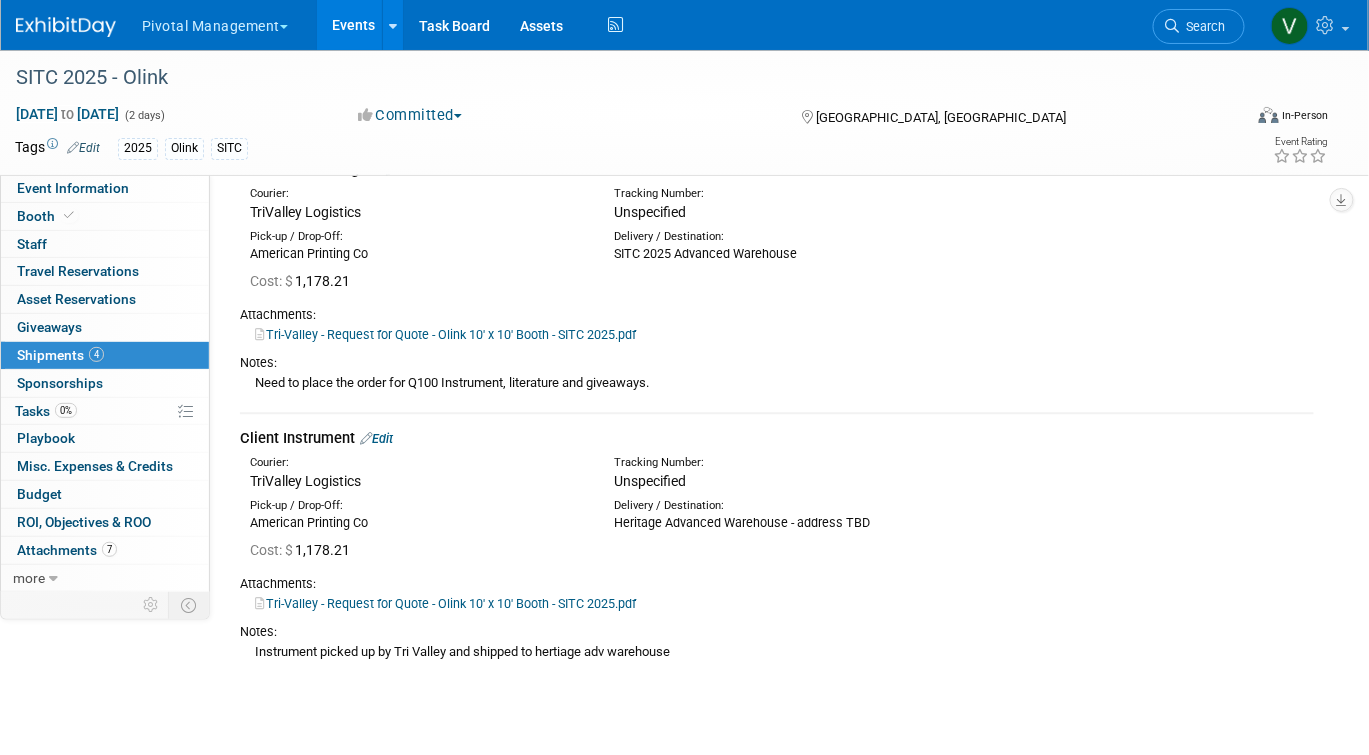 click on "Edit" at bounding box center [376, 438] 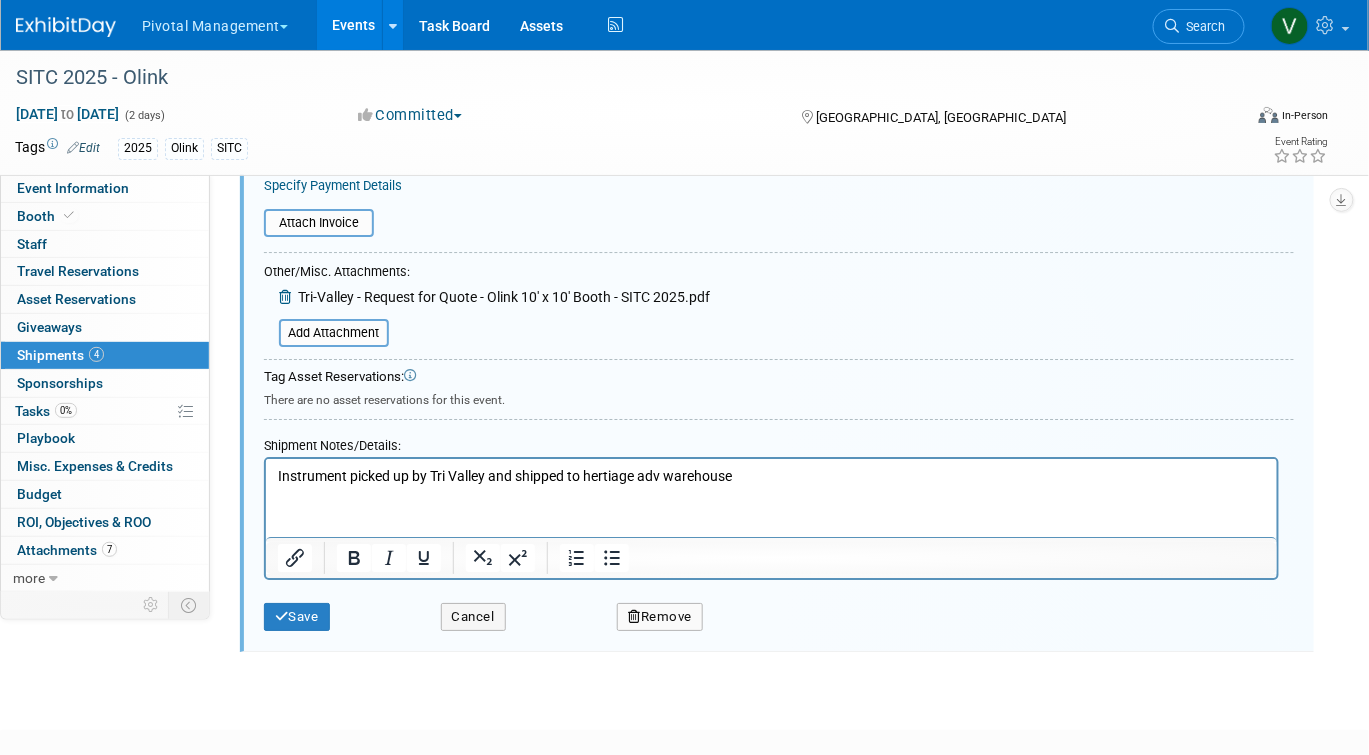 scroll, scrollTop: 1893, scrollLeft: 0, axis: vertical 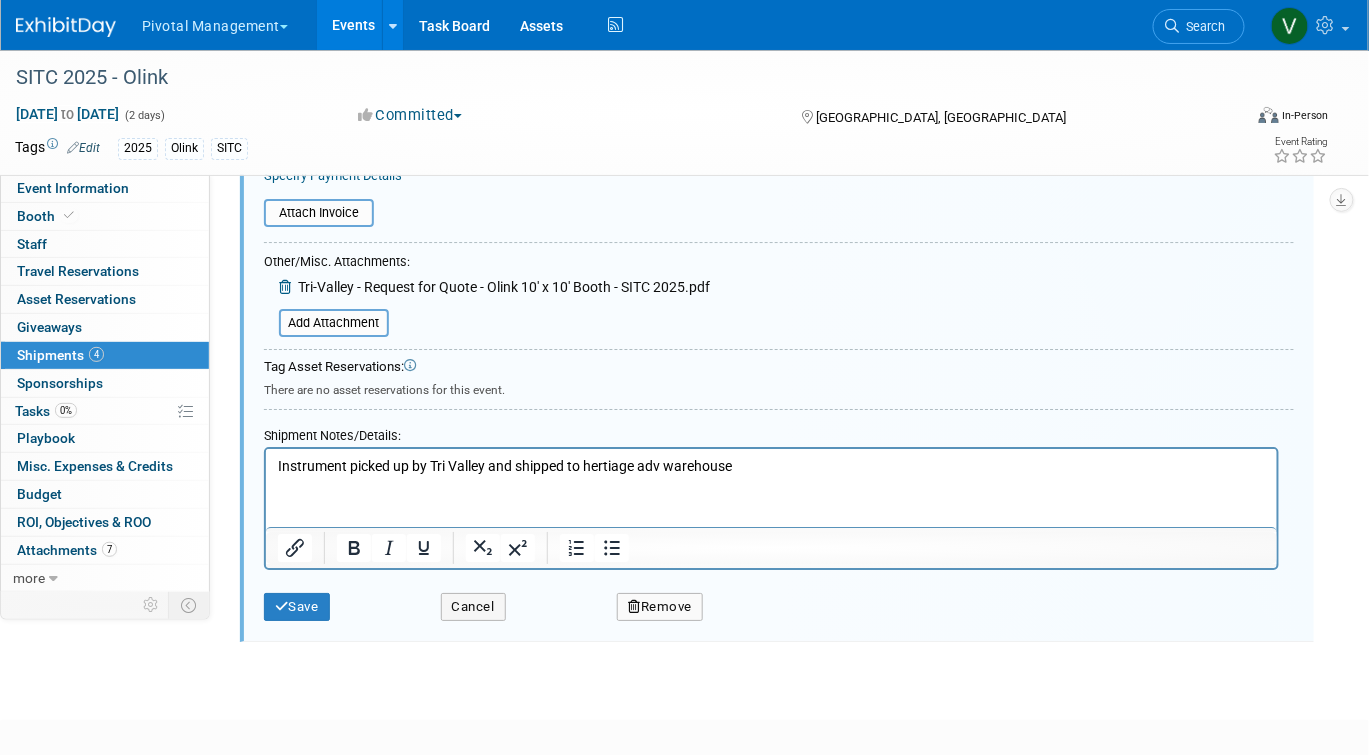 click on "Instrument picked up by Tri Valley and shipped to hertiage adv warehouse" at bounding box center [771, 466] 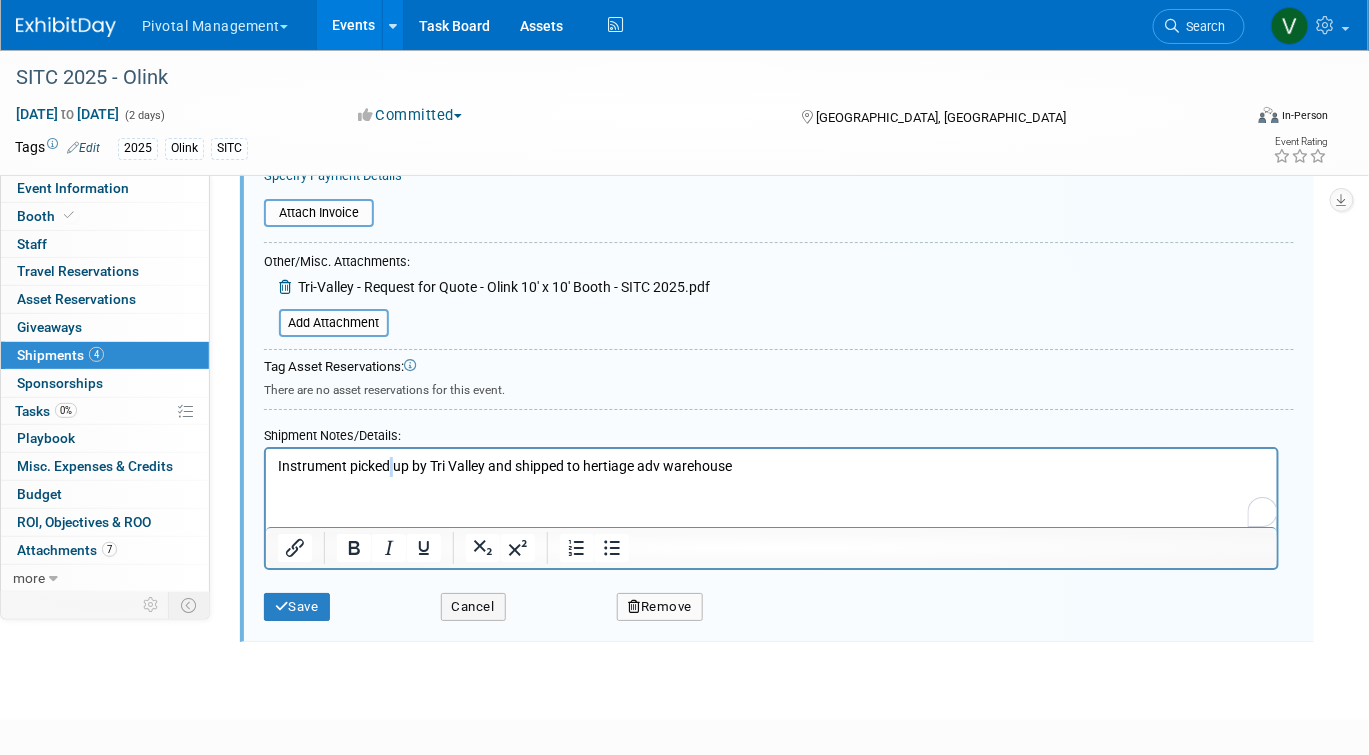 click on "Instrument picked up by Tri Valley and shipped to hertiage adv warehouse" at bounding box center (771, 466) 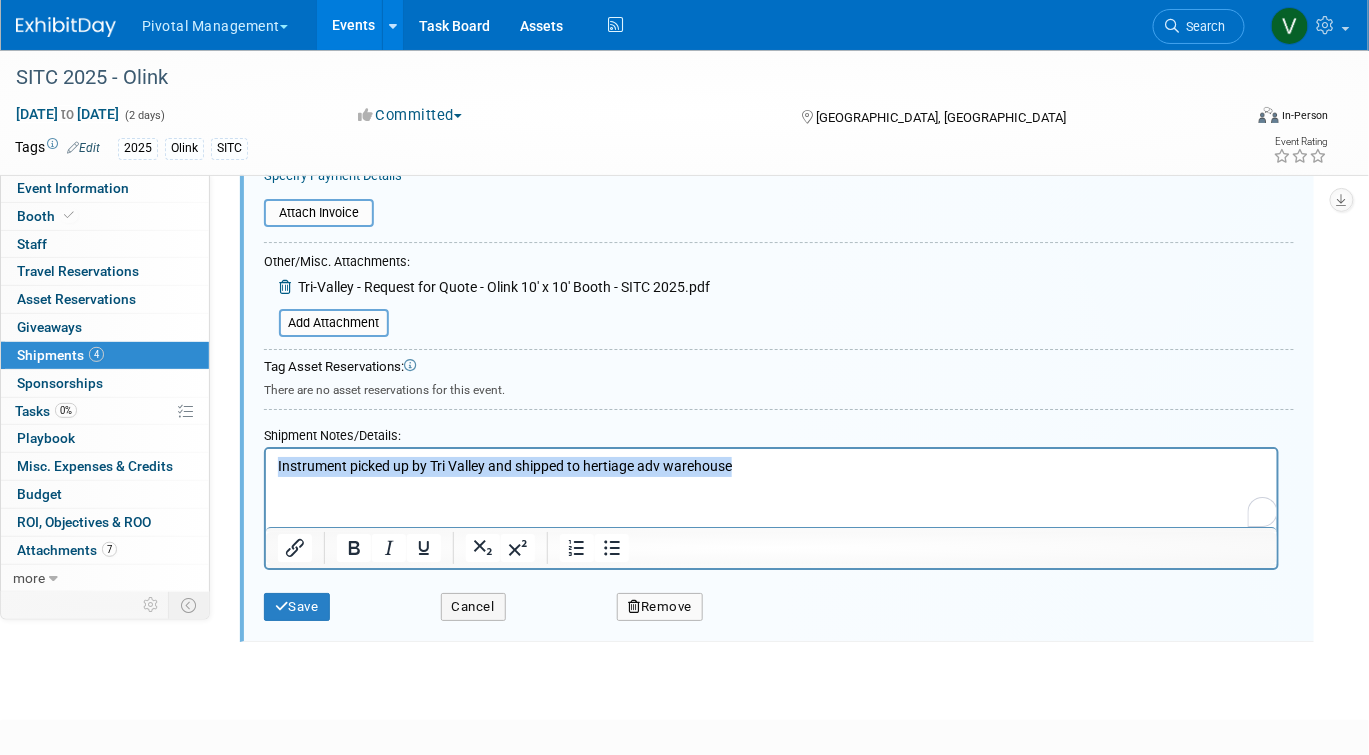click on "Instrument picked up by Tri Valley and shipped to hertiage adv warehouse" at bounding box center (771, 466) 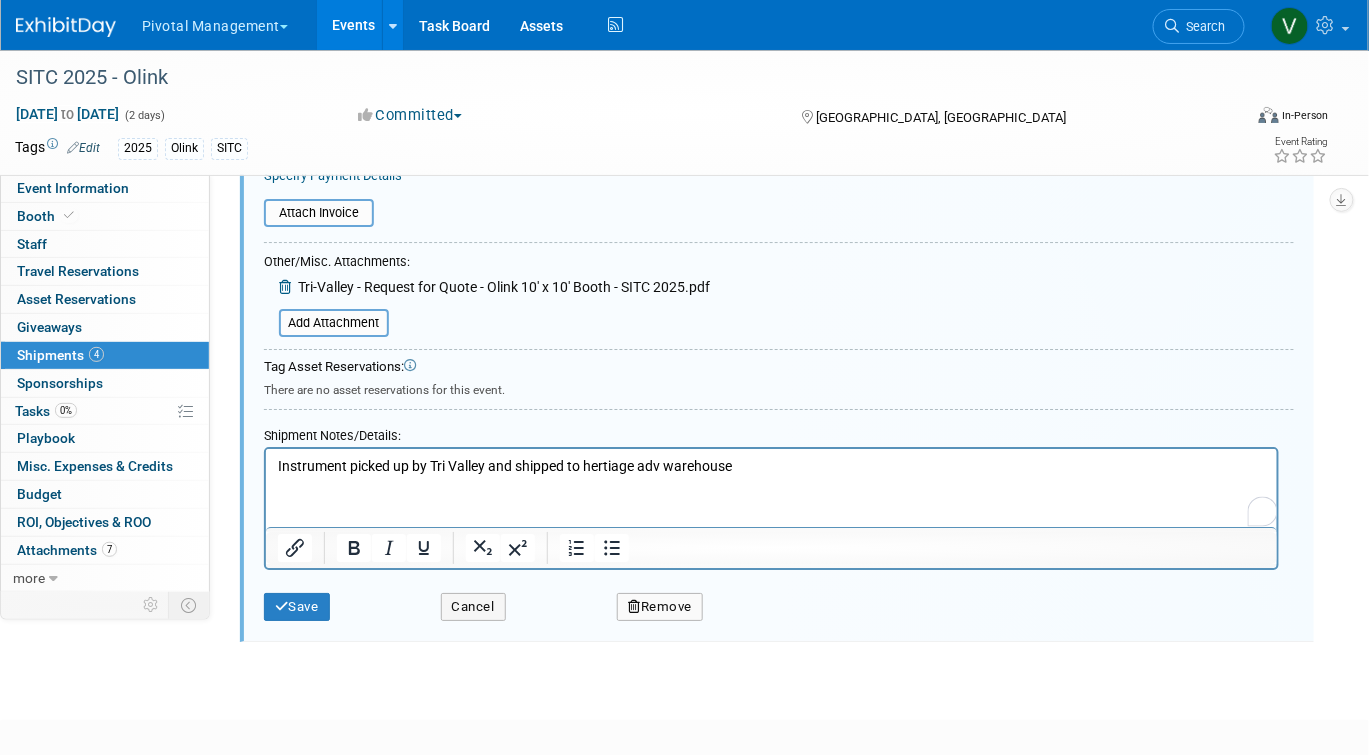 click on "Instrument picked up by Tri Valley and shipped to hertiage adv warehouse" at bounding box center (770, 462) 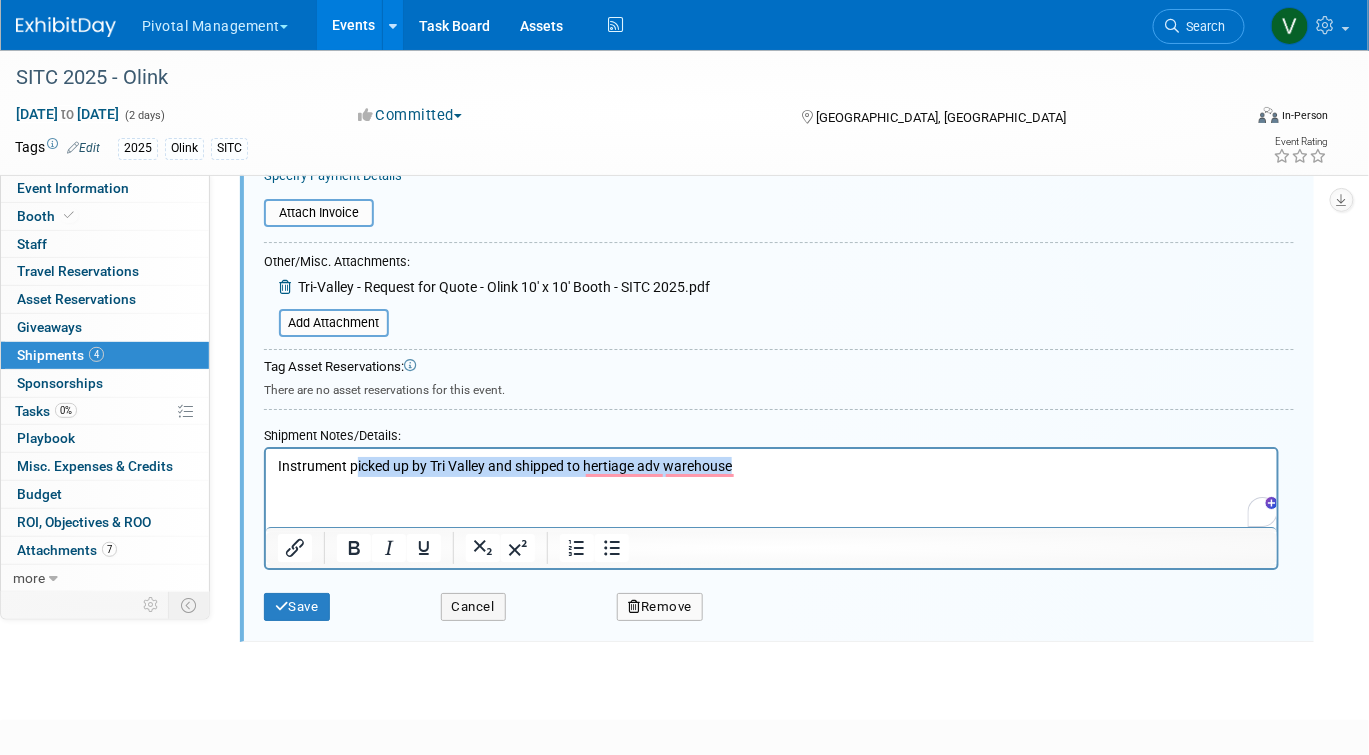 drag, startPoint x: 355, startPoint y: 464, endPoint x: 355, endPoint y: 503, distance: 39 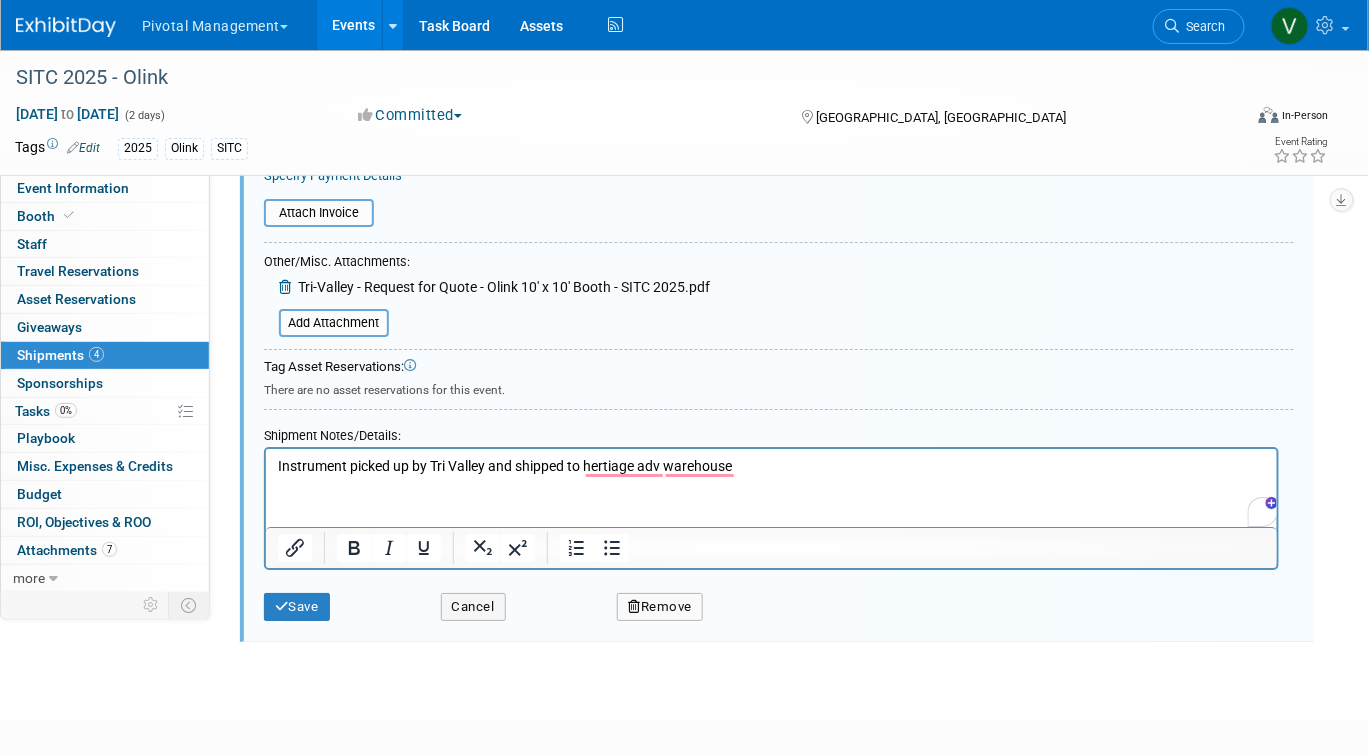 click on "Instrument picked up by Tri Valley and shipped to hertiage adv warehouse" at bounding box center [770, 462] 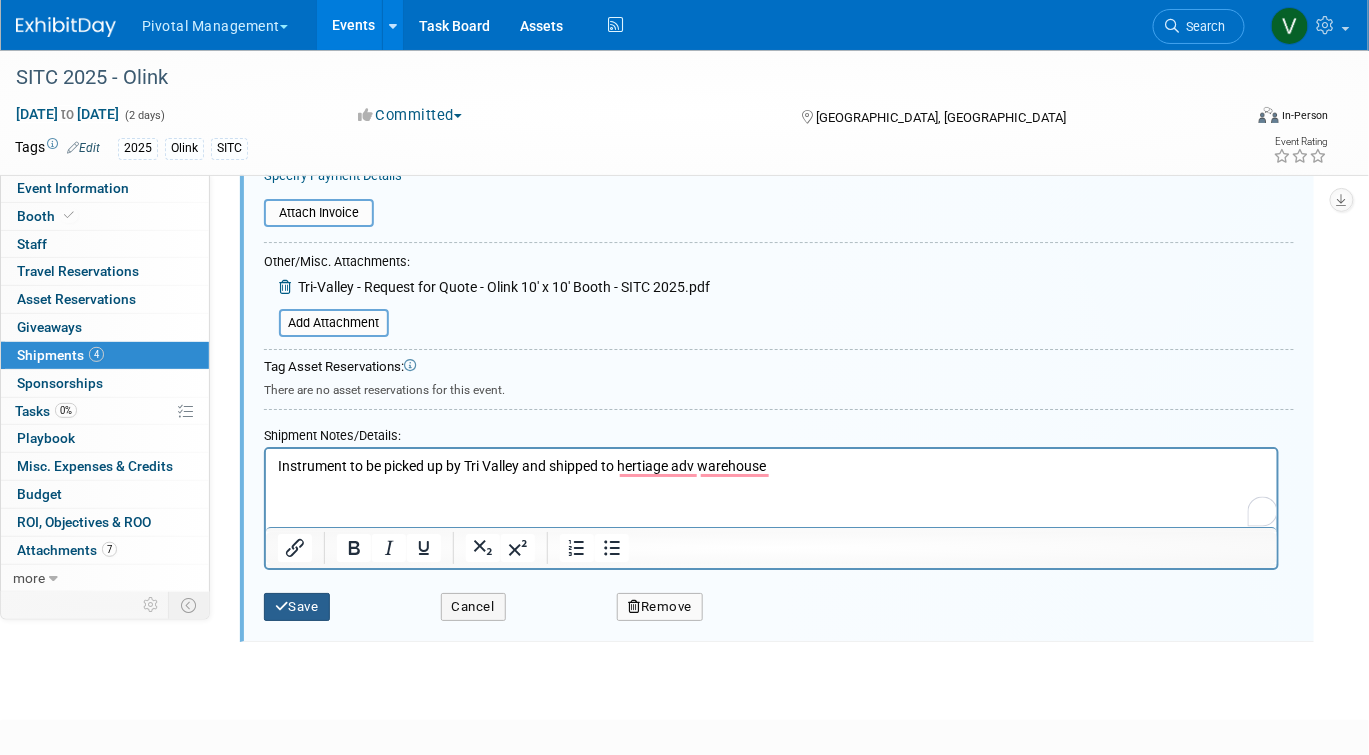 click on "Save" at bounding box center (297, 607) 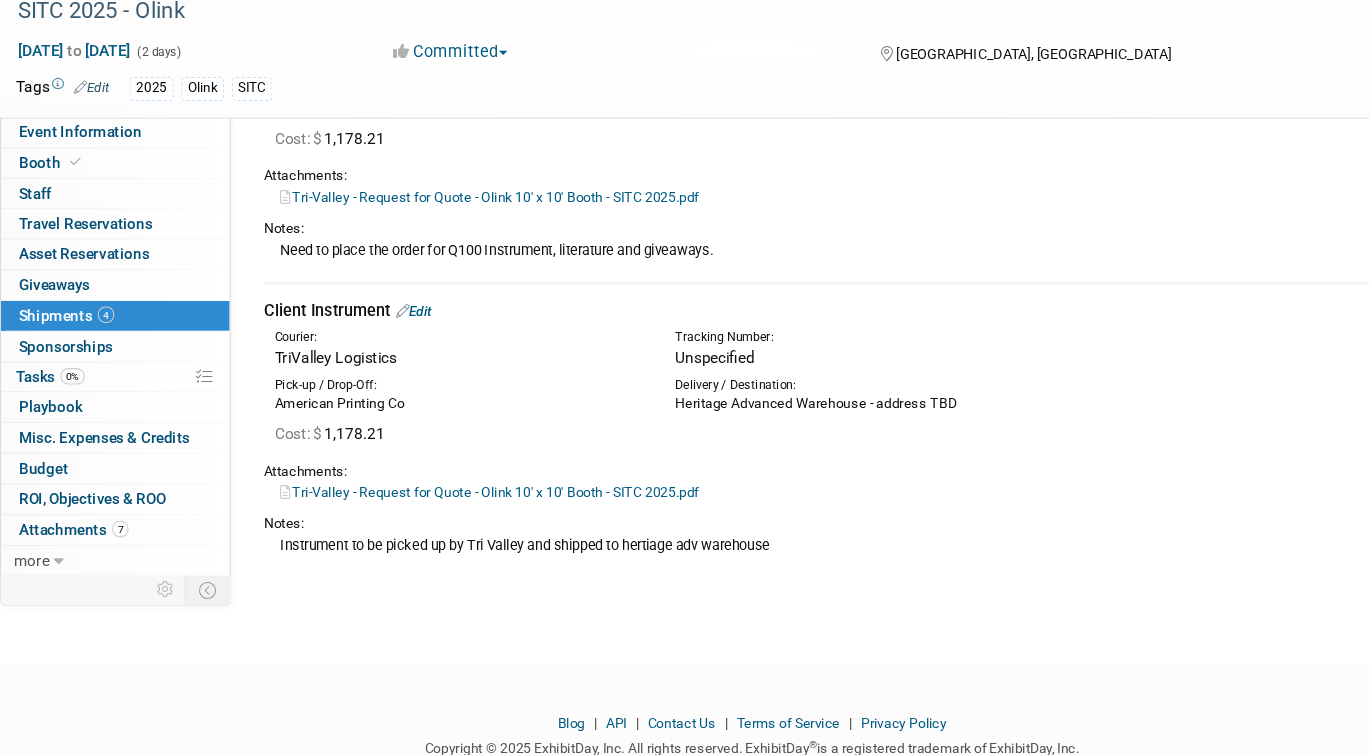 scroll, scrollTop: 1338, scrollLeft: 0, axis: vertical 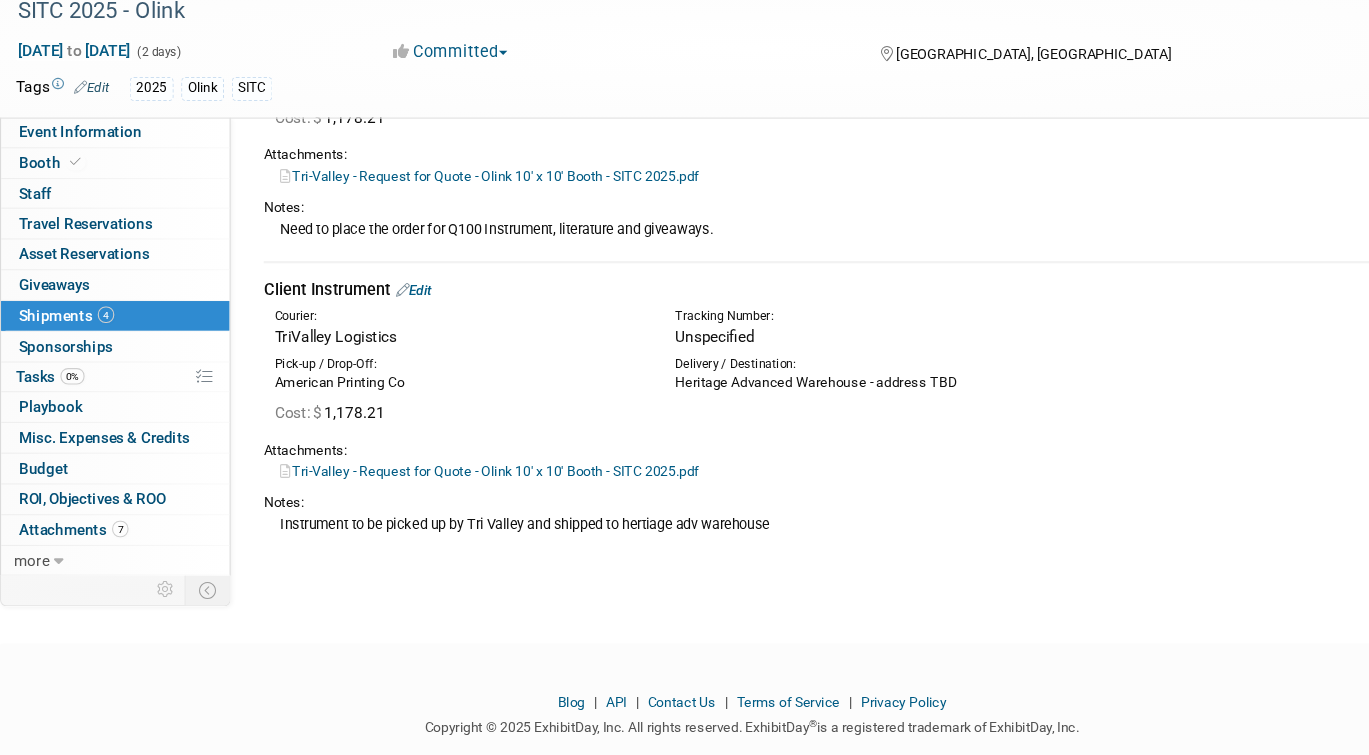 click on "Edit" at bounding box center (376, 332) 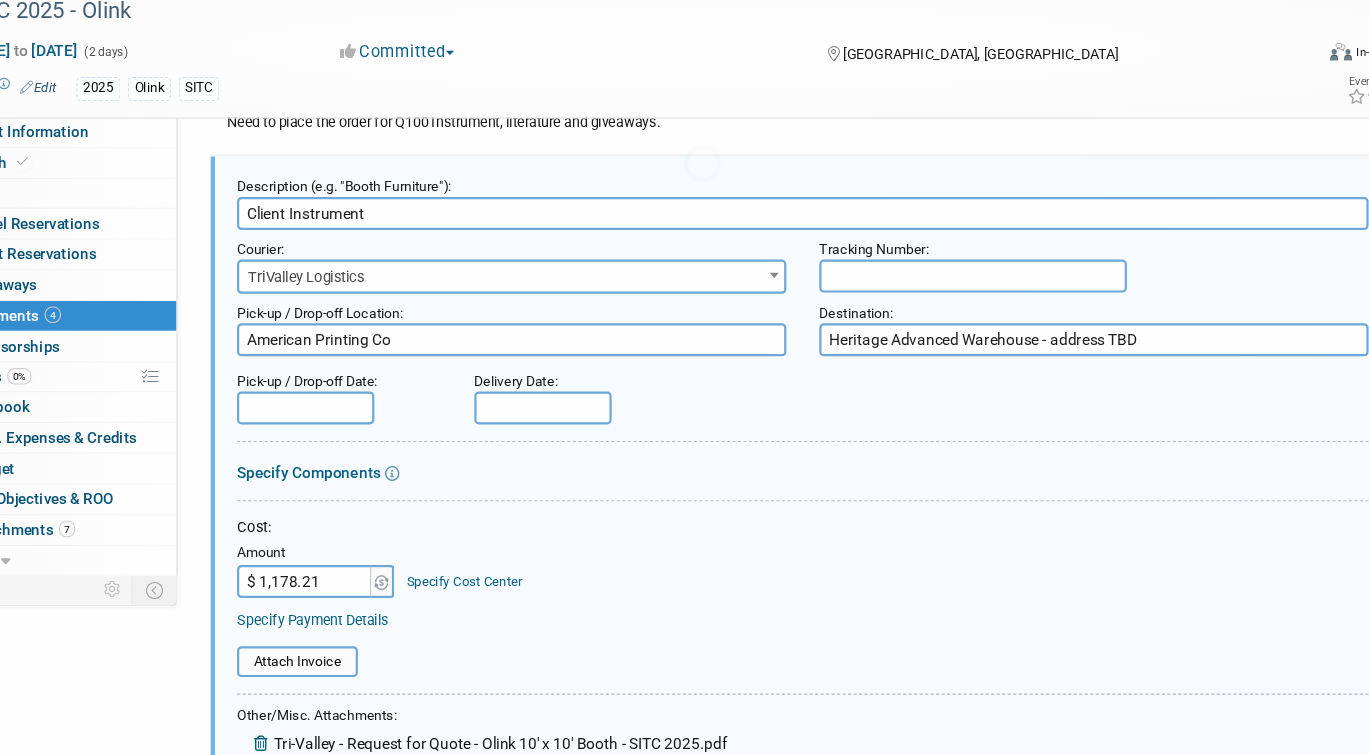 scroll, scrollTop: 0, scrollLeft: 0, axis: both 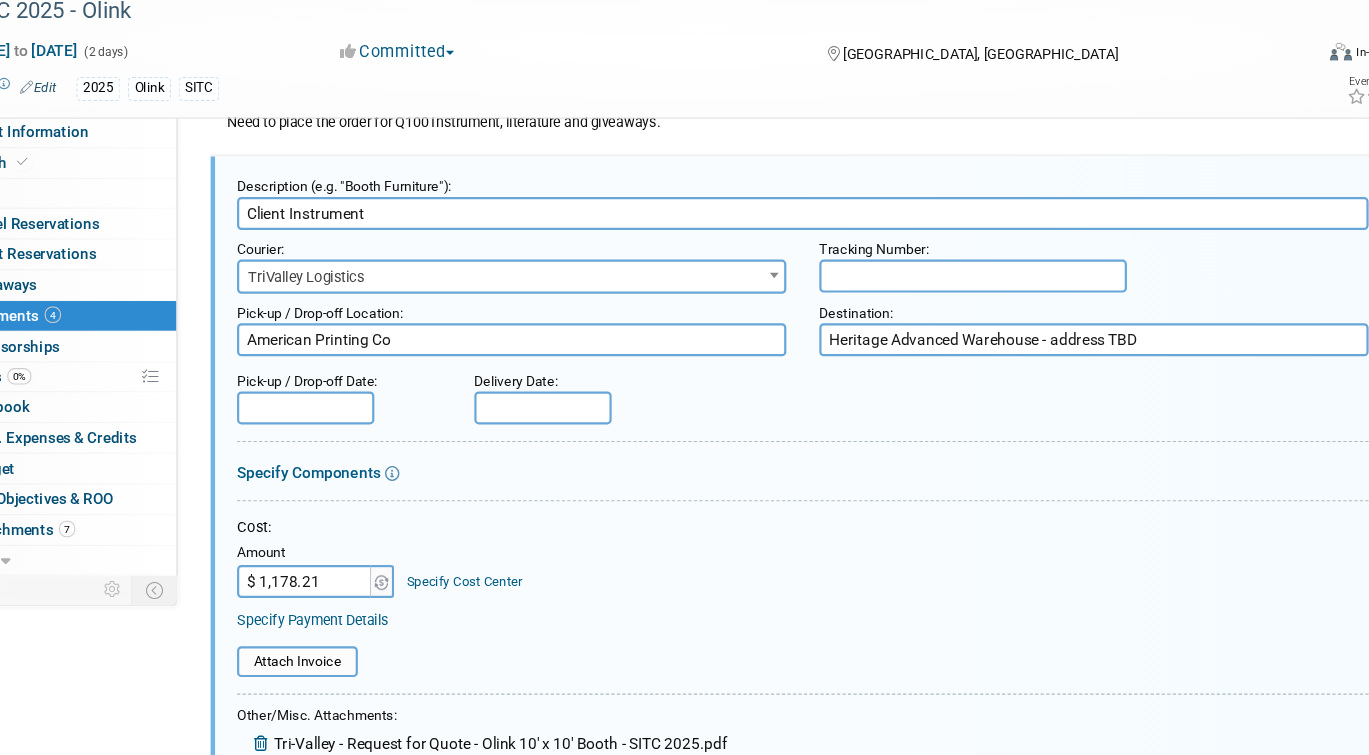click on "American Printing Co" at bounding box center (514, 377) 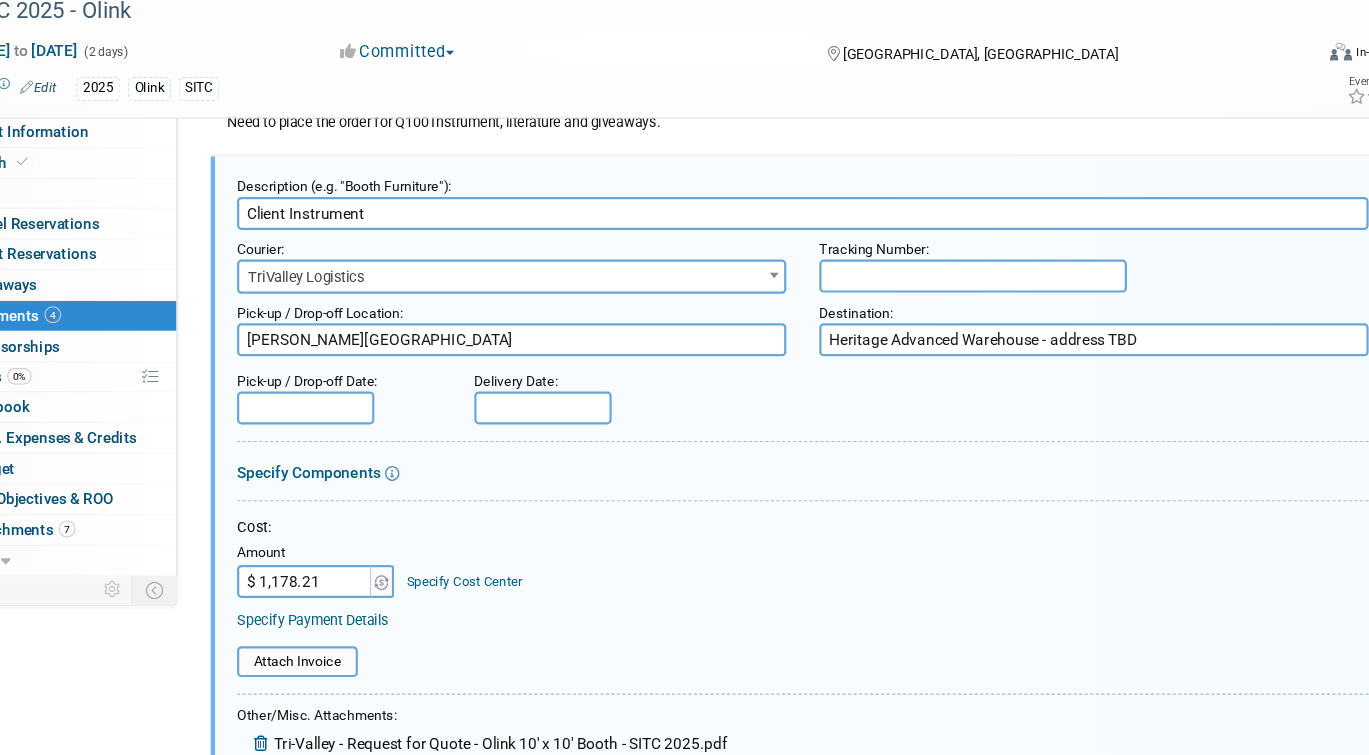 type on "[PERSON_NAME][GEOGRAPHIC_DATA]" 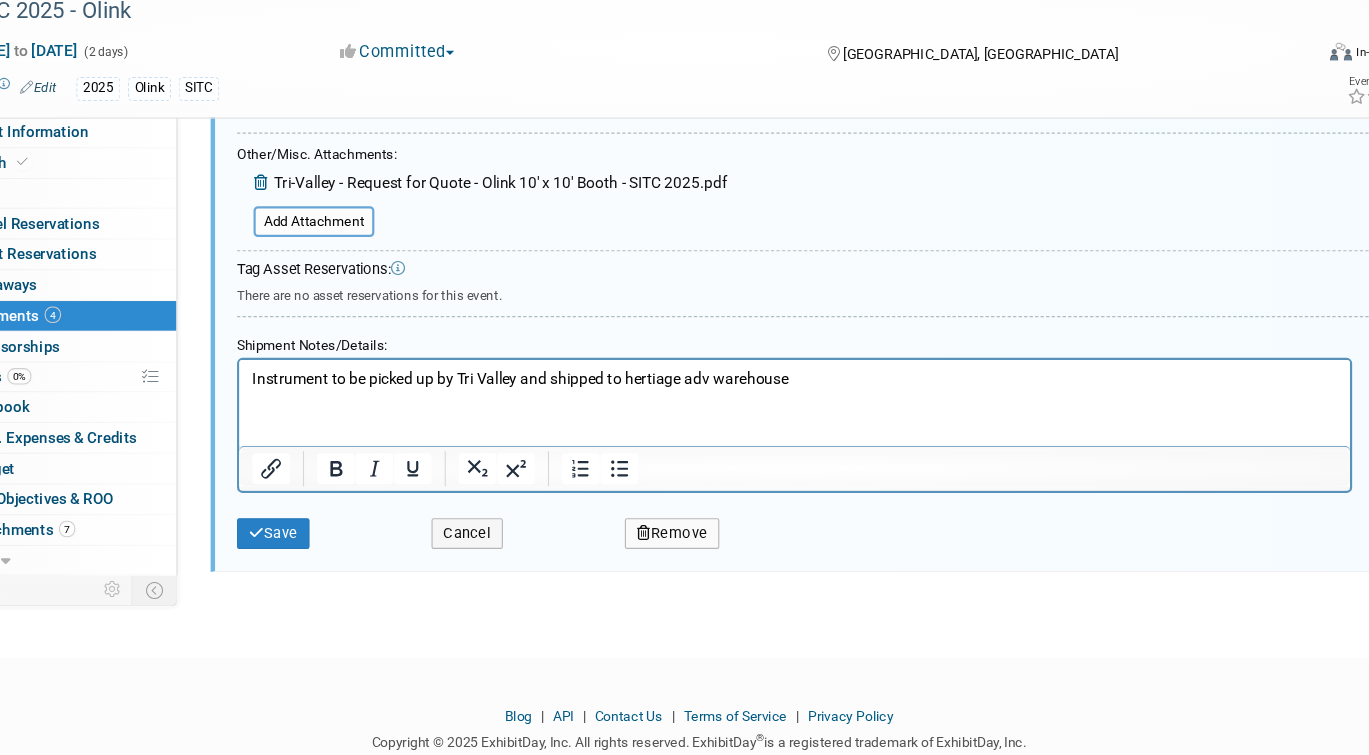 scroll, scrollTop: 2014, scrollLeft: 0, axis: vertical 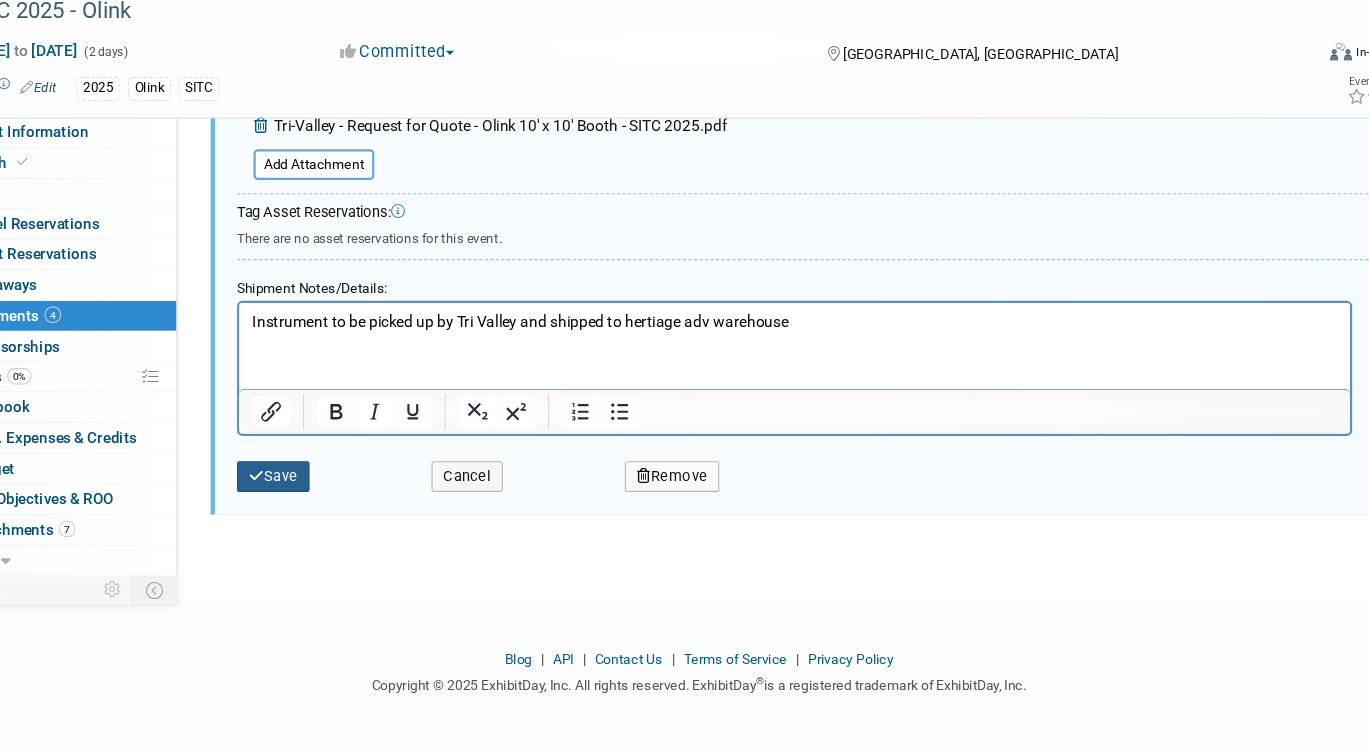 type on "APC" 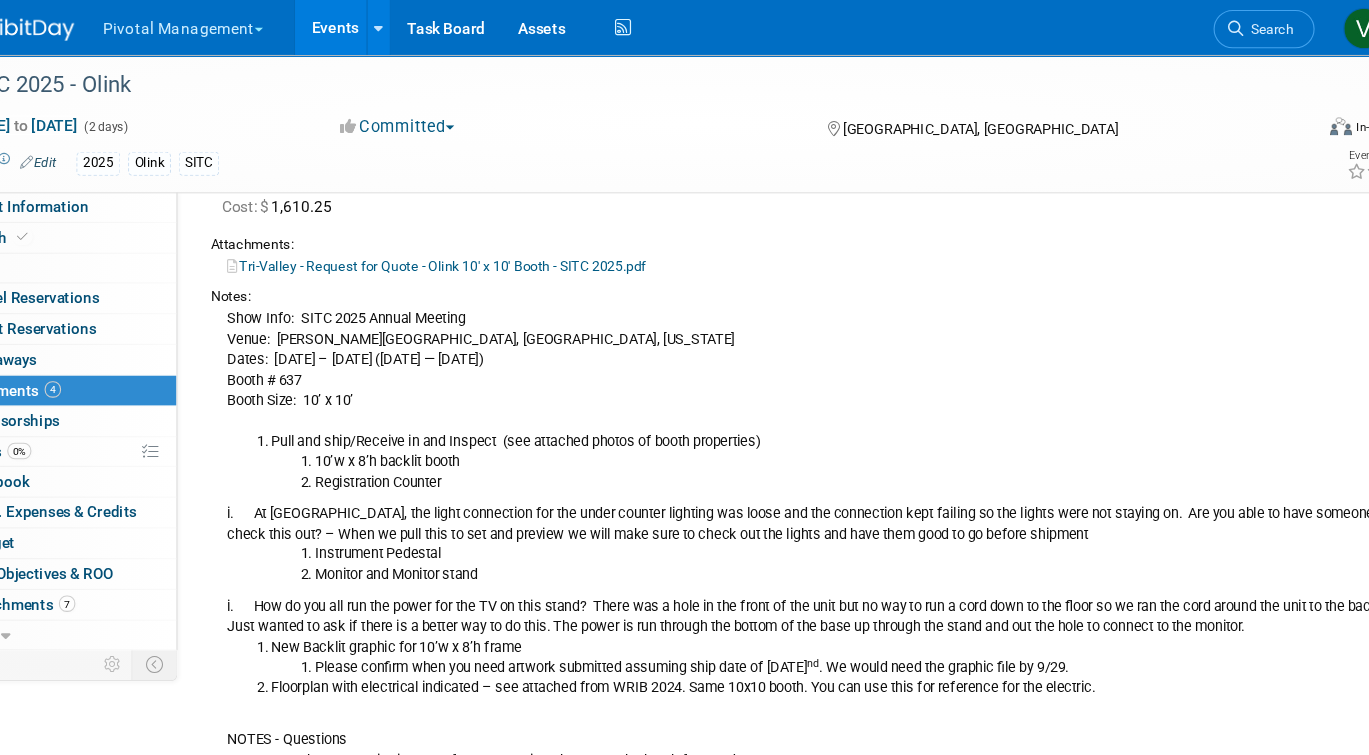 scroll, scrollTop: 161, scrollLeft: 0, axis: vertical 